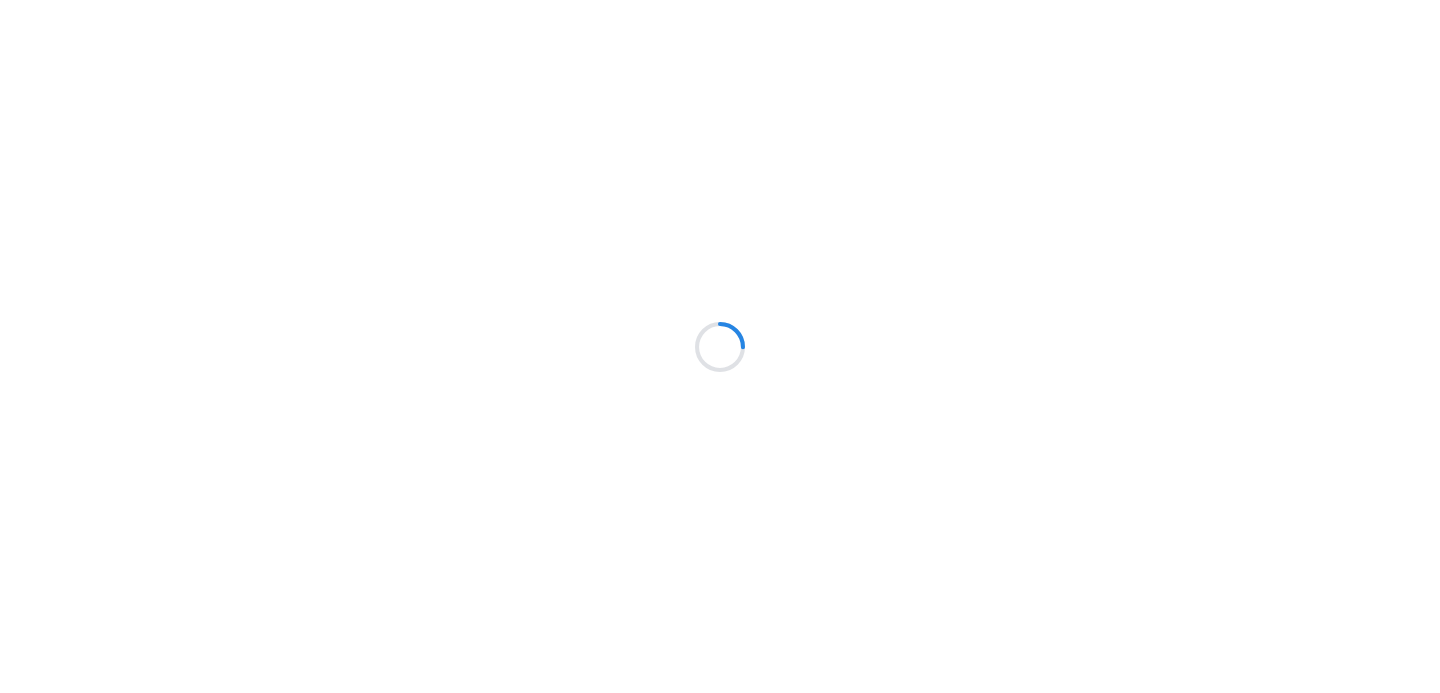 scroll, scrollTop: 0, scrollLeft: 0, axis: both 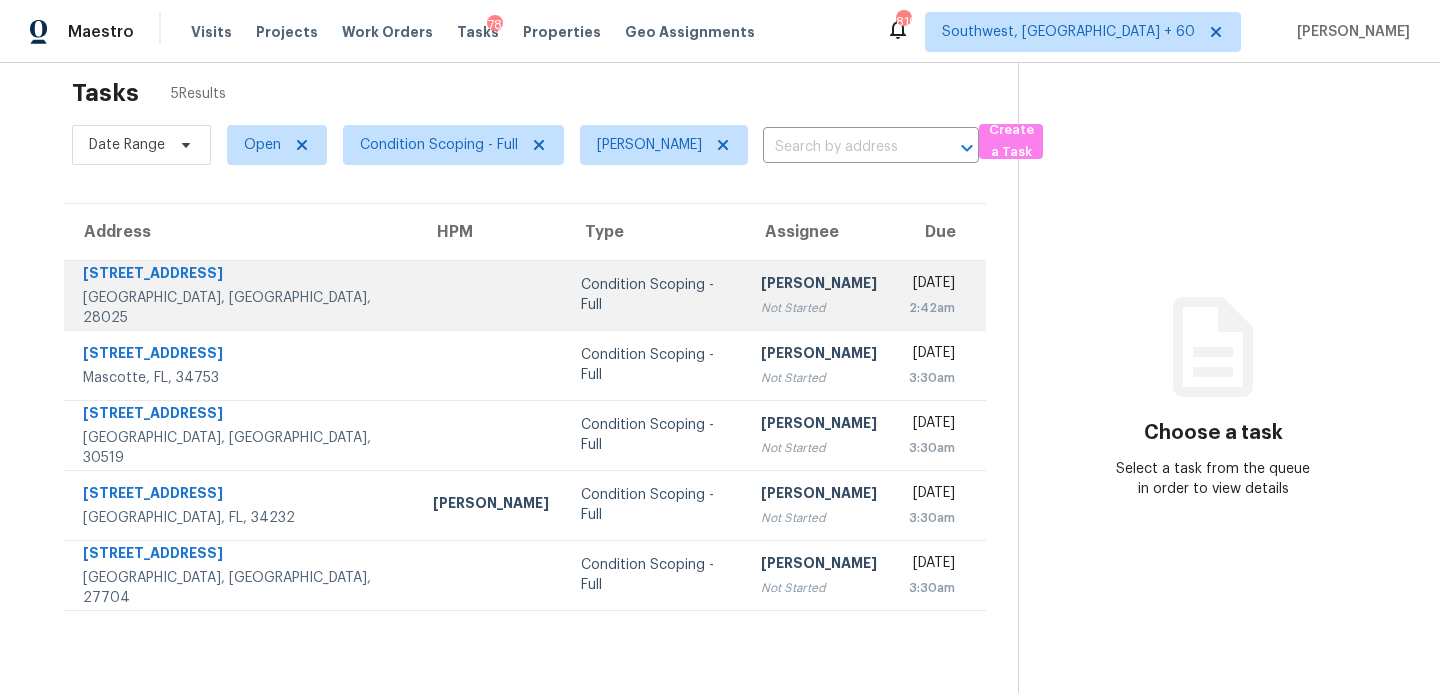 click on "Condition Scoping - Full" at bounding box center [655, 295] 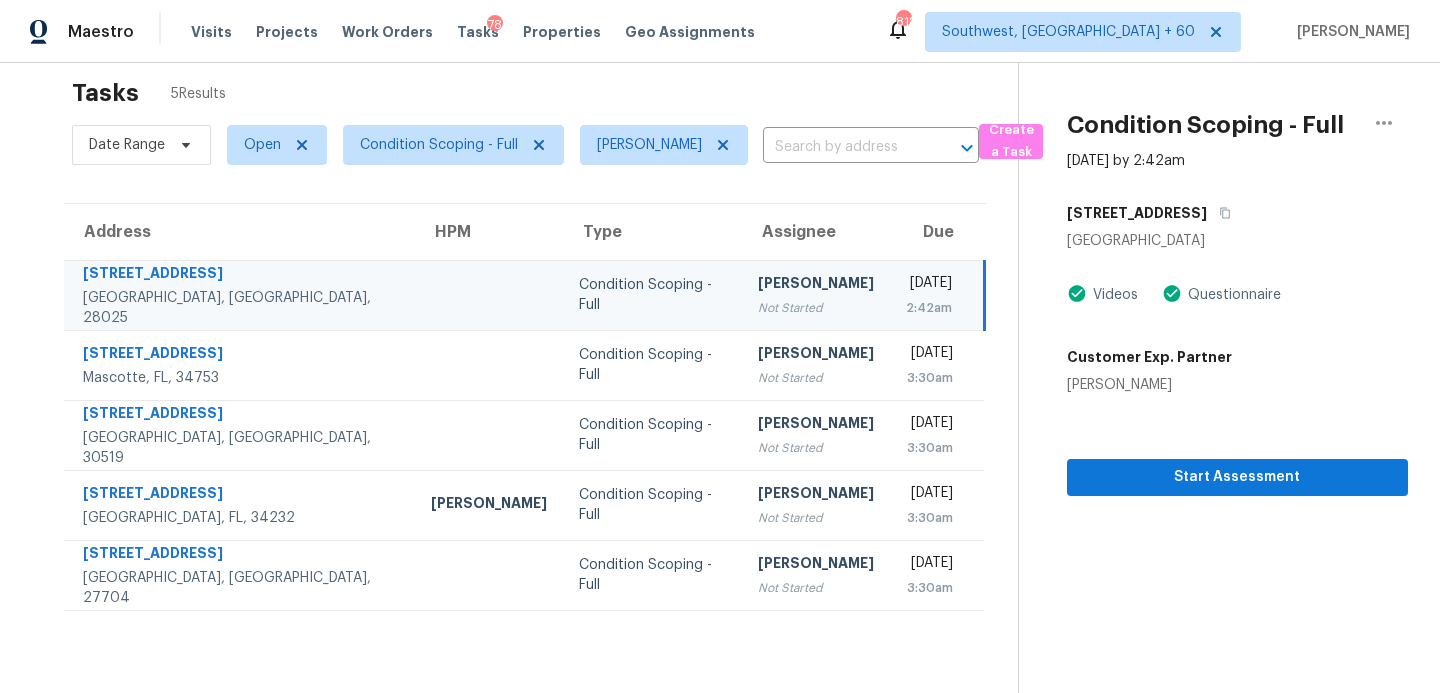 click on "[PERSON_NAME]" at bounding box center (816, 285) 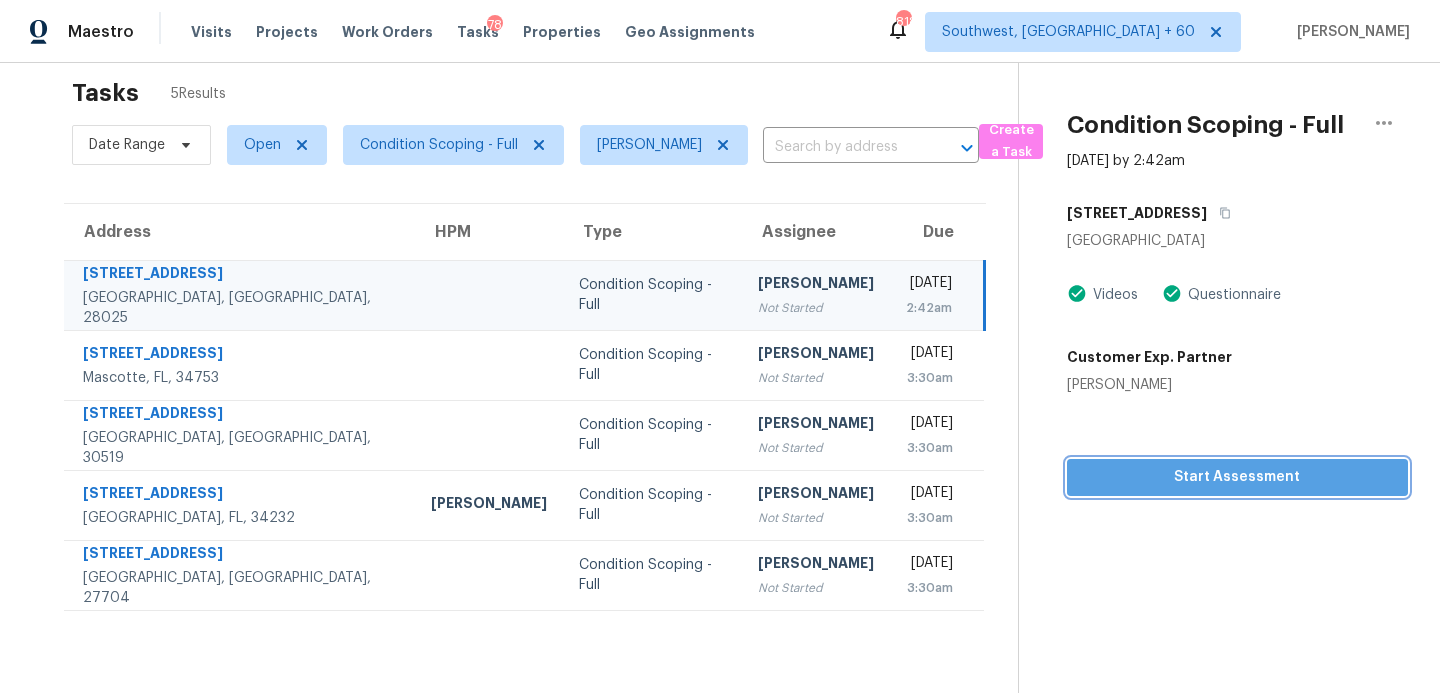 click on "Start Assessment" at bounding box center (1237, 477) 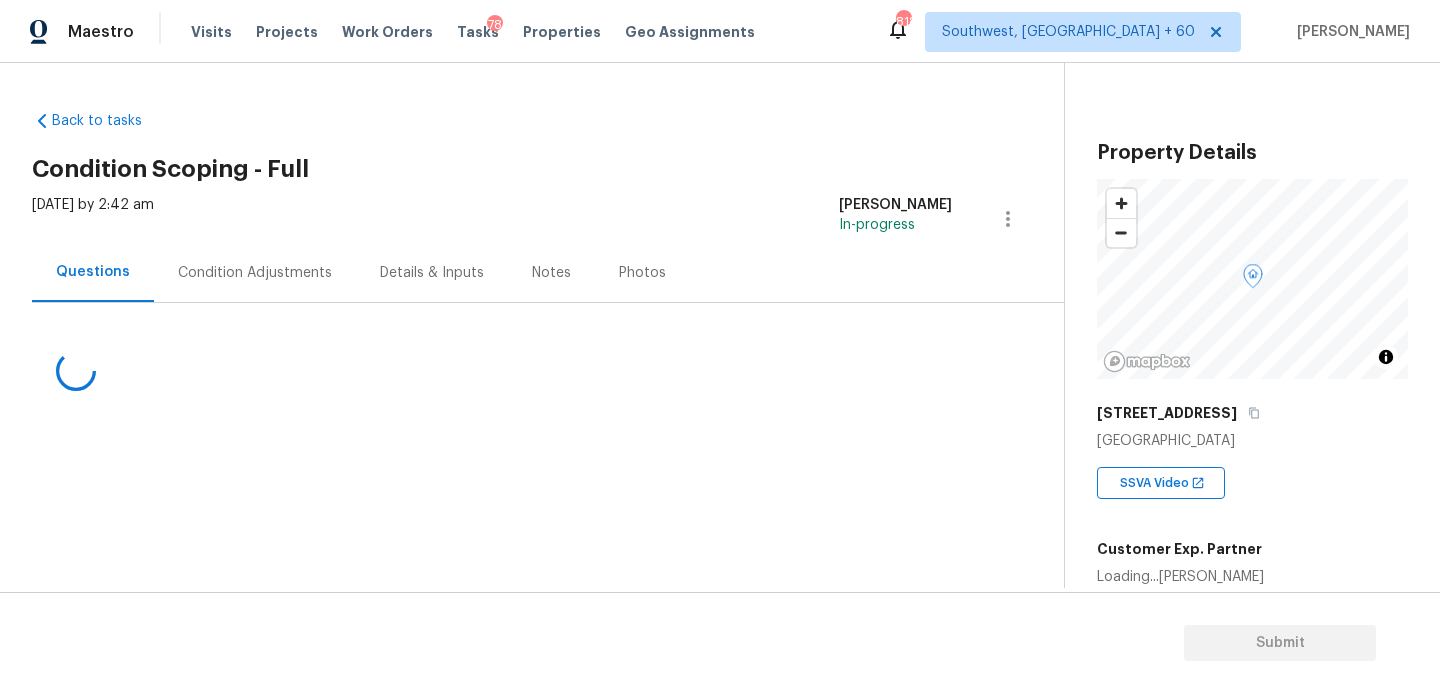 click on "[STREET_ADDRESS]" at bounding box center (1252, 413) 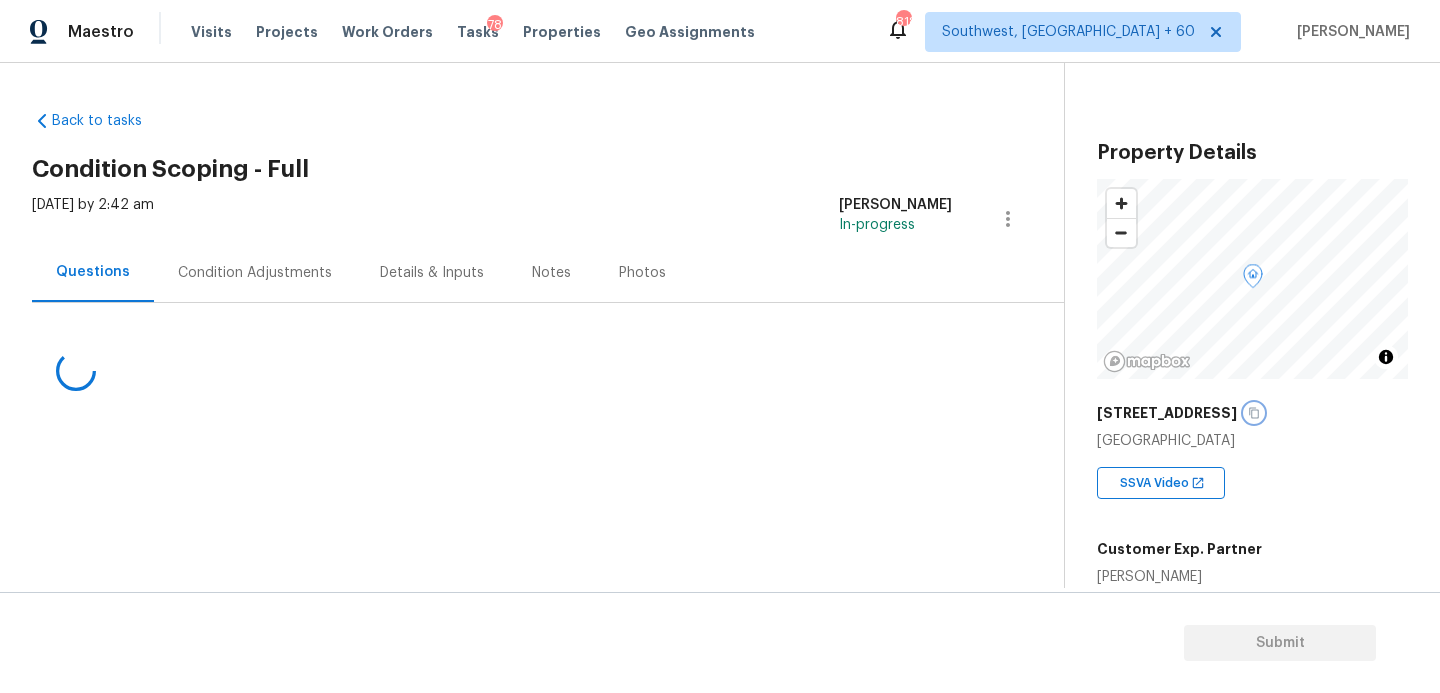 click 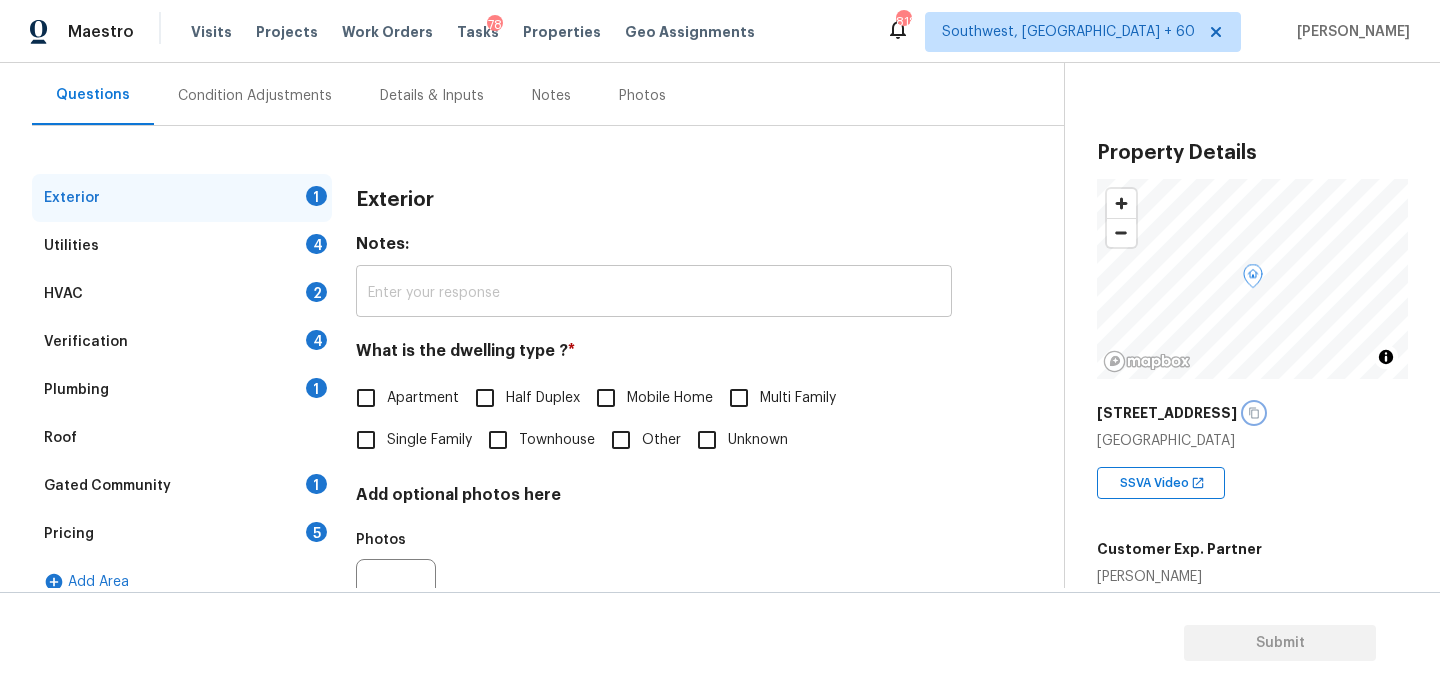 scroll, scrollTop: 205, scrollLeft: 0, axis: vertical 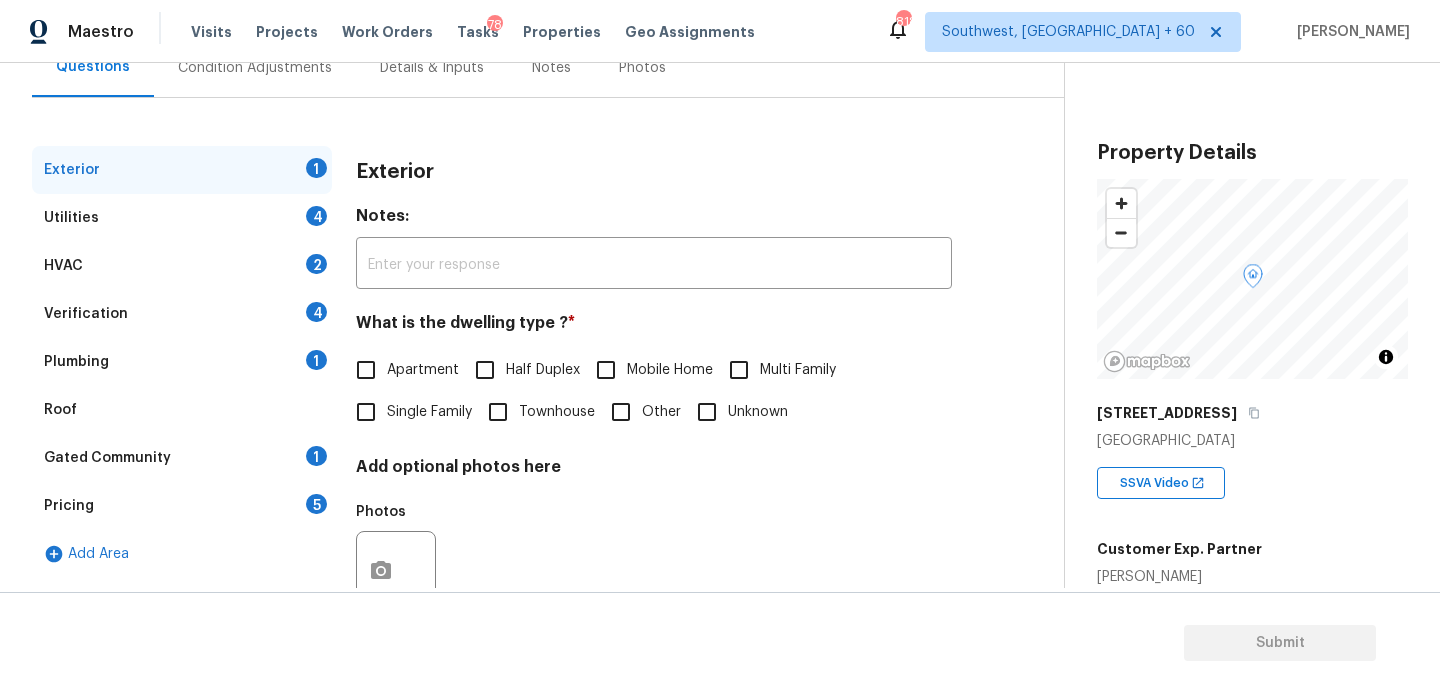 click on "Single Family" at bounding box center [429, 412] 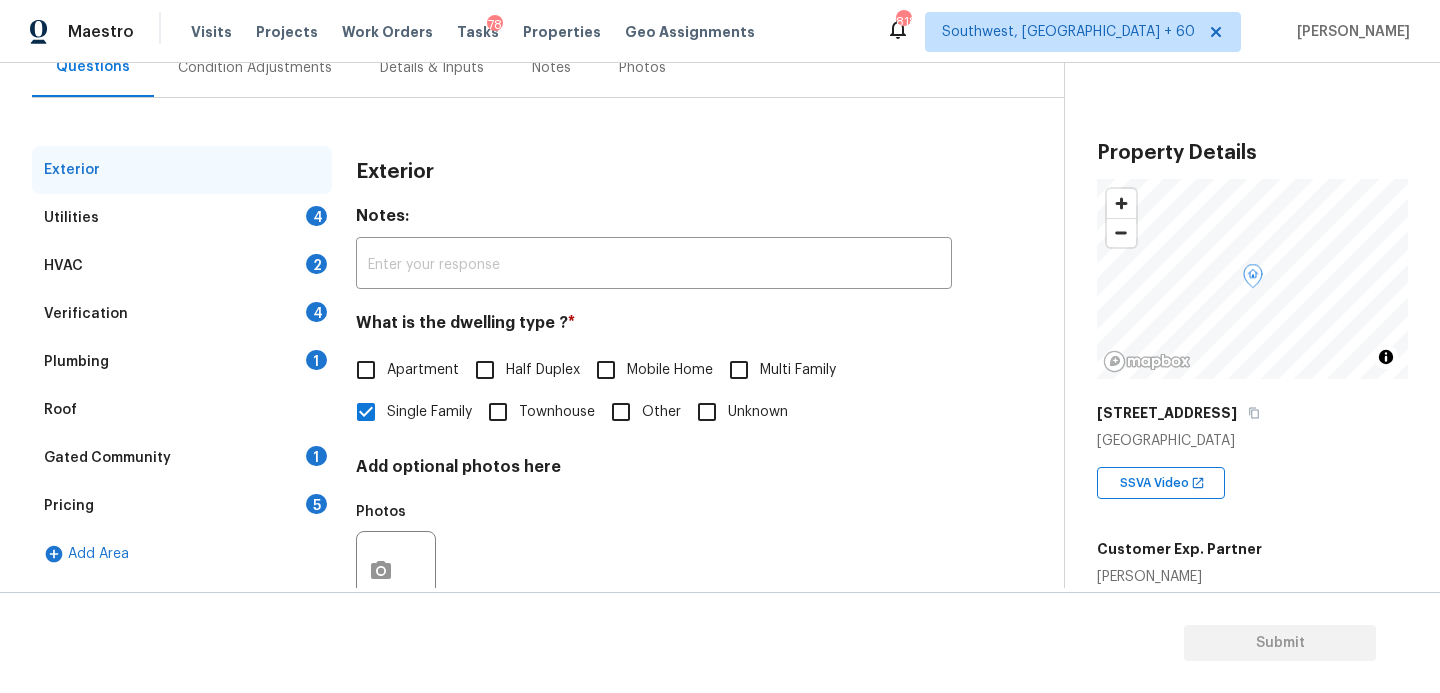click on "Utilities 4" at bounding box center [182, 218] 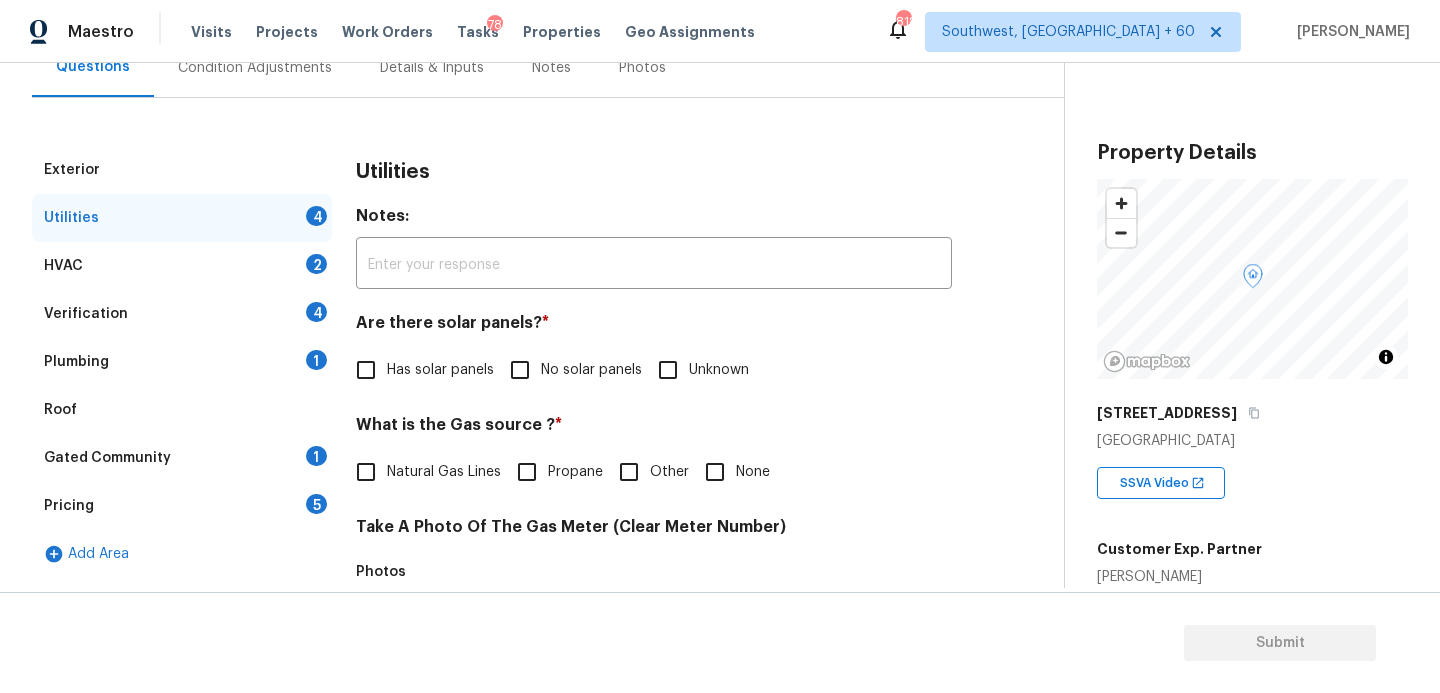 click on "No solar panels" at bounding box center (591, 370) 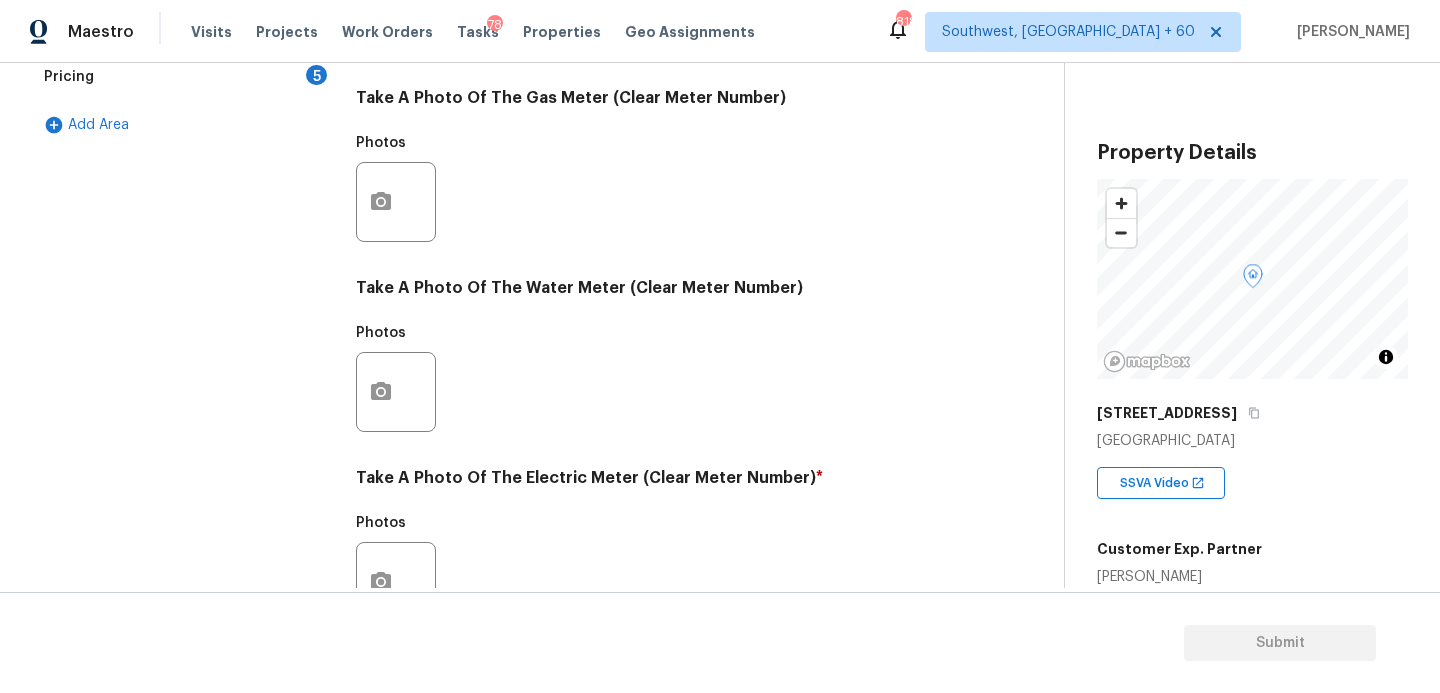 scroll, scrollTop: 812, scrollLeft: 0, axis: vertical 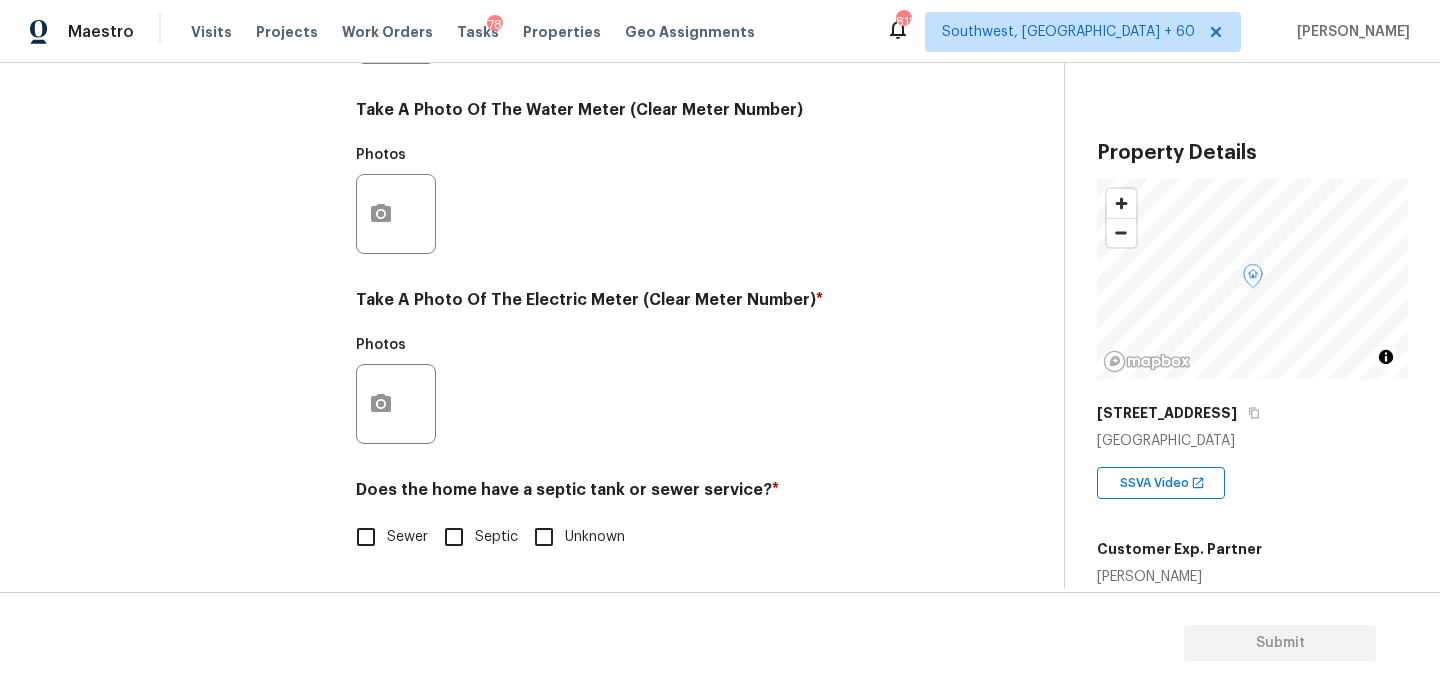 click on "Sewer" at bounding box center (366, 537) 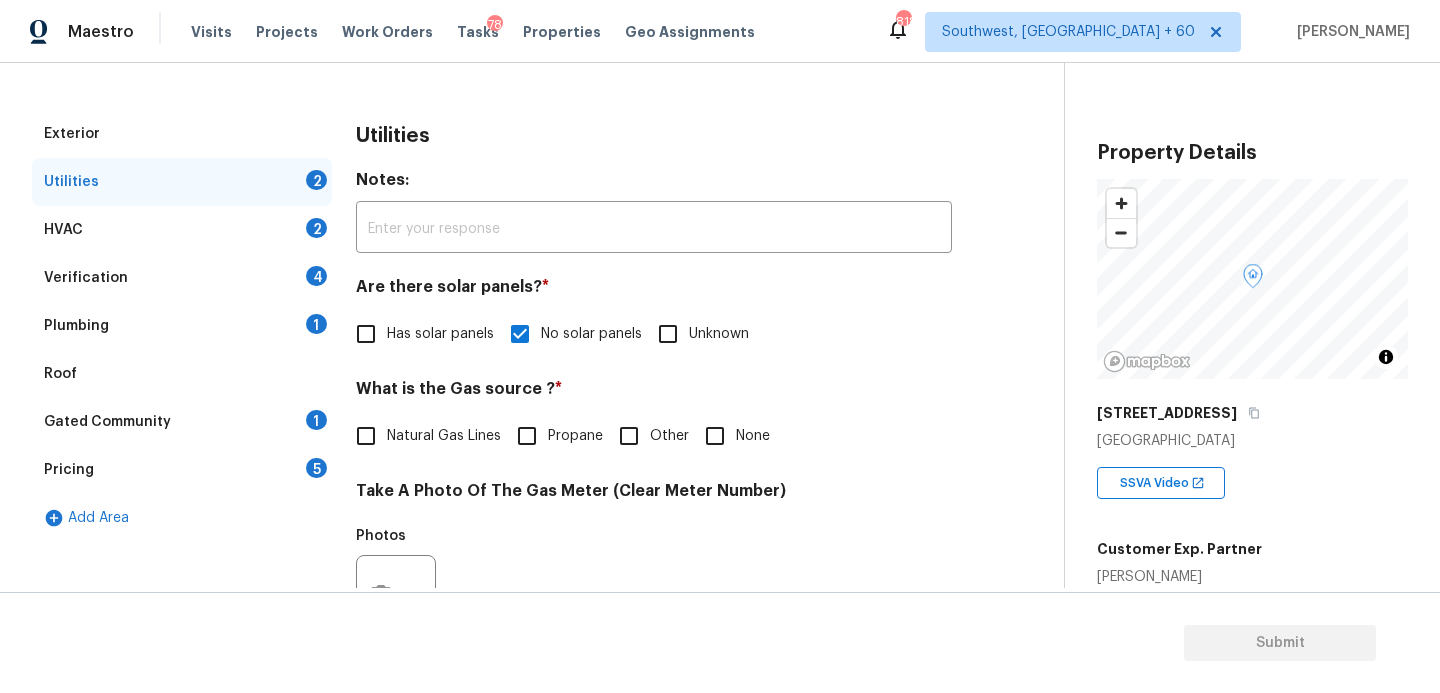 click on "Plumbing 1" at bounding box center [182, 326] 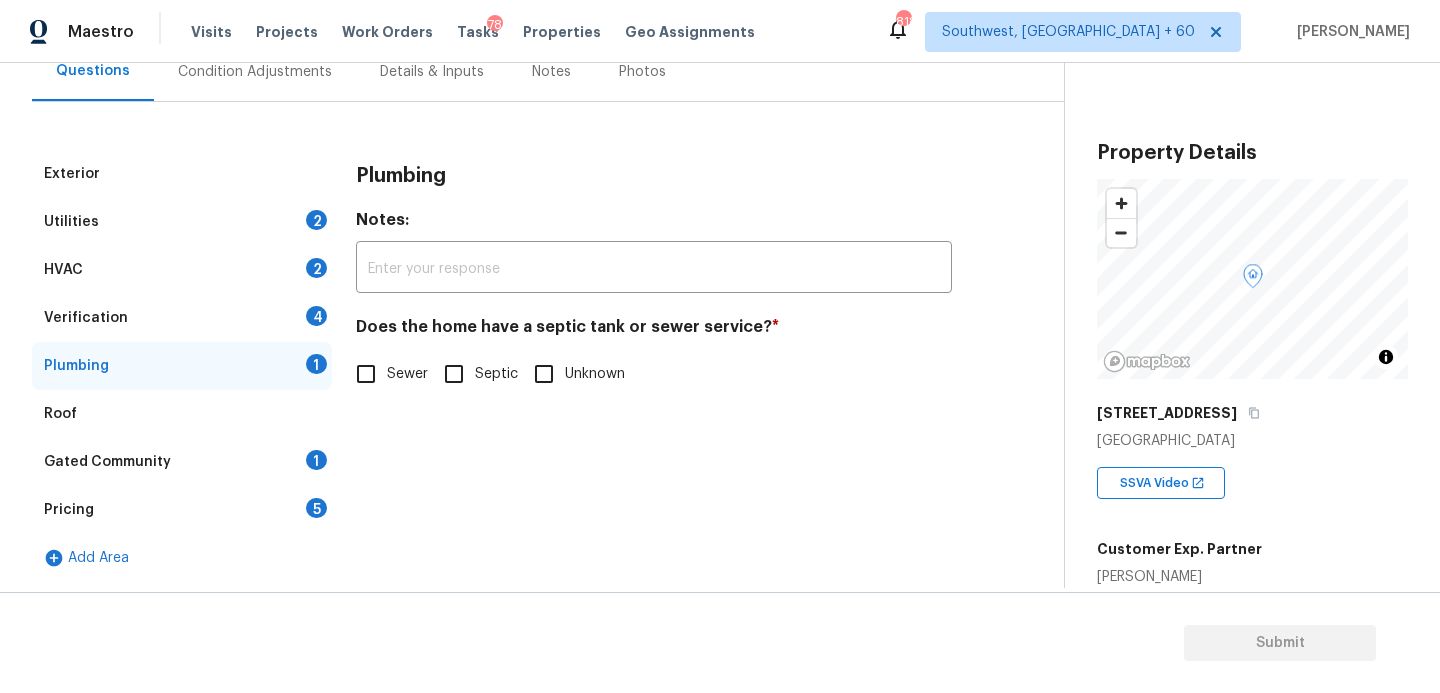 click on "Sewer" at bounding box center (407, 374) 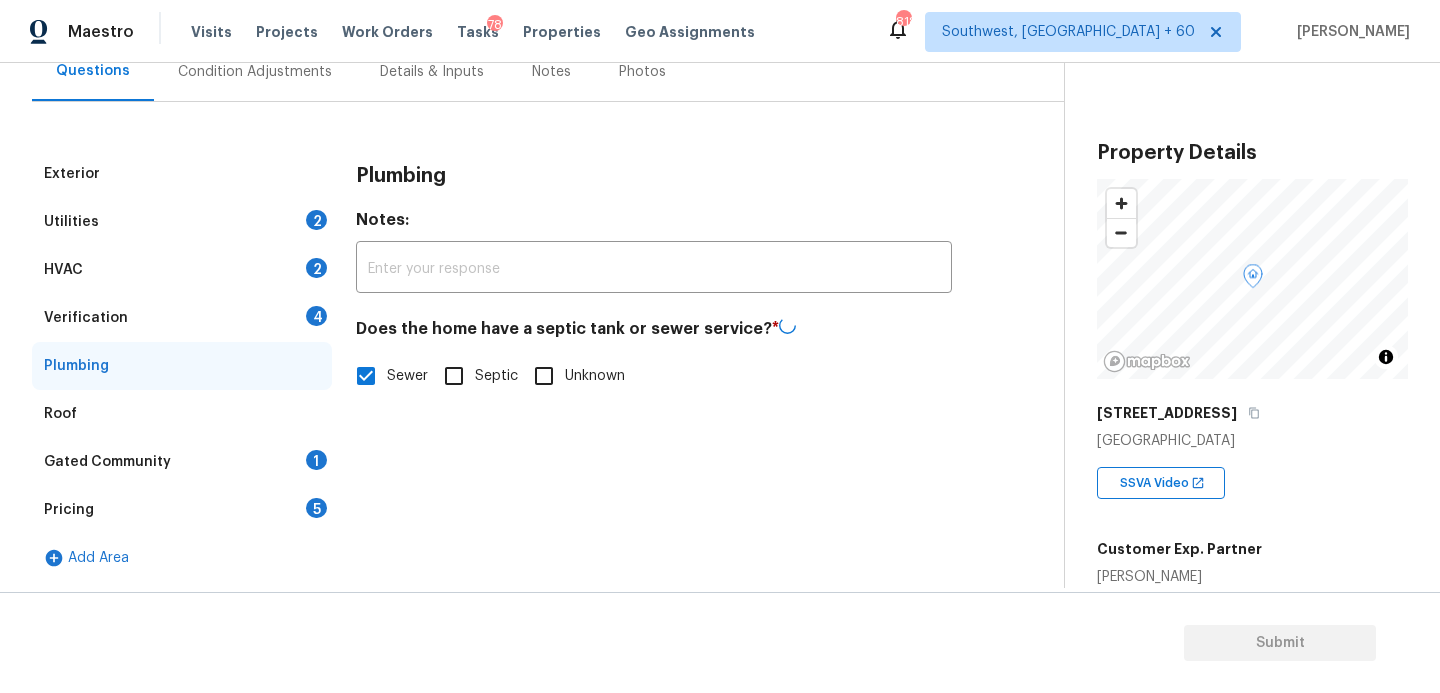 click on "Gated Community 1" at bounding box center (182, 462) 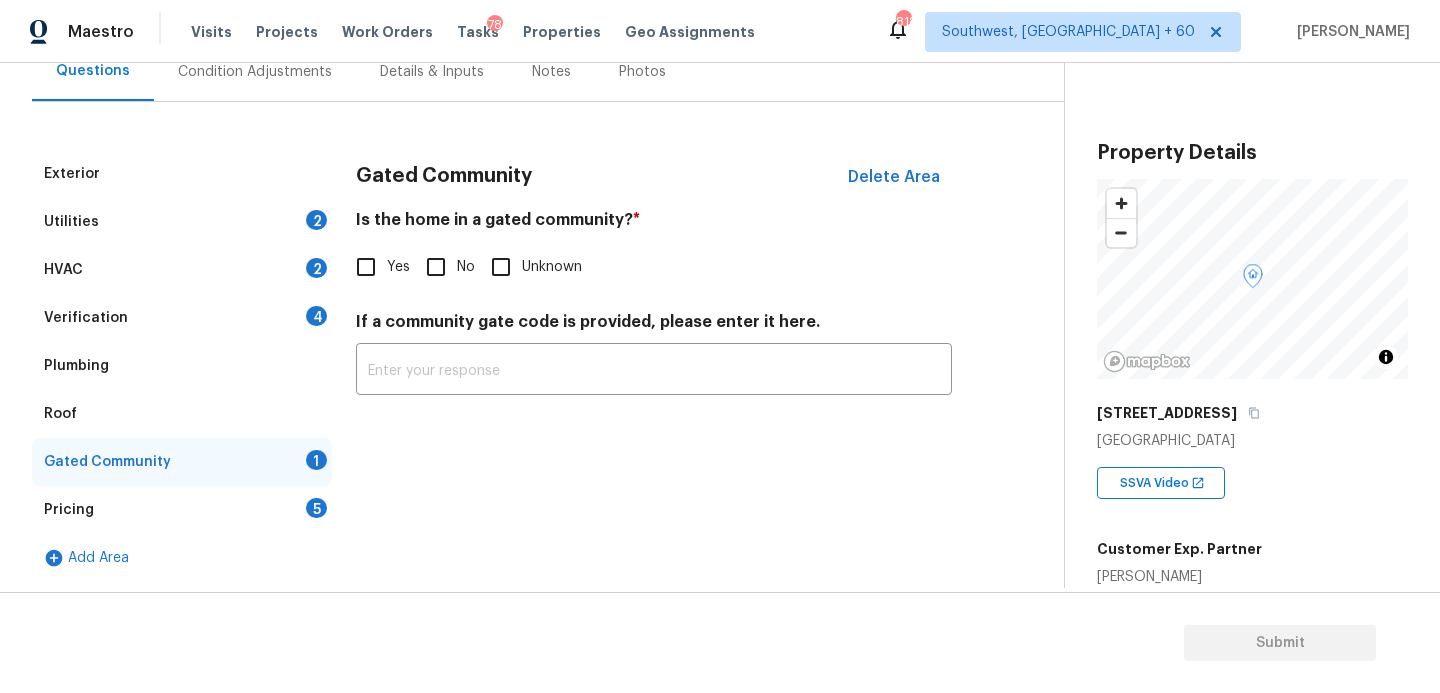 click on "No" at bounding box center [436, 267] 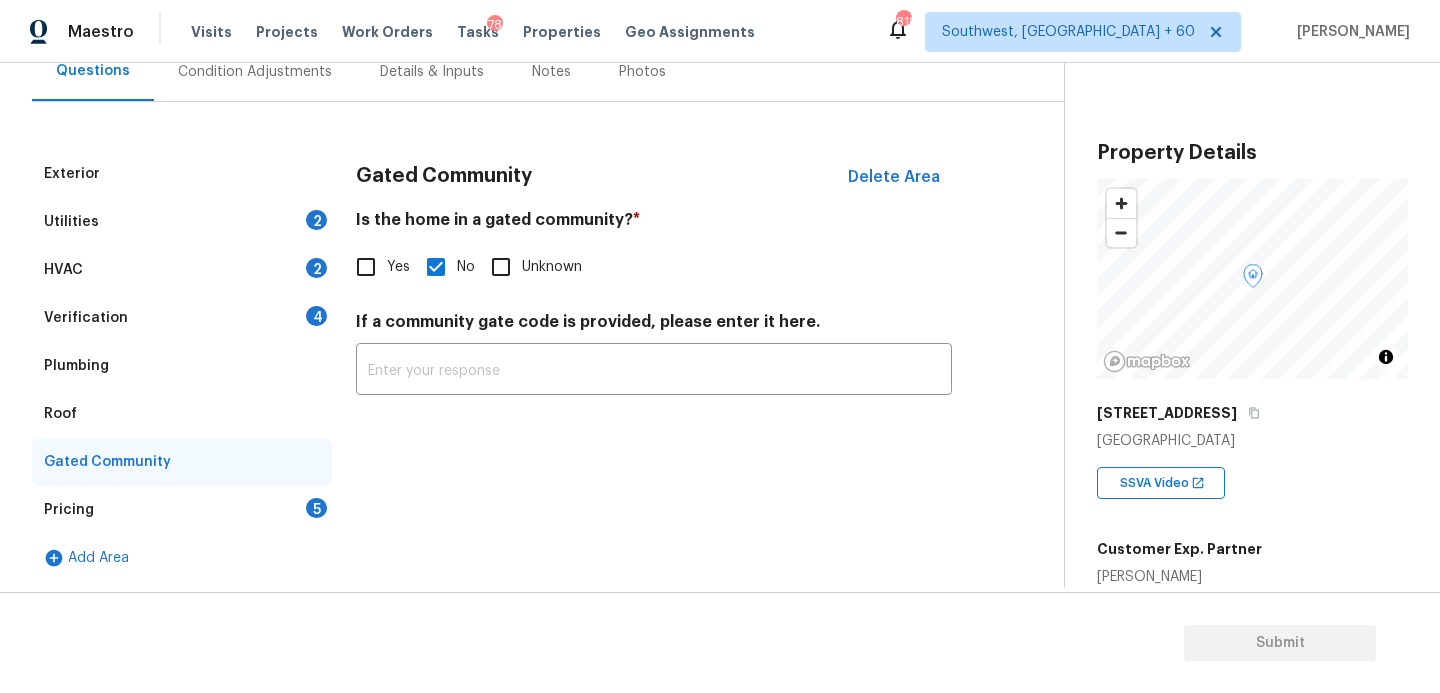scroll, scrollTop: 63, scrollLeft: 0, axis: vertical 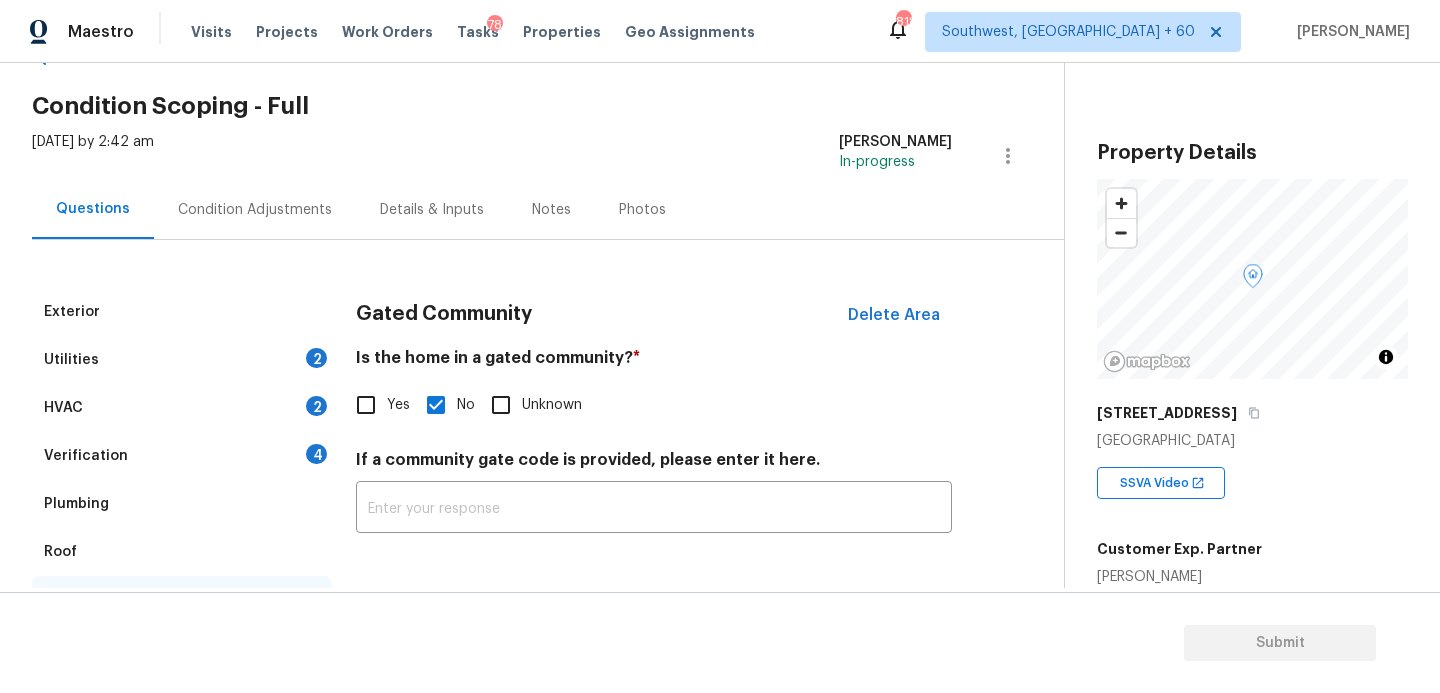 click on "Condition Adjustments" at bounding box center (255, 210) 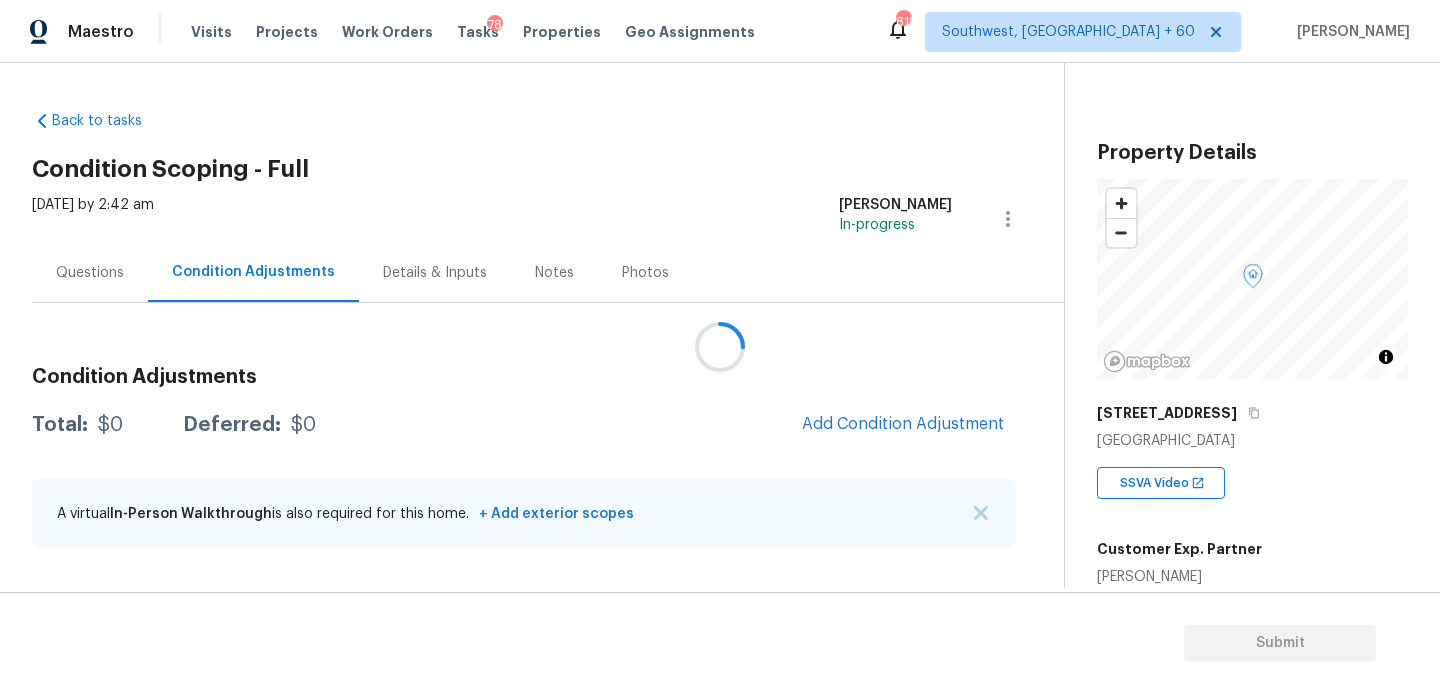 scroll, scrollTop: 0, scrollLeft: 0, axis: both 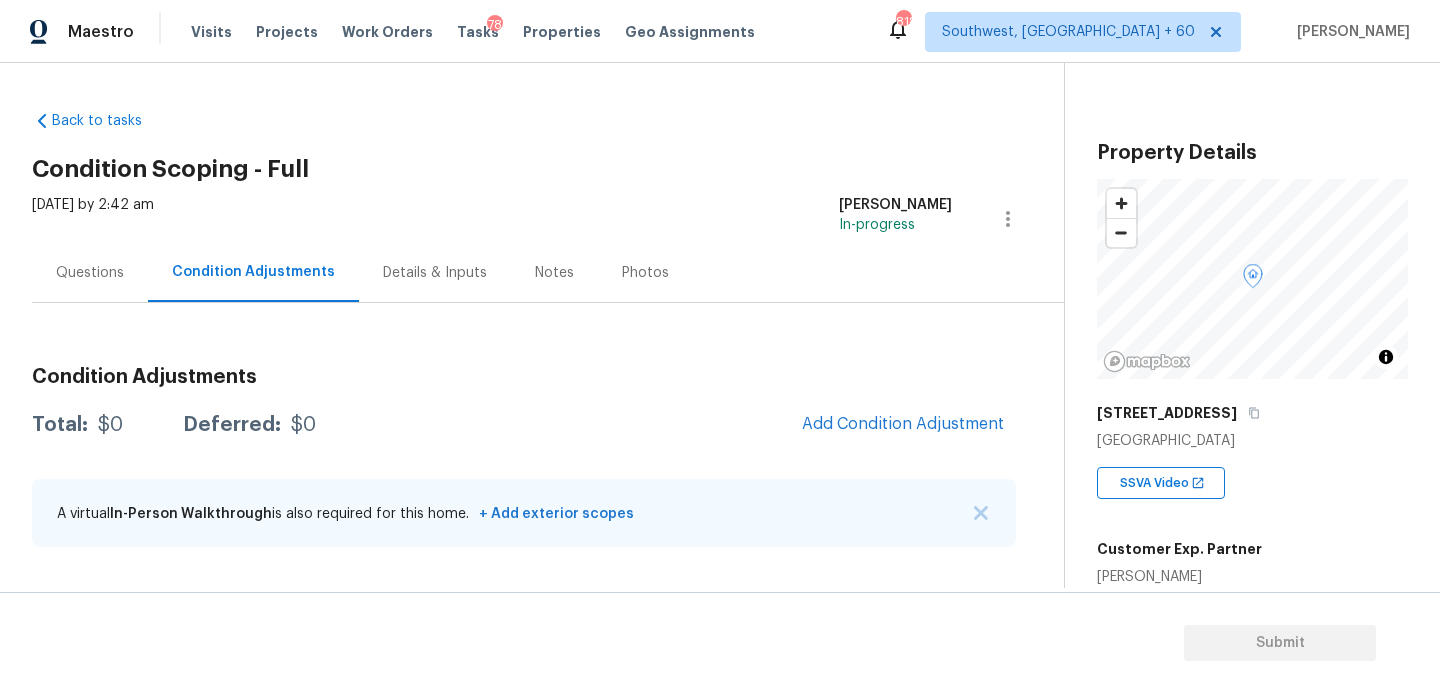 click on "Back to tasks Condition Scoping - Full [DATE] by 2:42 am   [PERSON_NAME] In-progress Questions Condition Adjustments Details & Inputs Notes Photos Condition Adjustments Total:  $0 Deferred:  $0 Add Condition Adjustment A virtual  In-Person Walkthrough  is also required for this home.   + Add exterior scopes" at bounding box center [548, 333] 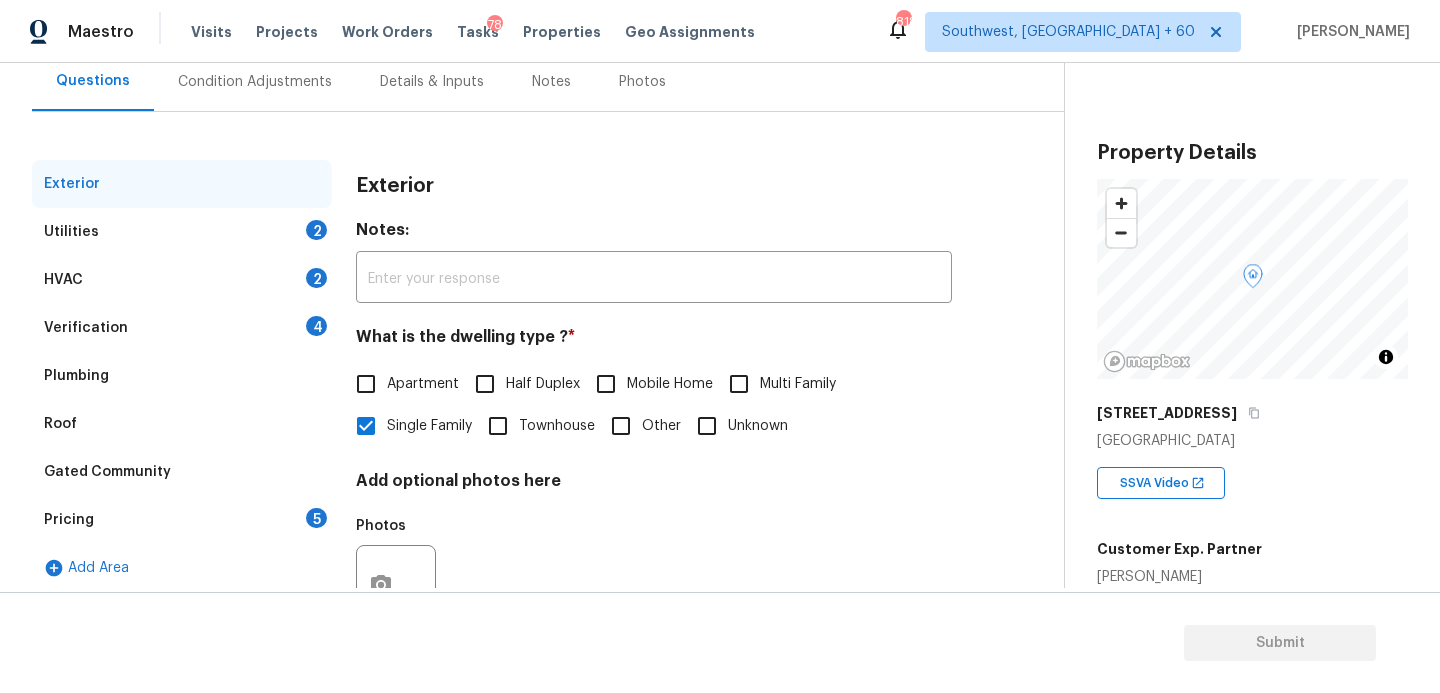 scroll, scrollTop: 90, scrollLeft: 0, axis: vertical 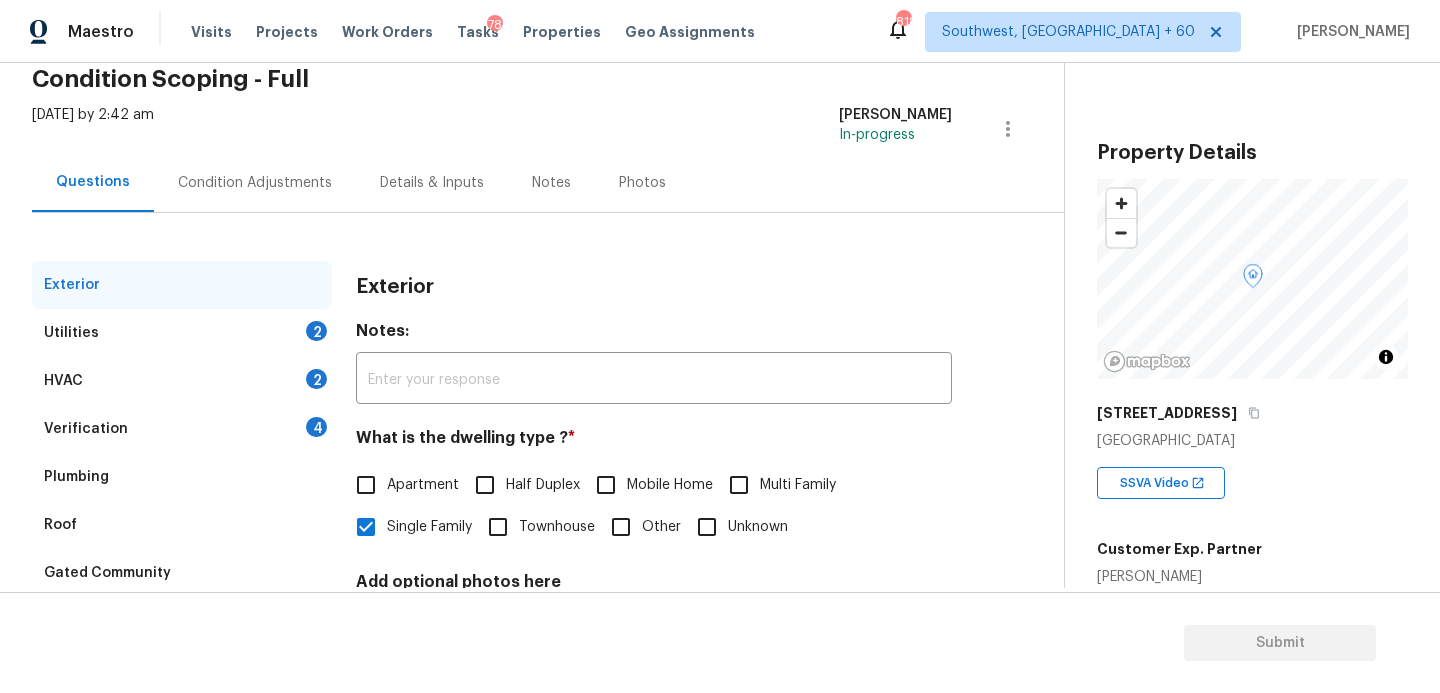 click on "Condition Adjustments" at bounding box center (255, 182) 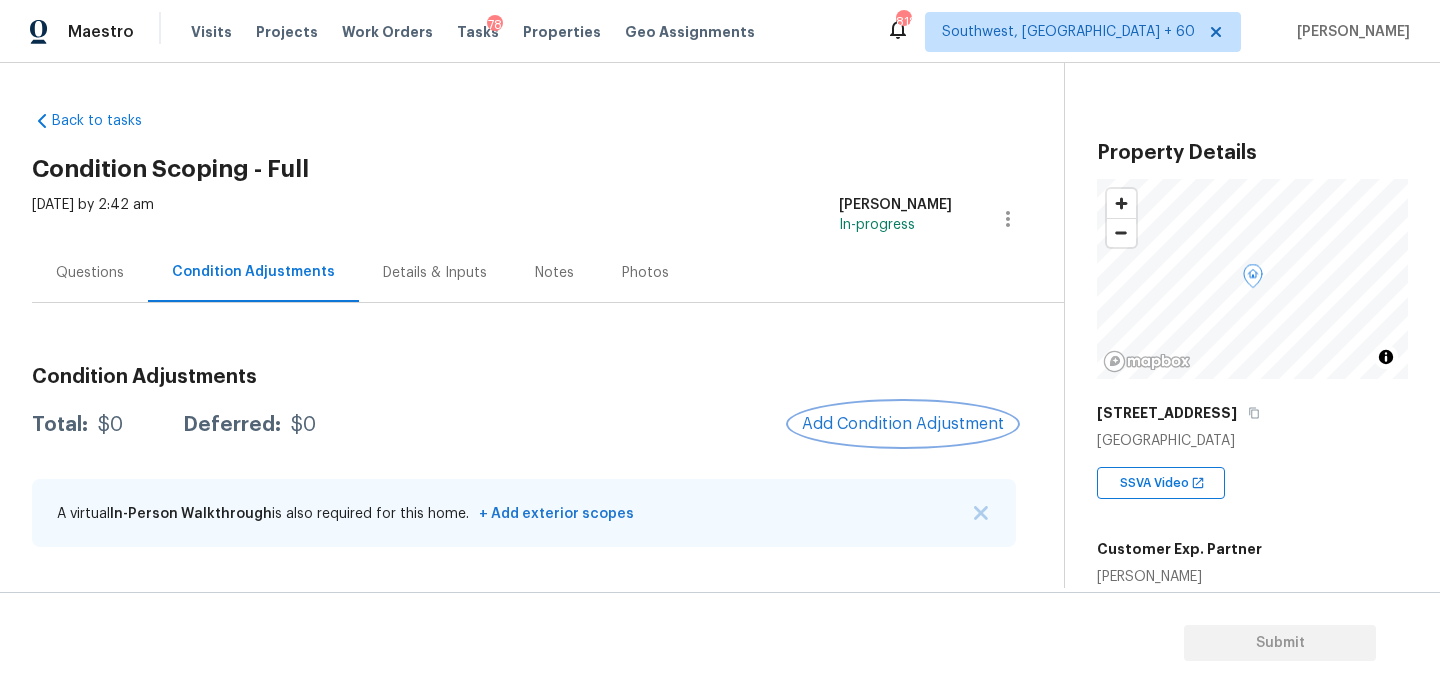 click on "Add Condition Adjustment" at bounding box center [903, 424] 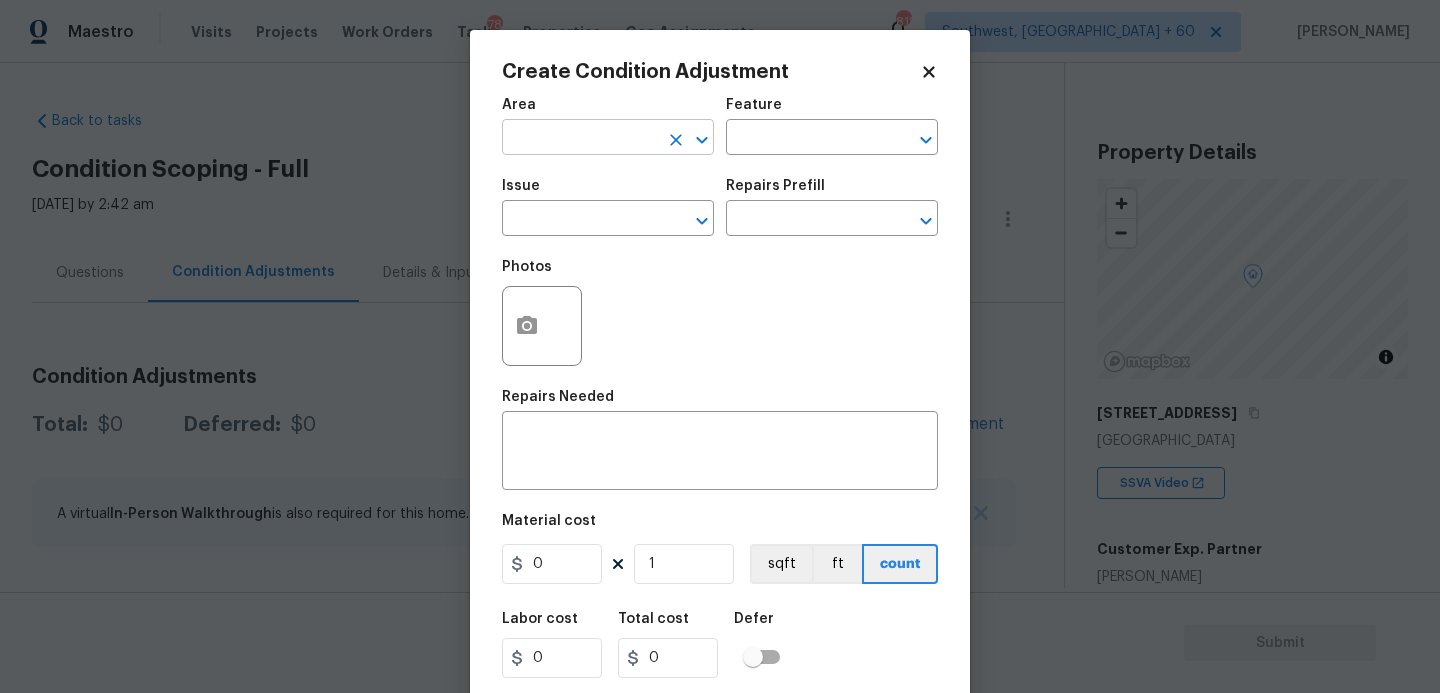 click at bounding box center (580, 139) 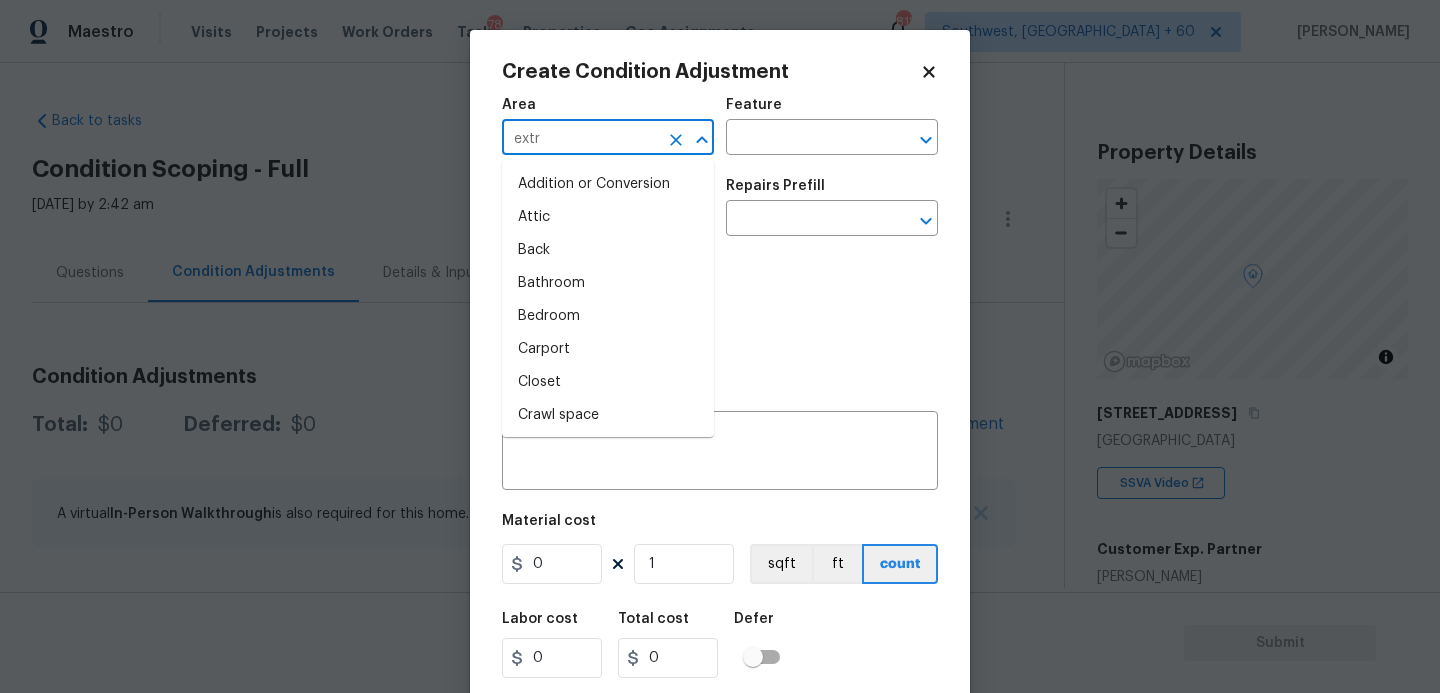 type on "extre" 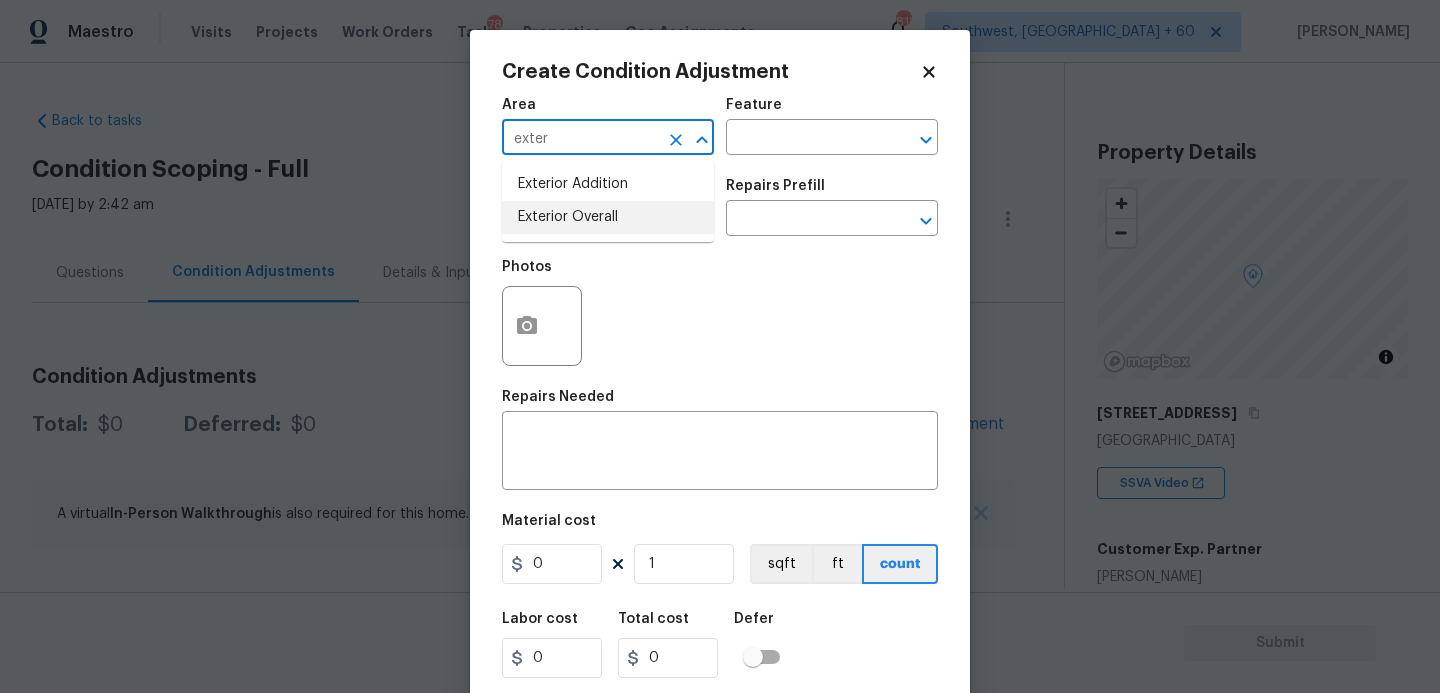 click on "Exterior Overall" at bounding box center (608, 217) 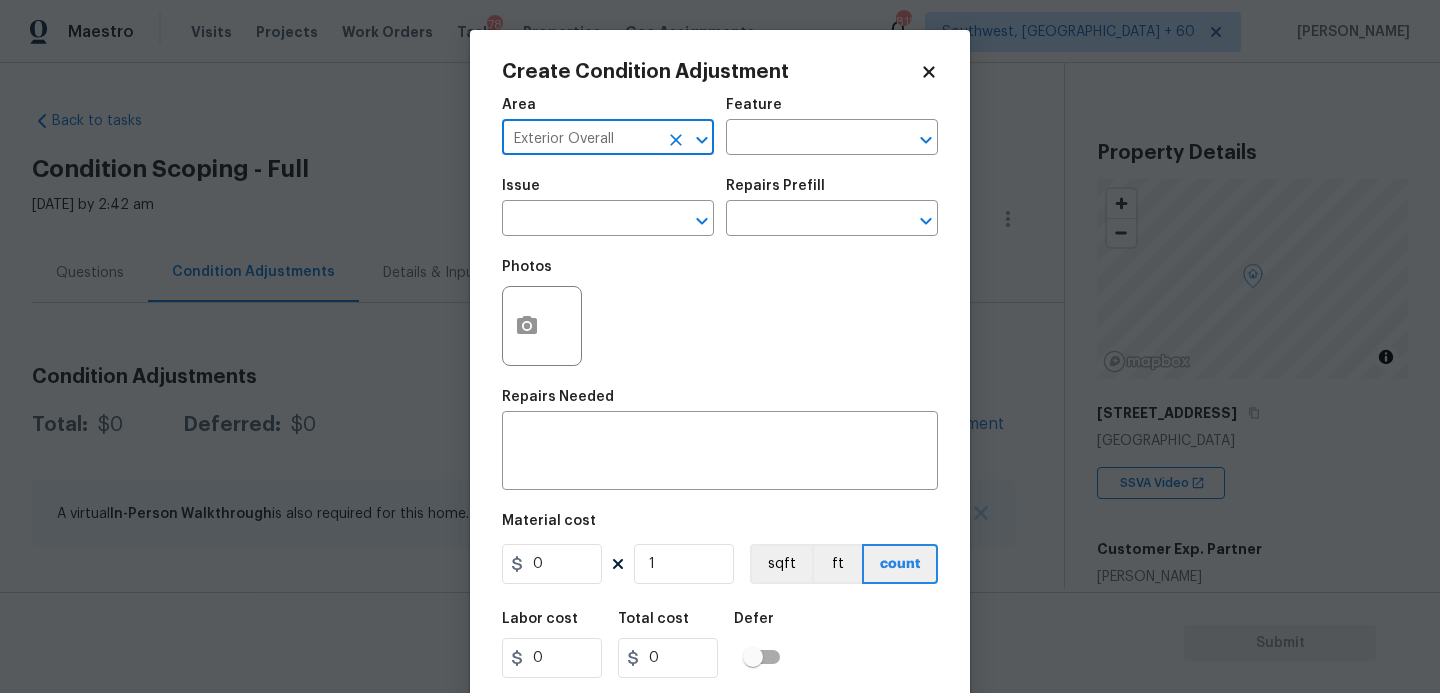 type on "Exterior Overall" 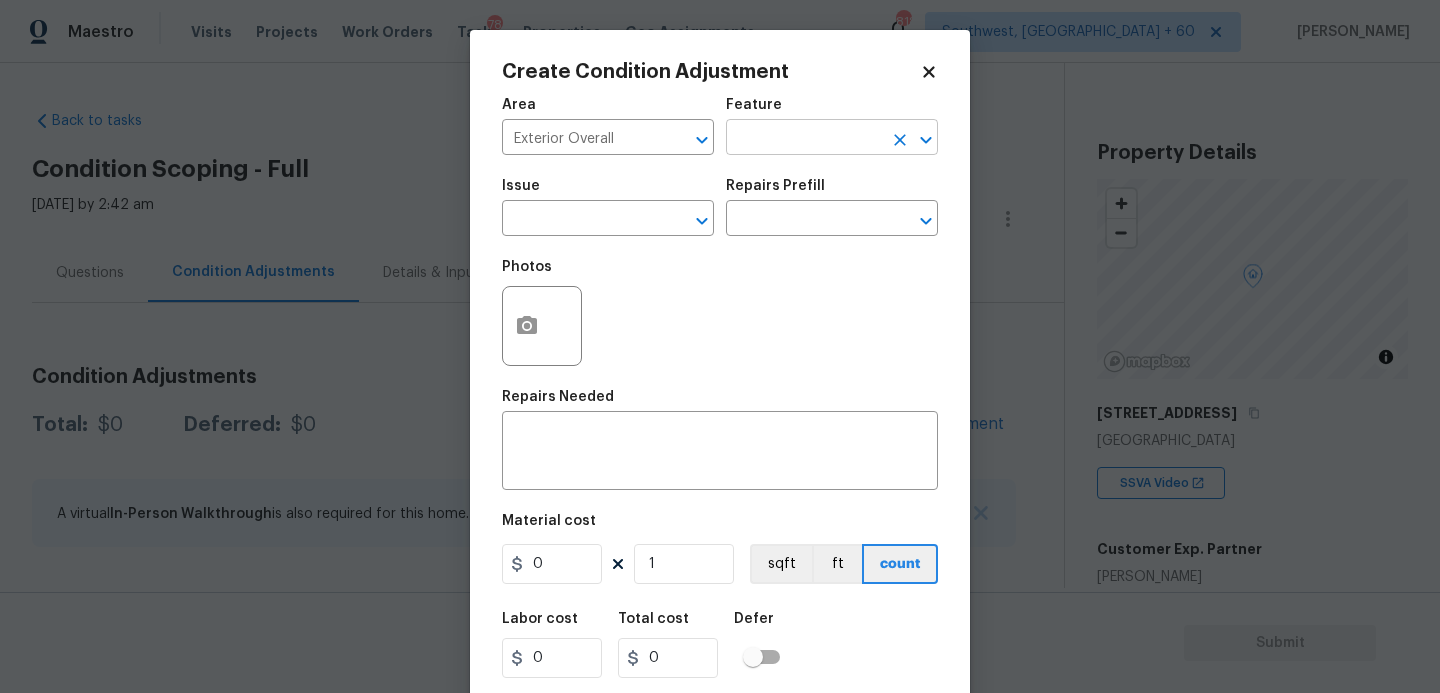 click at bounding box center [804, 139] 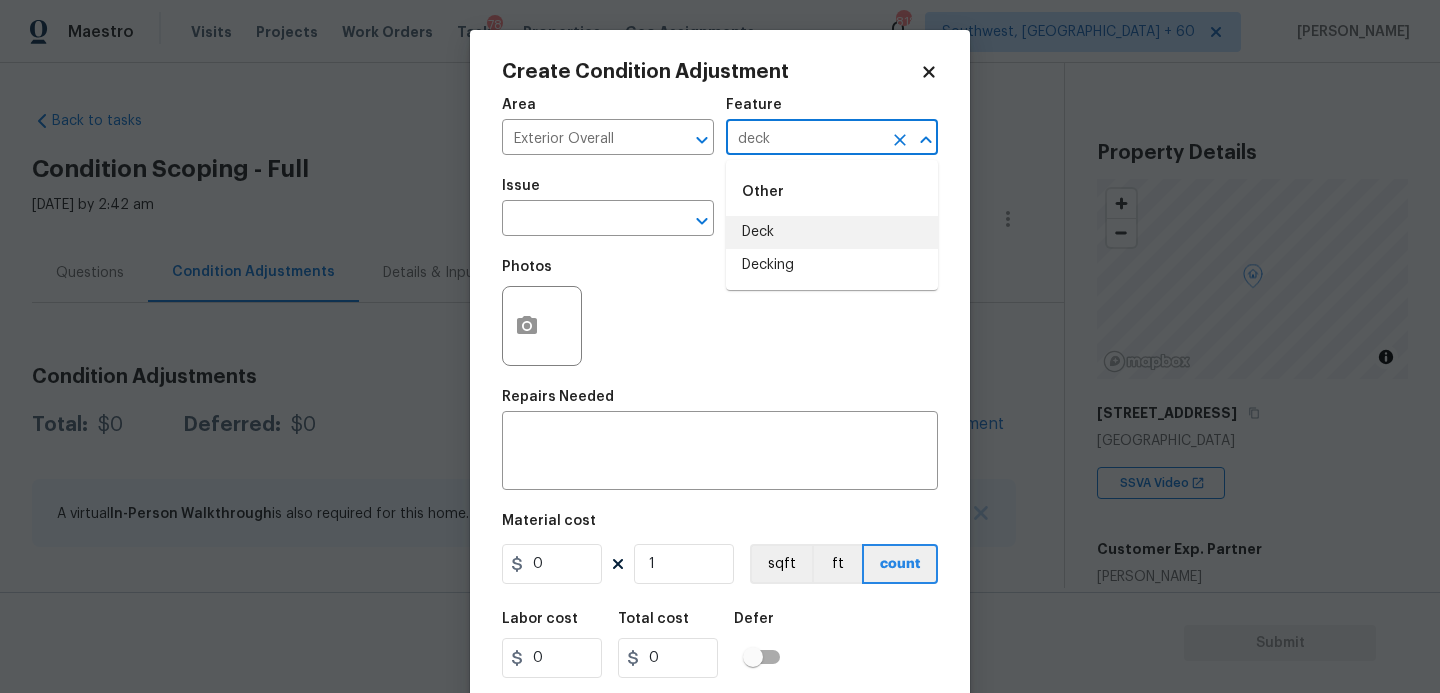 click on "Deck" at bounding box center (832, 232) 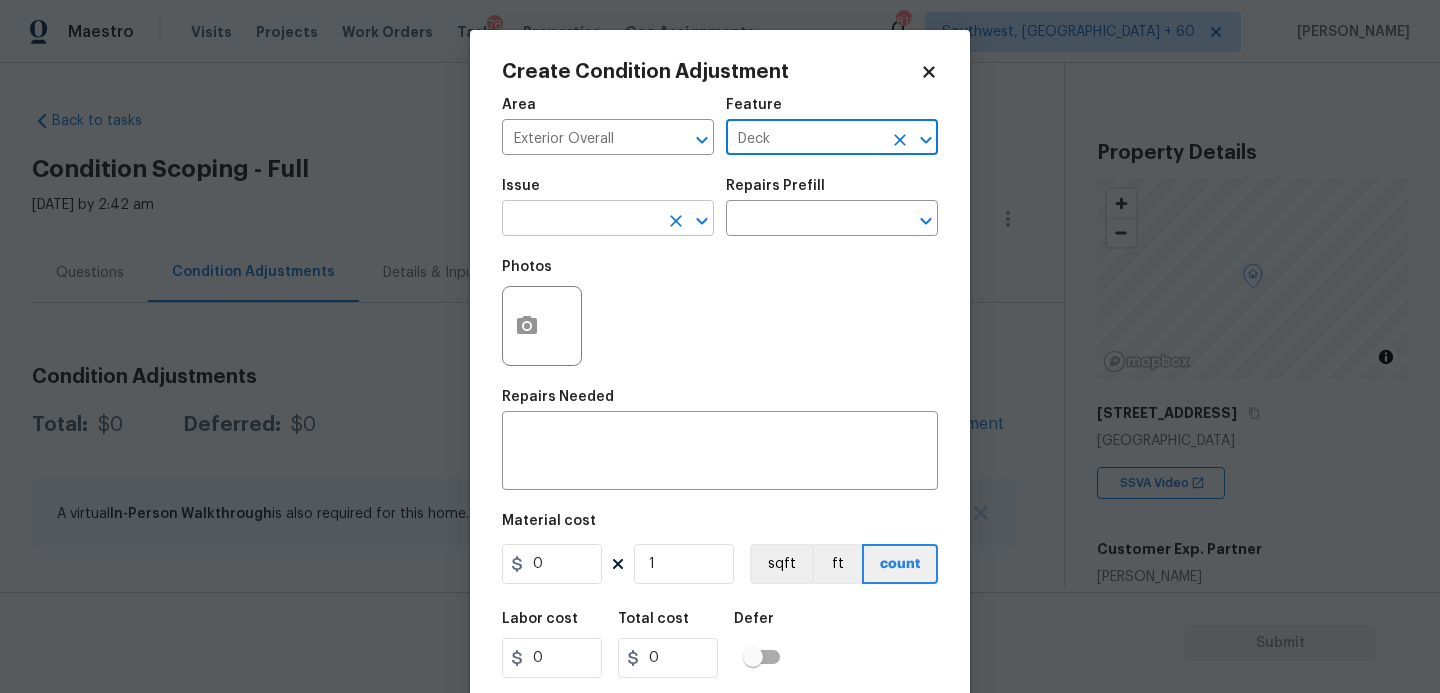 type on "Deck" 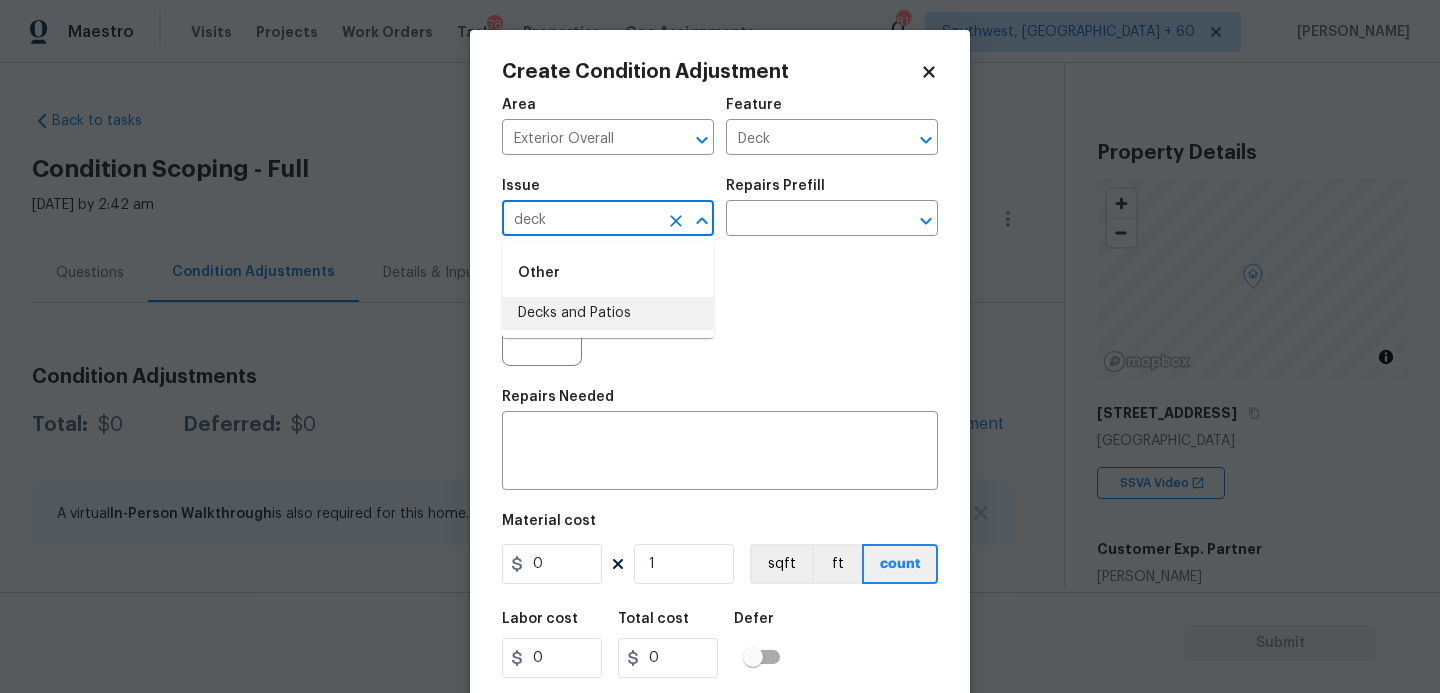 click on "Decks and Patios" at bounding box center [608, 313] 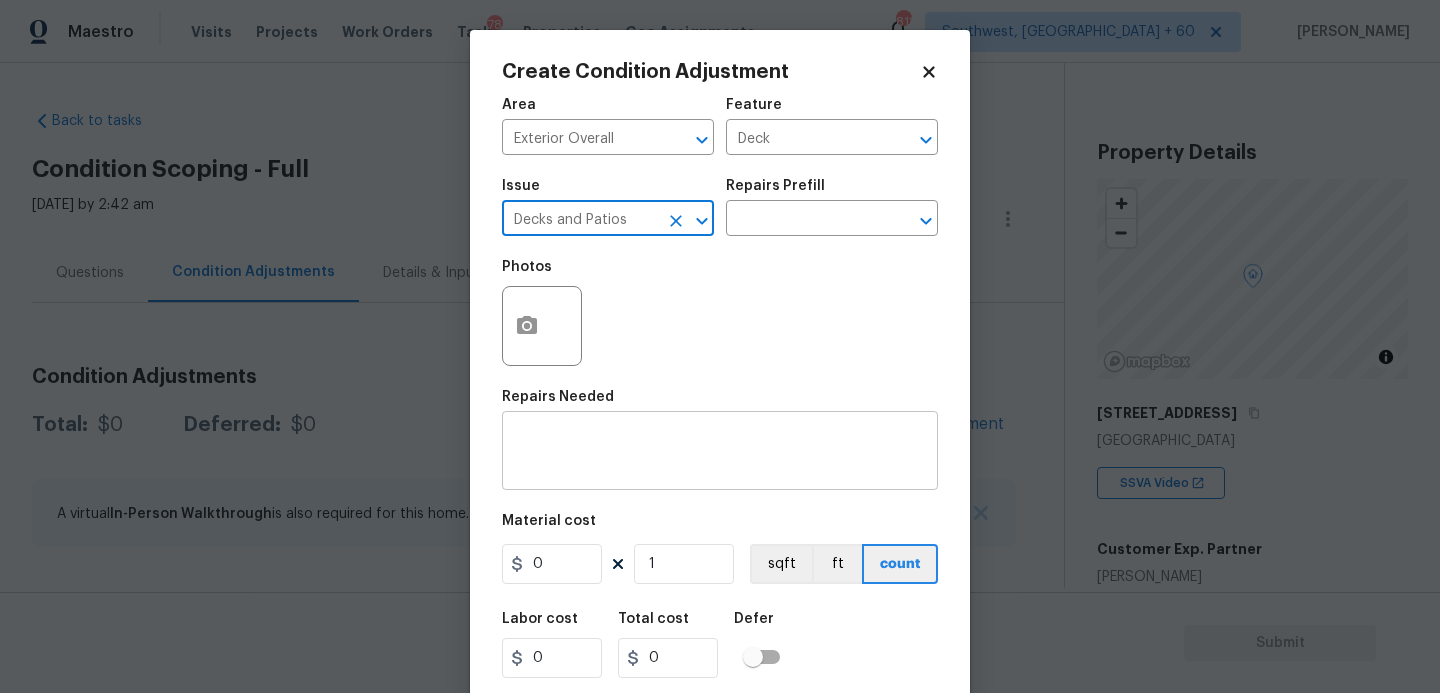 type on "Decks and Patios" 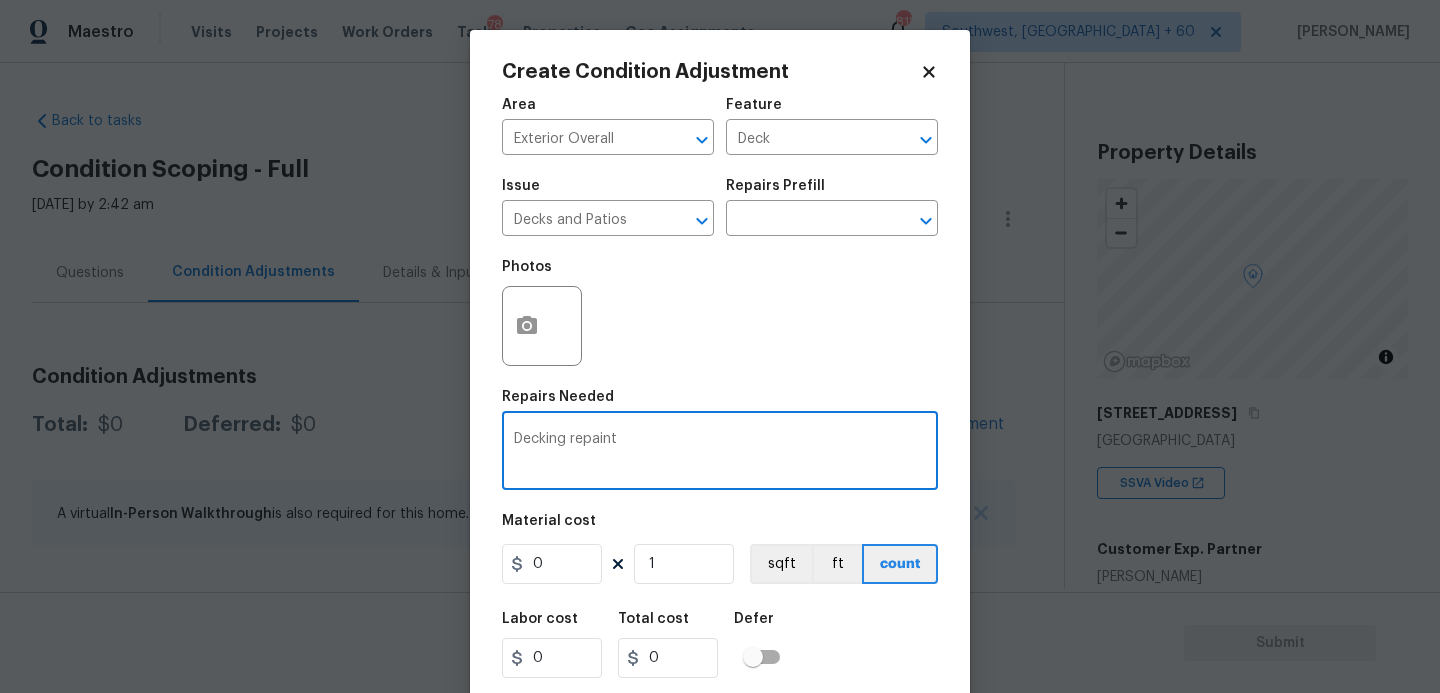 type on "Decking repaint" 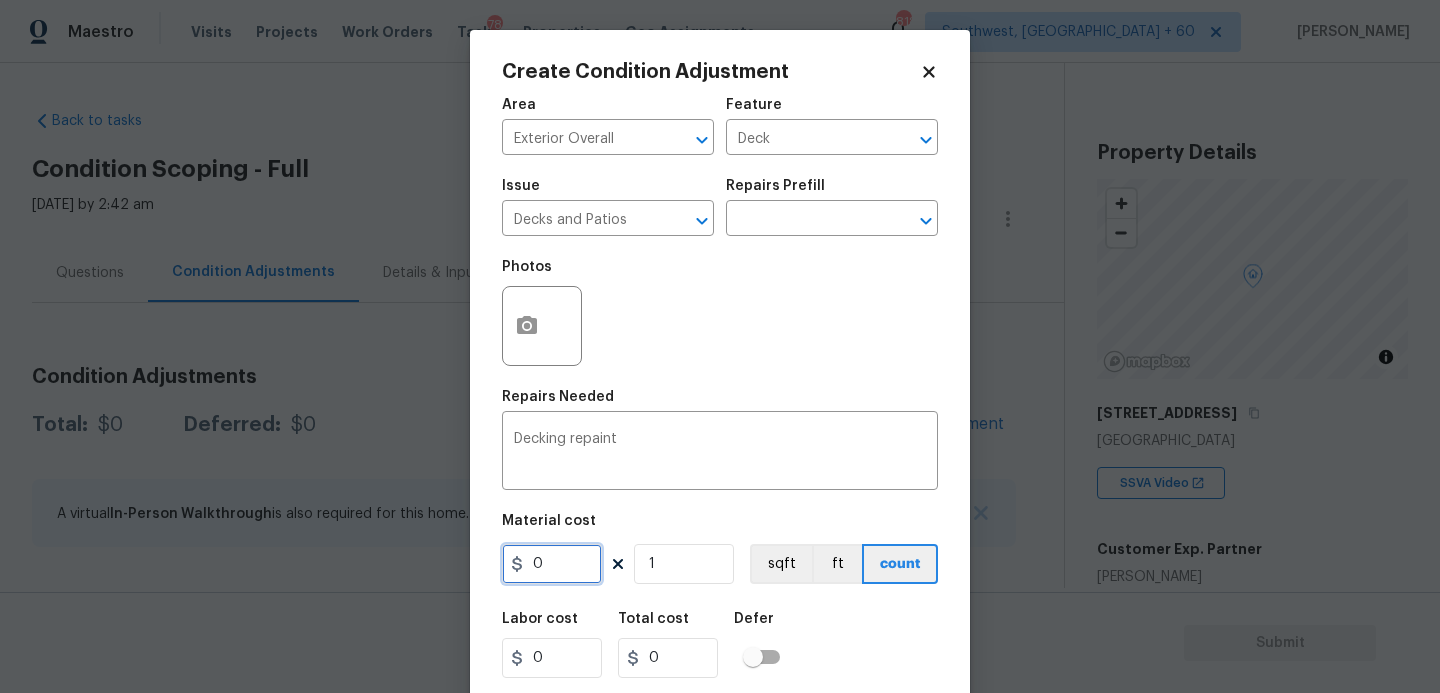drag, startPoint x: 573, startPoint y: 558, endPoint x: 449, endPoint y: 564, distance: 124.14507 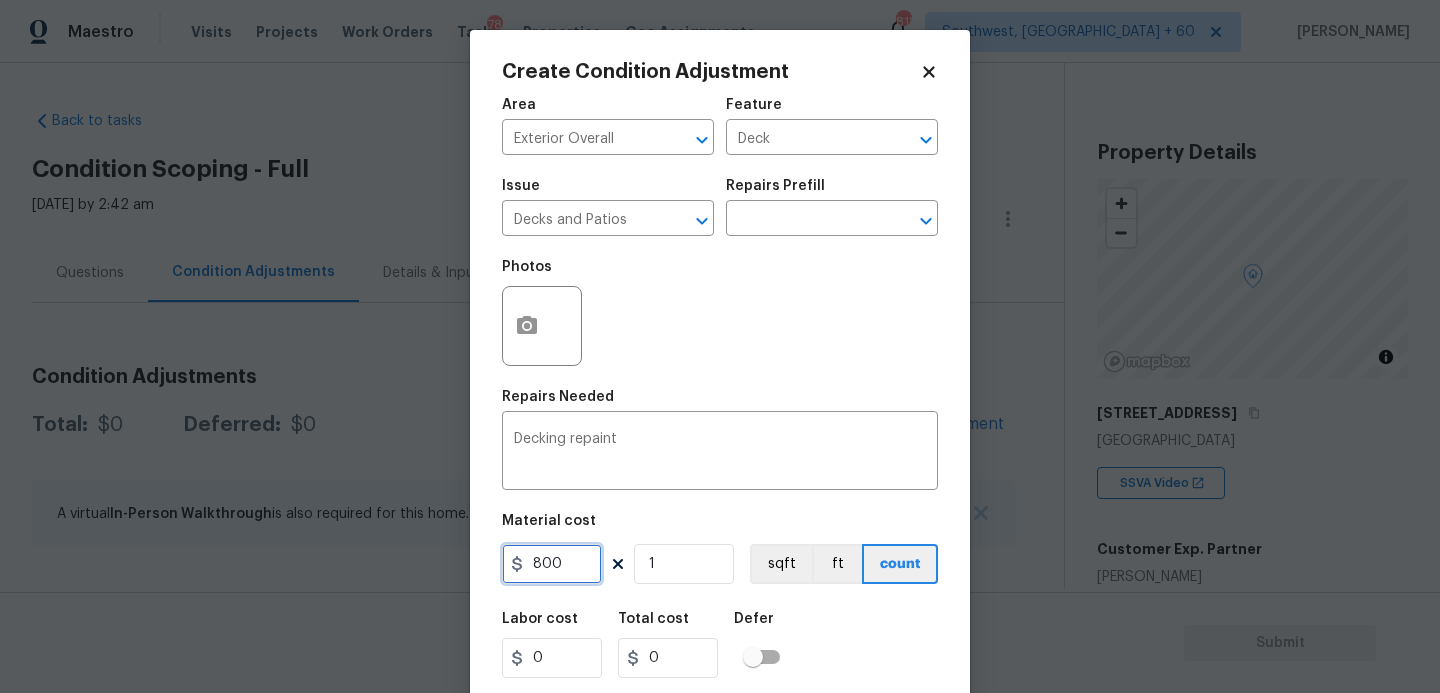 type on "800" 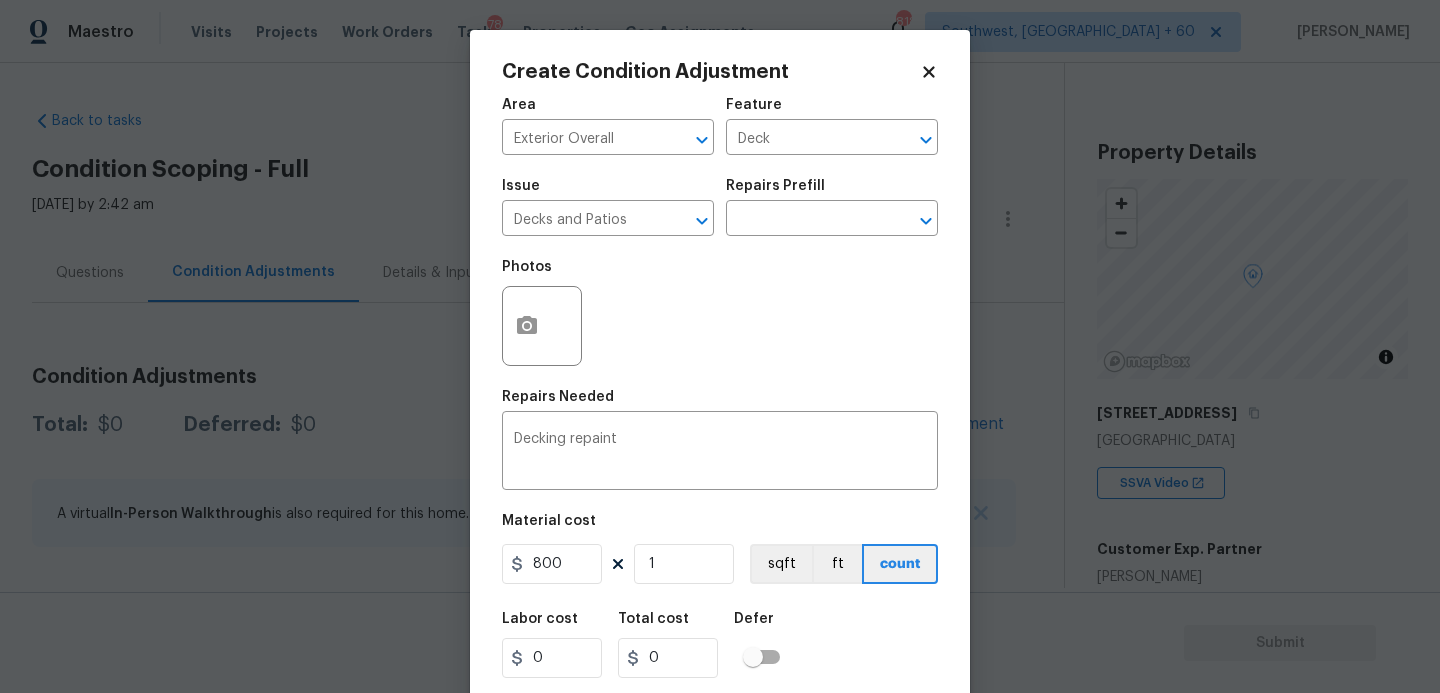 type on "800" 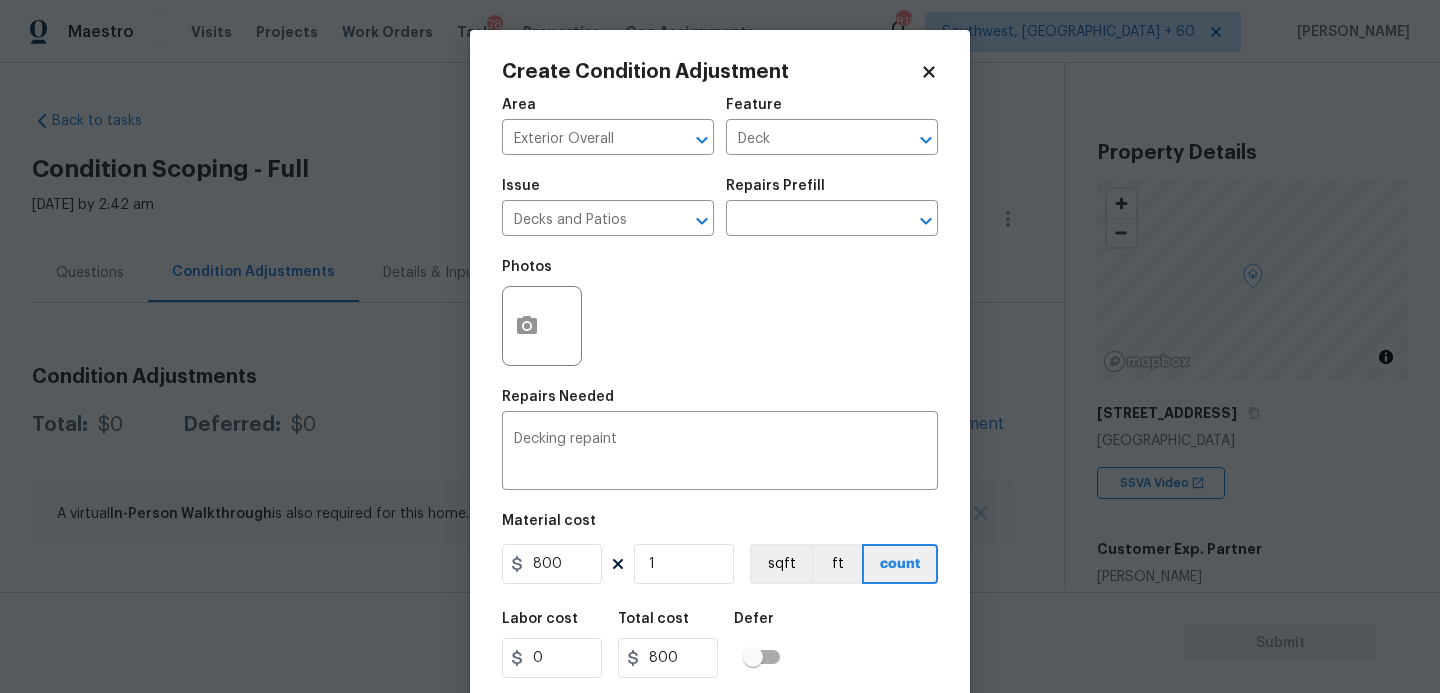 click on "Photos" at bounding box center (720, 313) 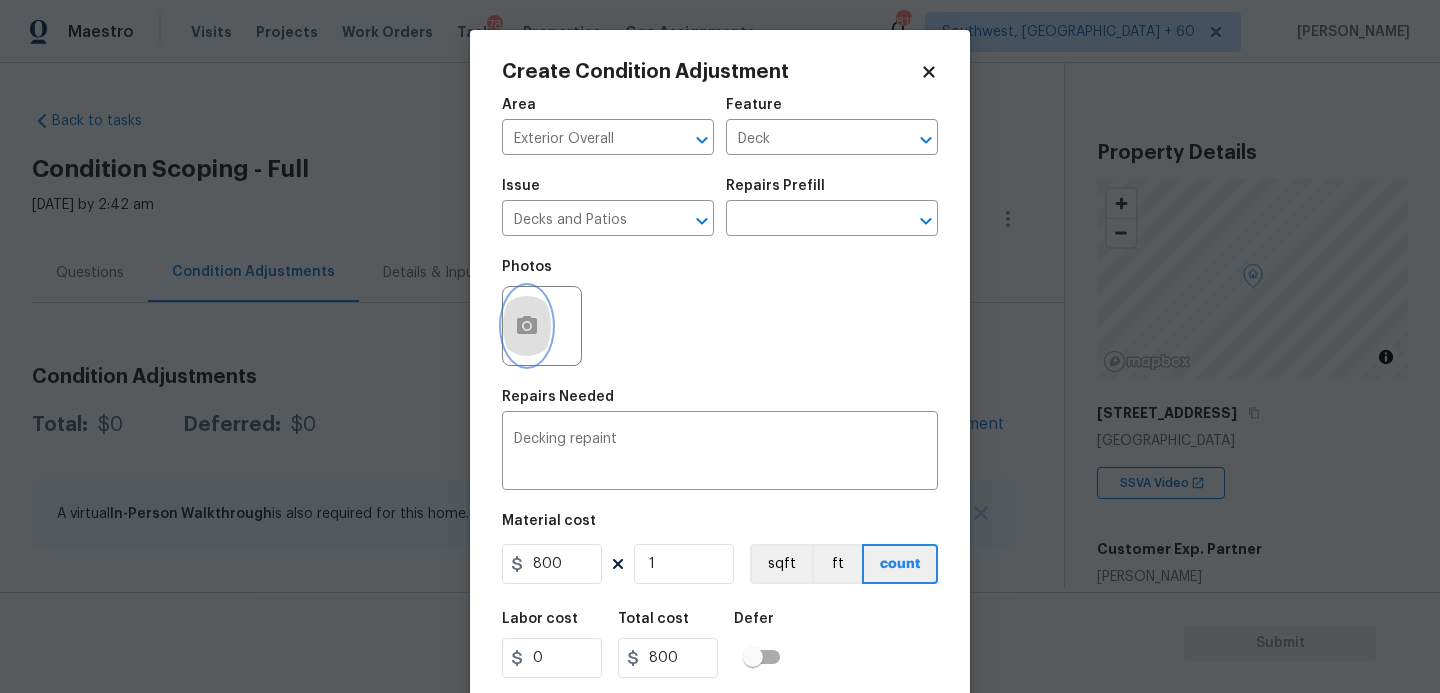 click 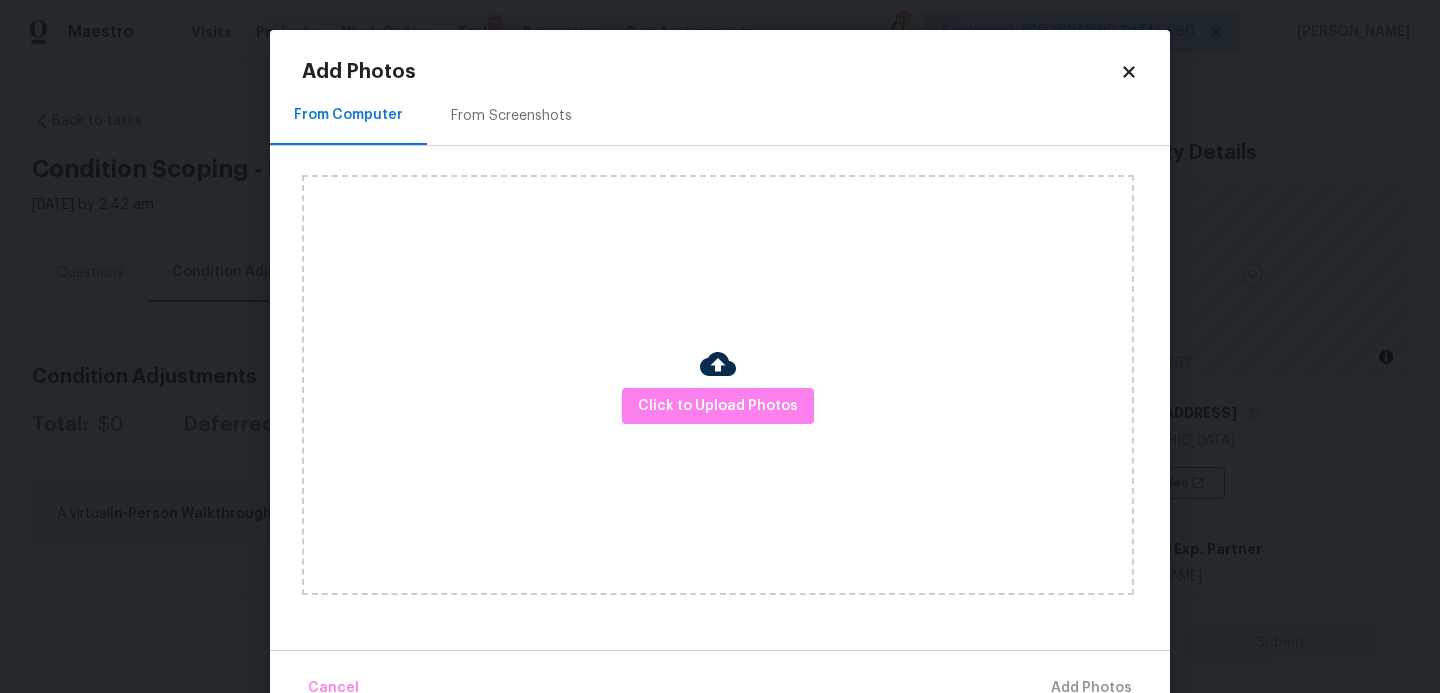 click on "Click to Upload Photos" at bounding box center [718, 385] 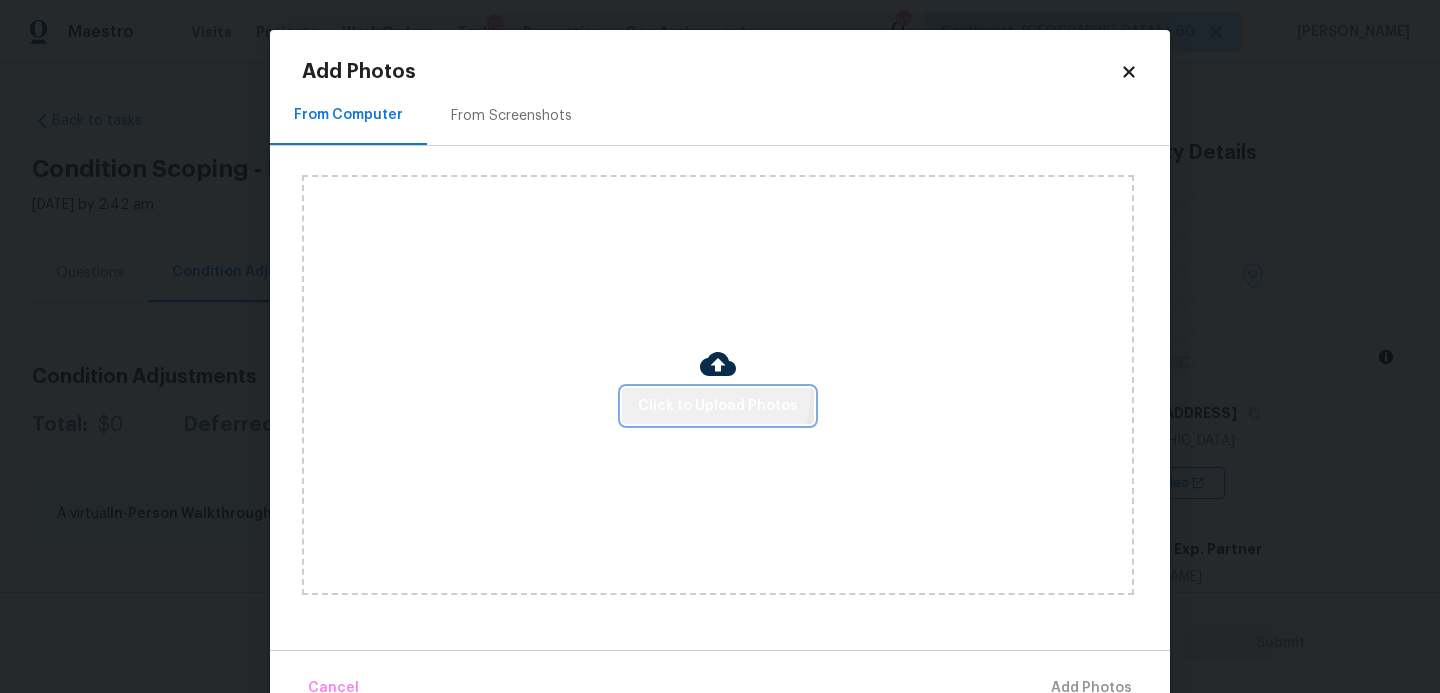 click on "Click to Upload Photos" at bounding box center [718, 406] 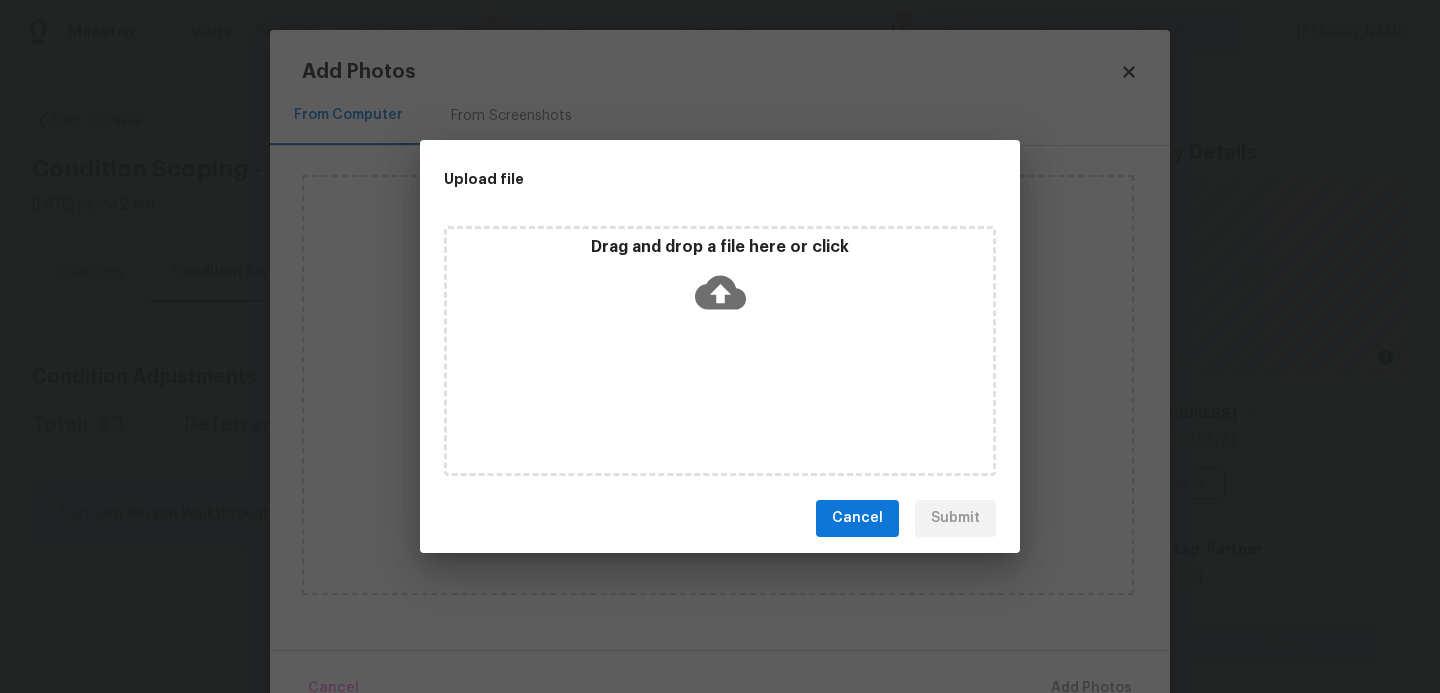 click on "Drag and drop a file here or click" at bounding box center [720, 280] 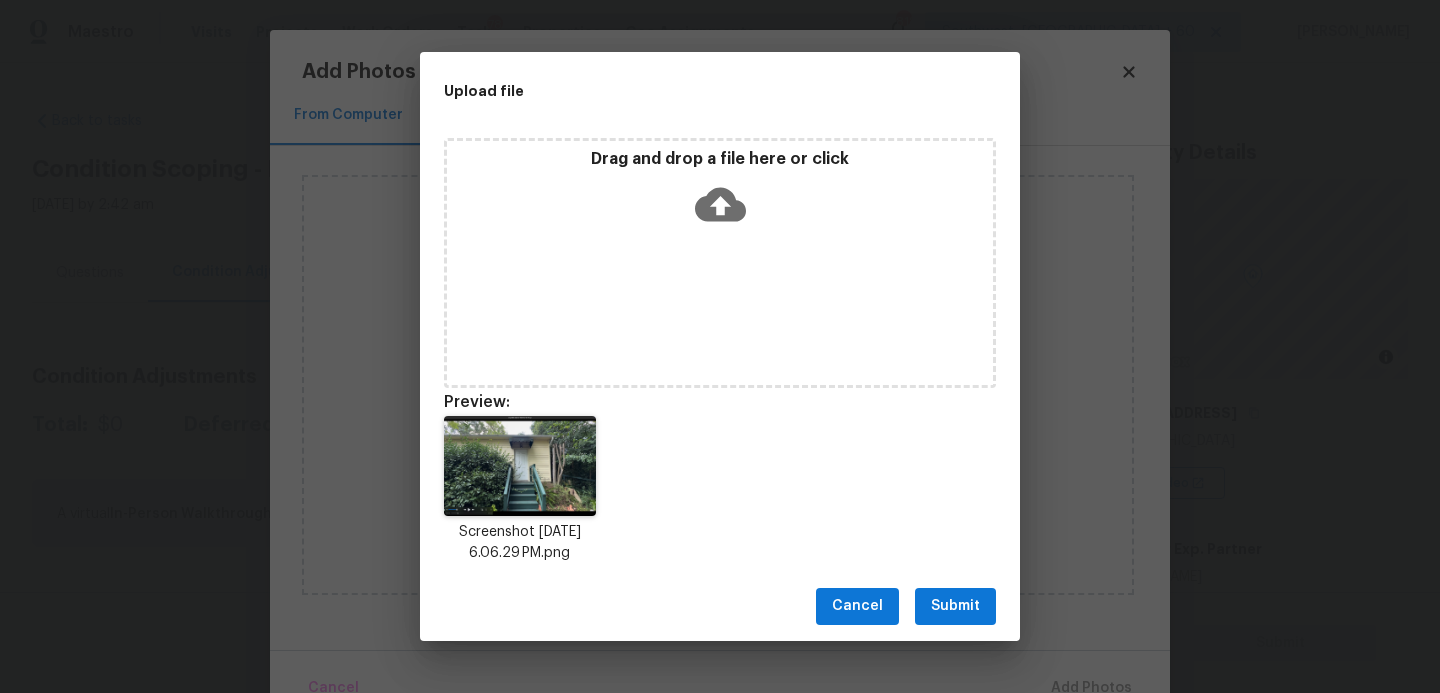 click on "Submit" at bounding box center (955, 606) 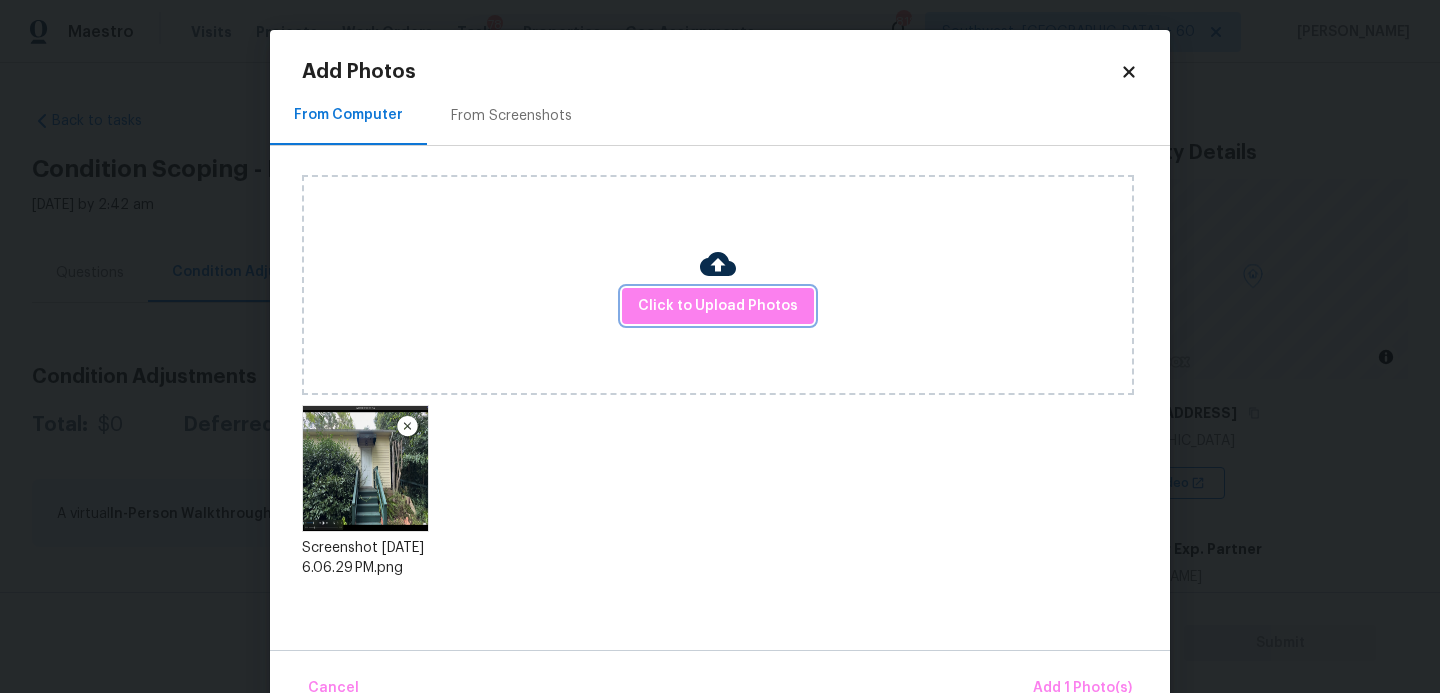 scroll, scrollTop: 47, scrollLeft: 0, axis: vertical 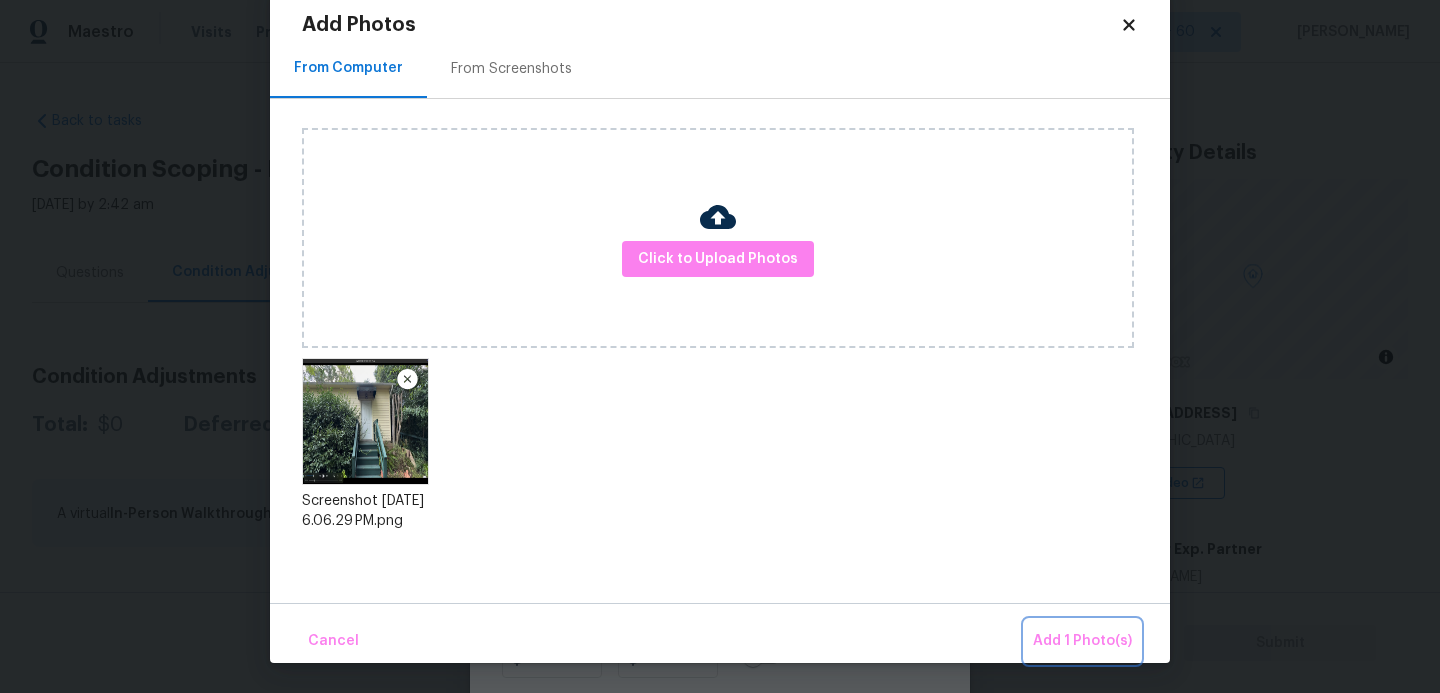 click on "Add 1 Photo(s)" at bounding box center [1082, 641] 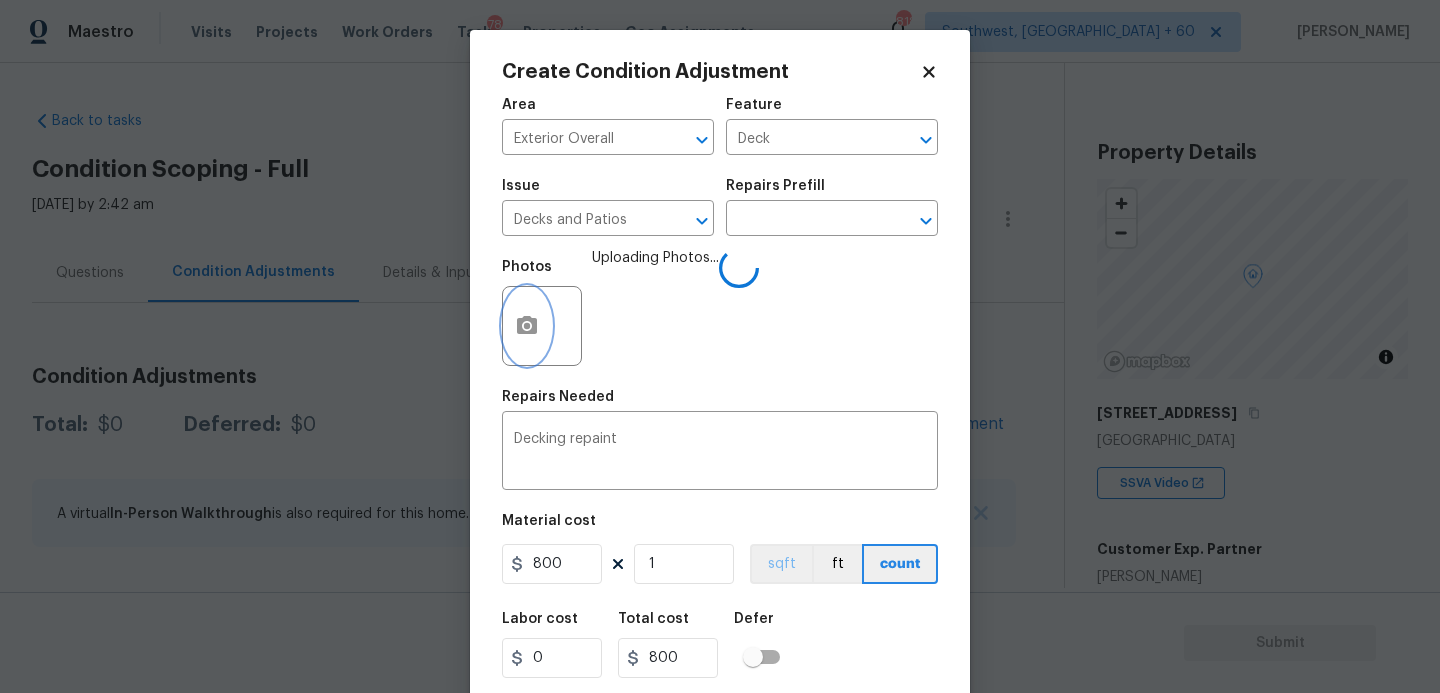 scroll, scrollTop: 0, scrollLeft: 0, axis: both 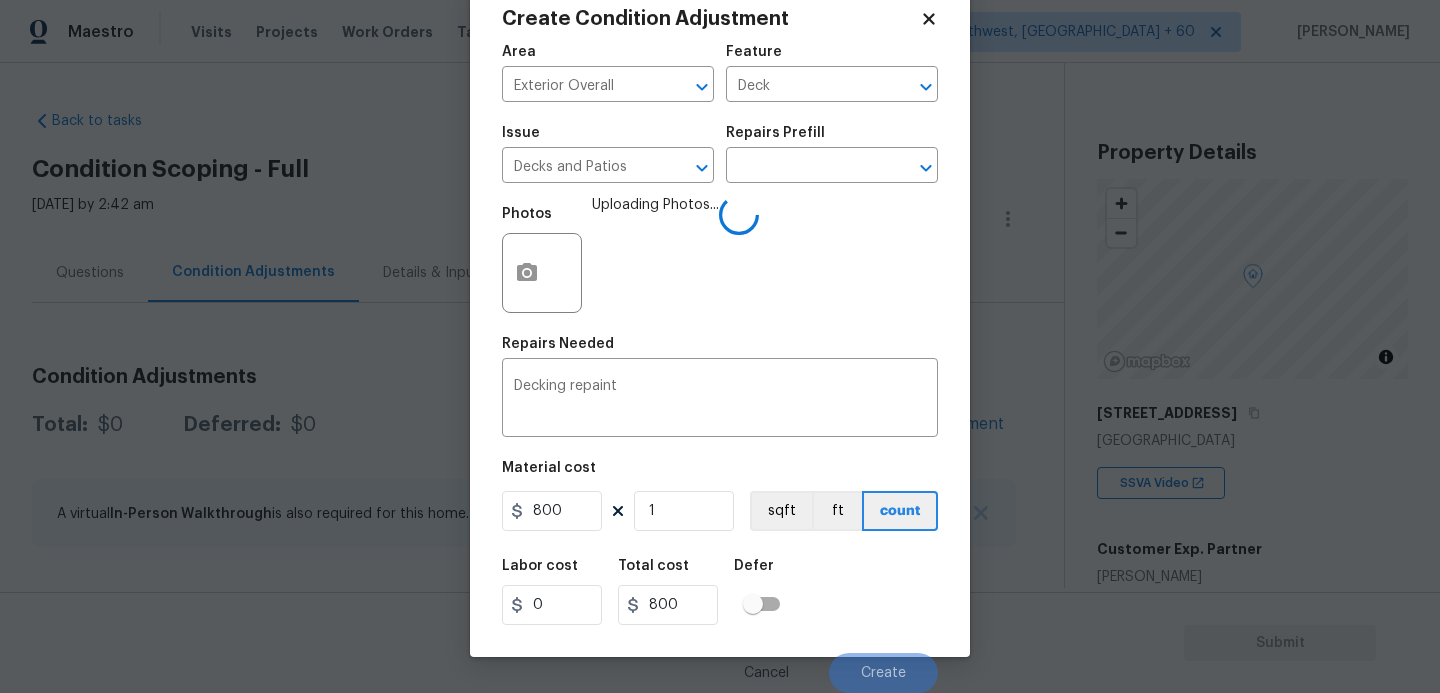 click on "Labor cost 0 Total cost 800 Defer" at bounding box center (720, 592) 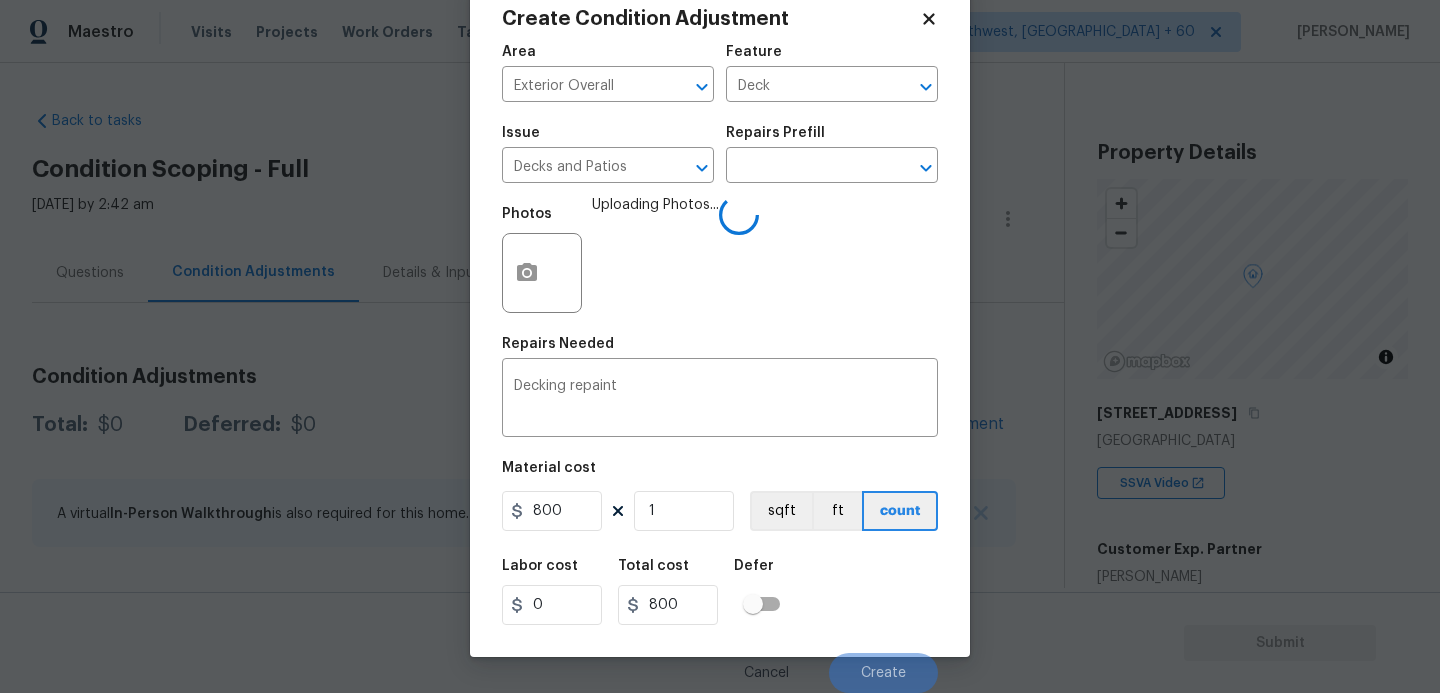 click on "Labor cost 0 Total cost 800 Defer" at bounding box center (720, 592) 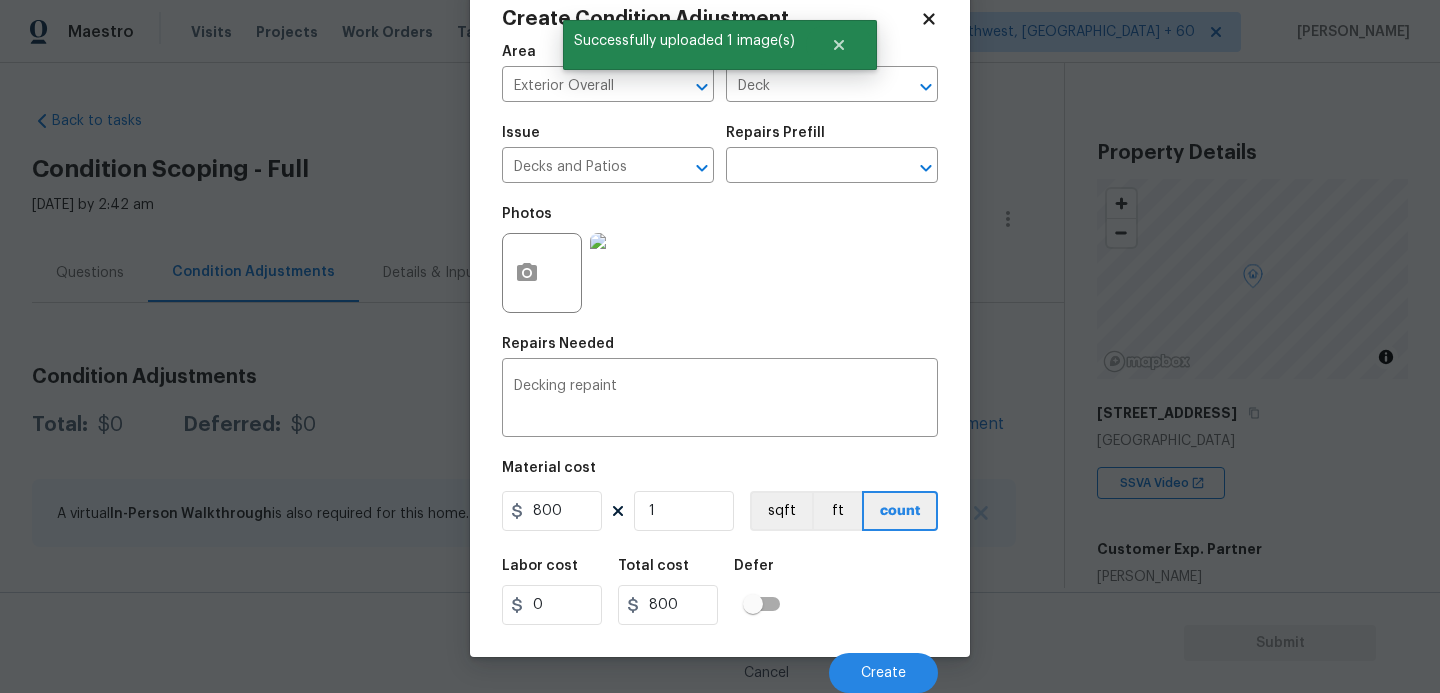 click on "Labor cost 0 Total cost 800 Defer" at bounding box center (720, 592) 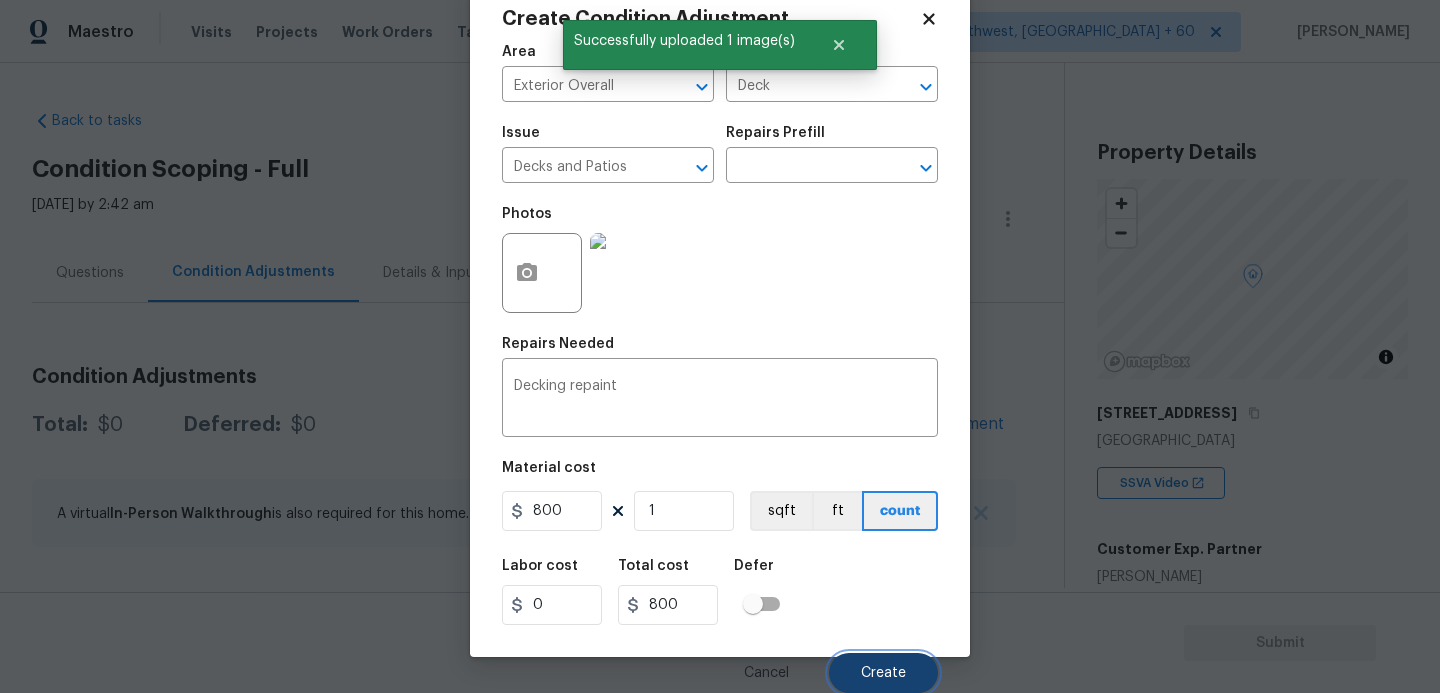 click on "Create" at bounding box center (883, 673) 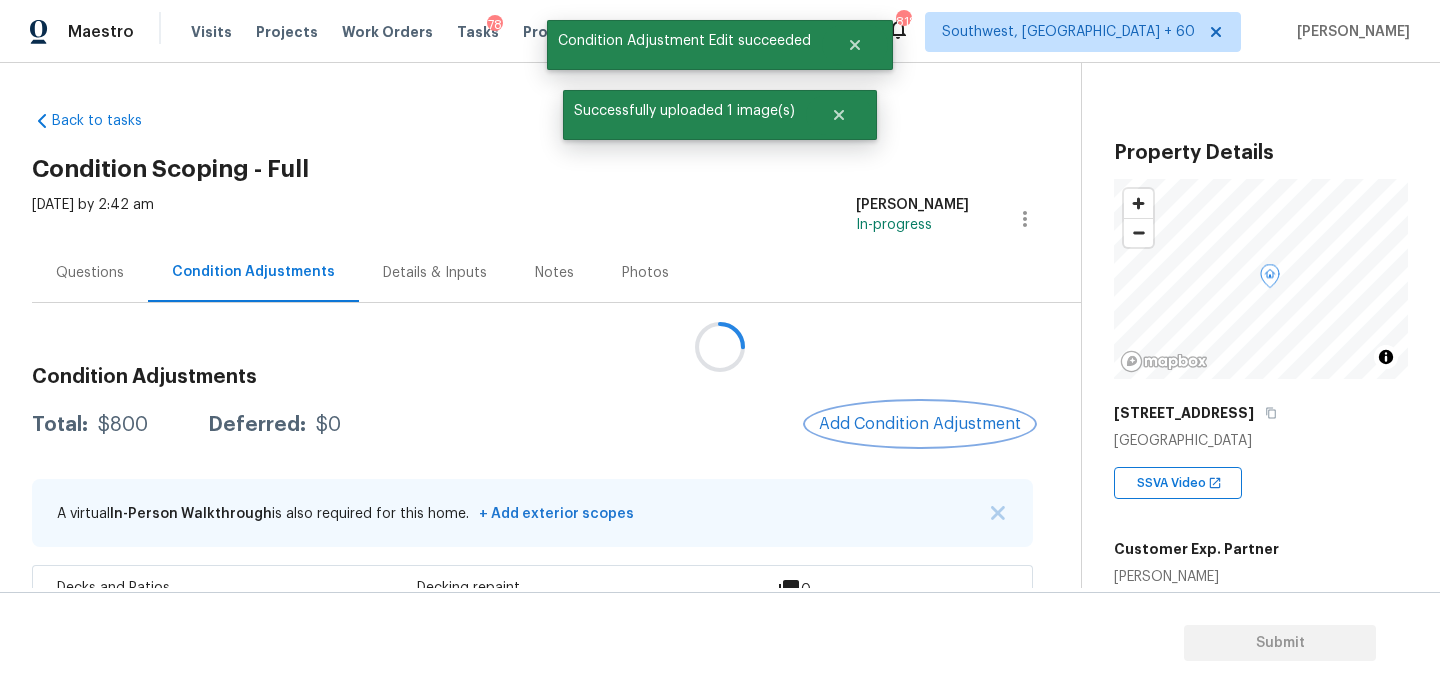 scroll, scrollTop: 0, scrollLeft: 0, axis: both 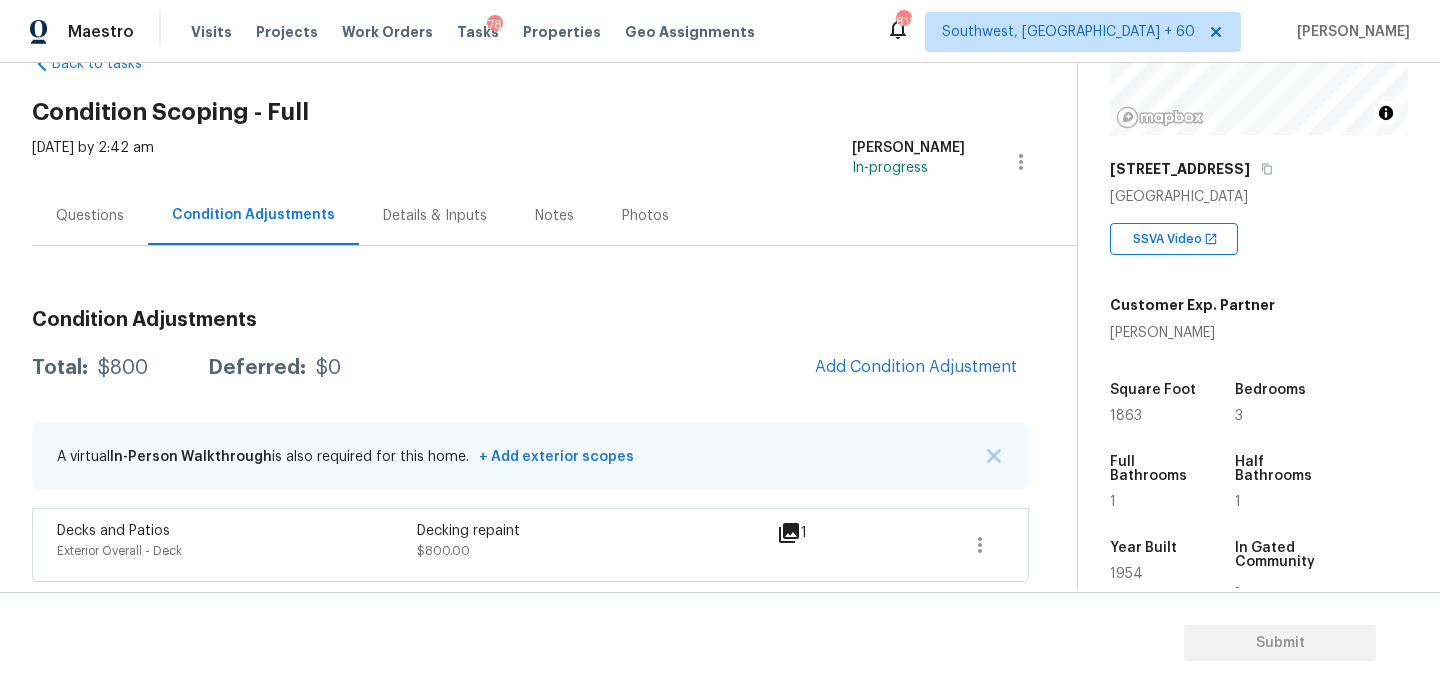 click on "Add Condition Adjustment" at bounding box center (916, 368) 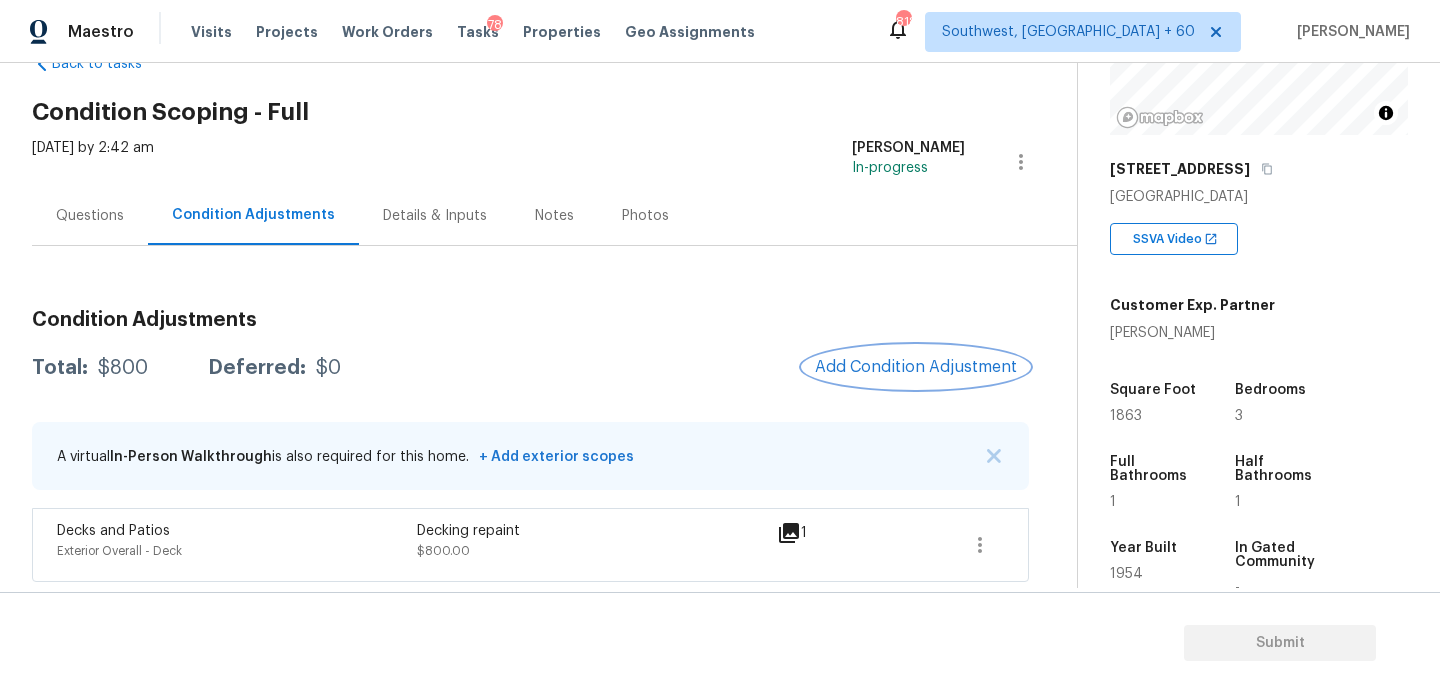 click on "Add Condition Adjustment" at bounding box center (916, 367) 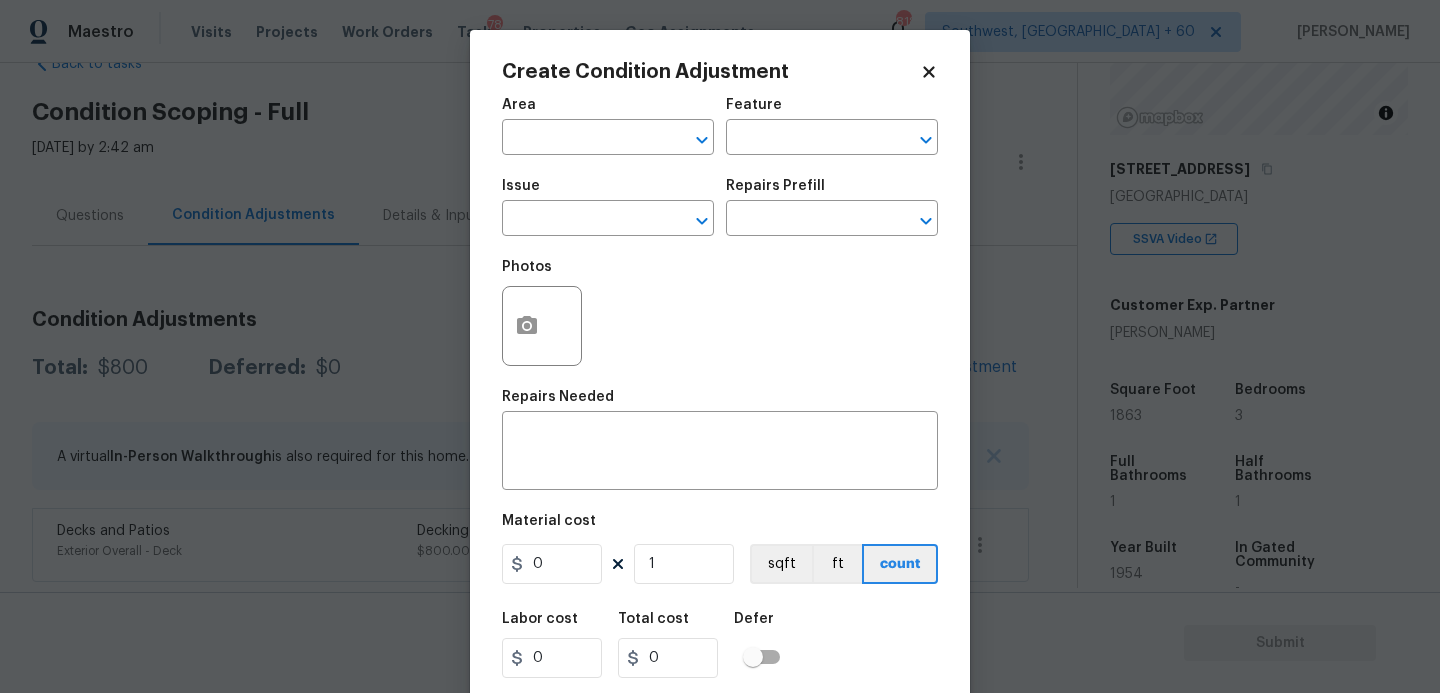click on "Area" at bounding box center [519, 105] 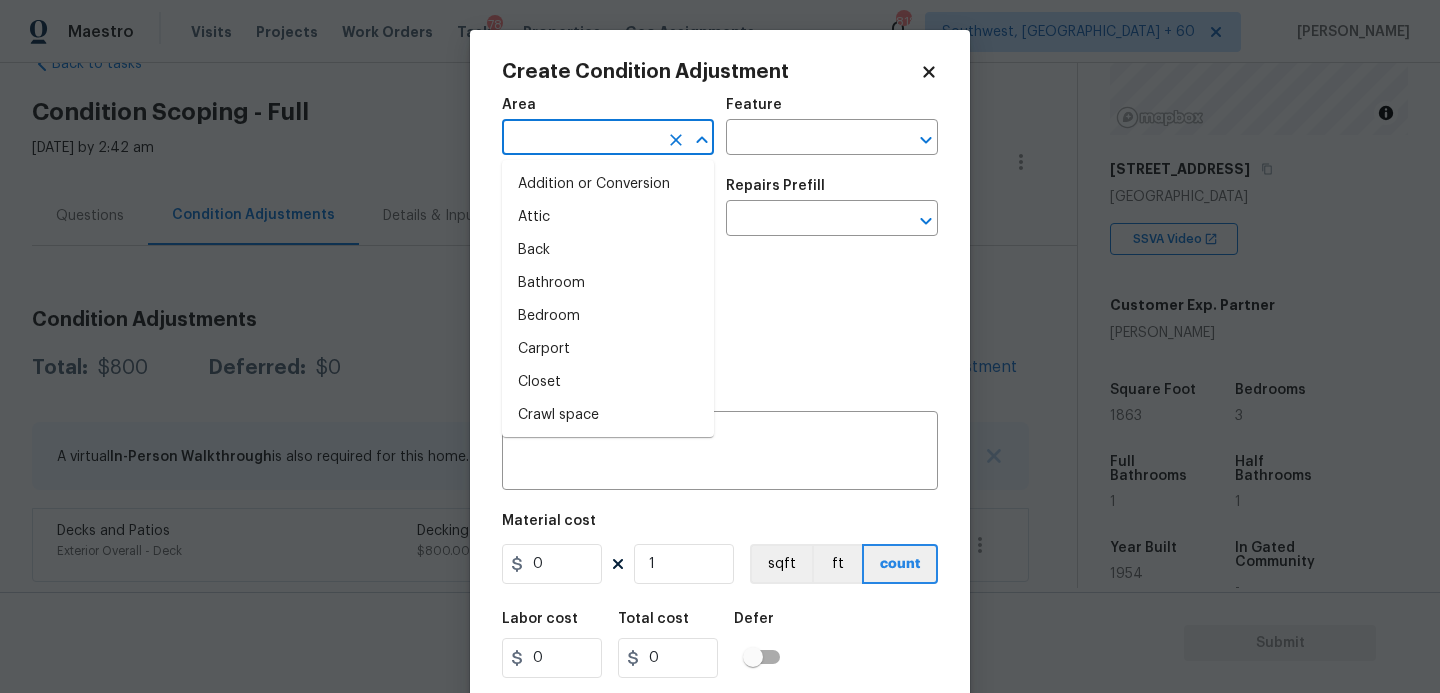 click at bounding box center (580, 139) 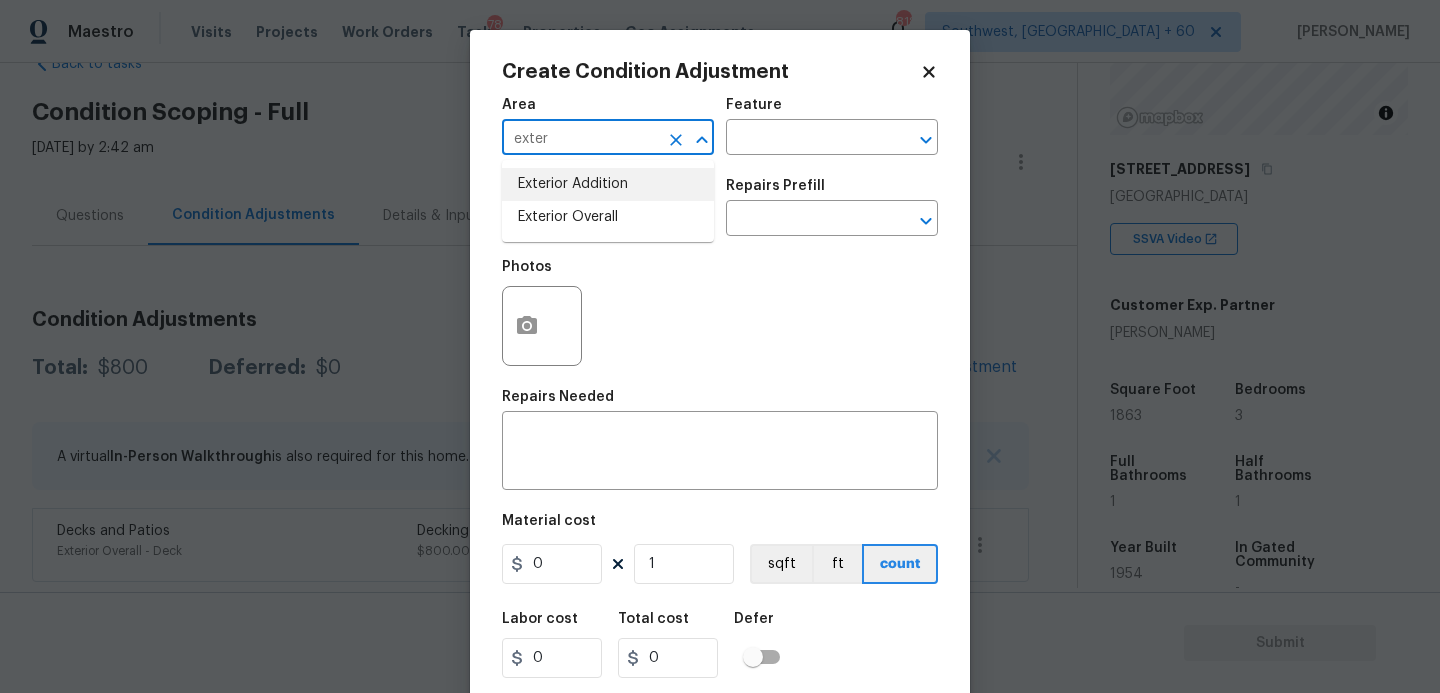 click on "Exterior Overall" at bounding box center [608, 217] 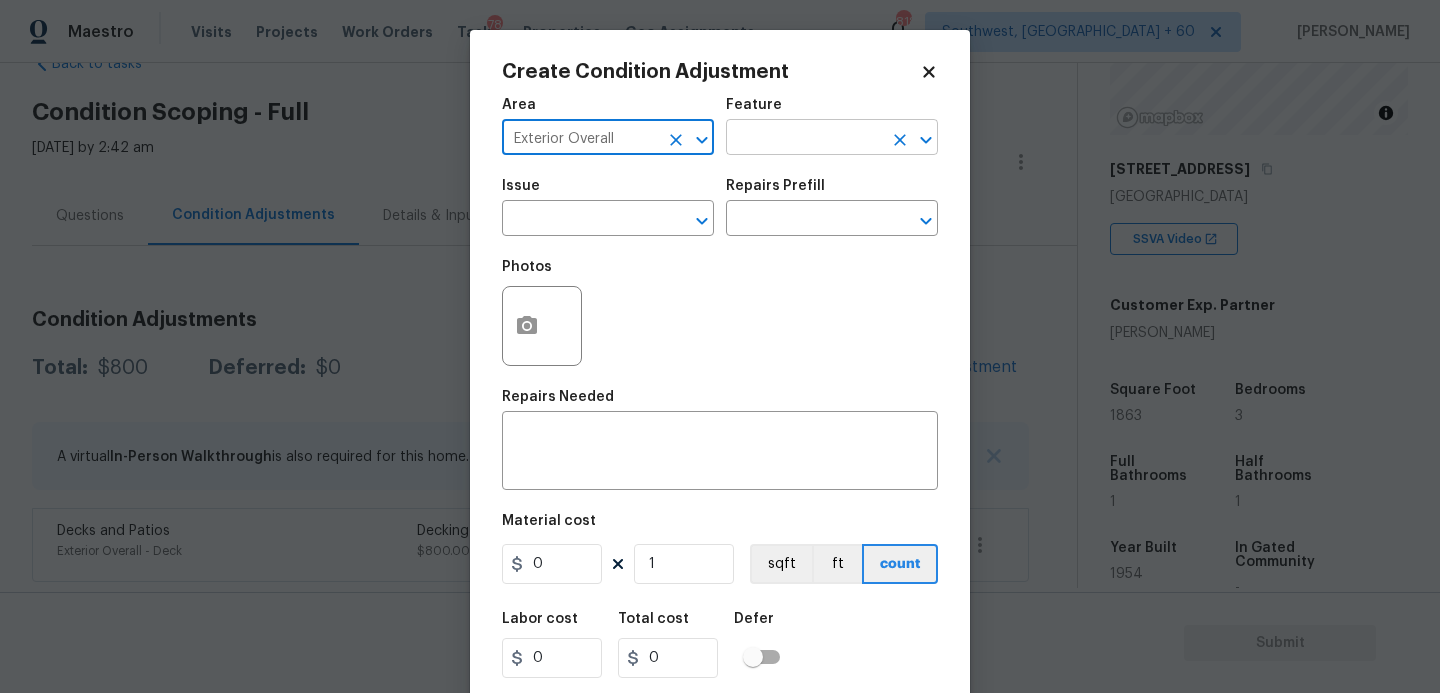 type on "Exterior Overall" 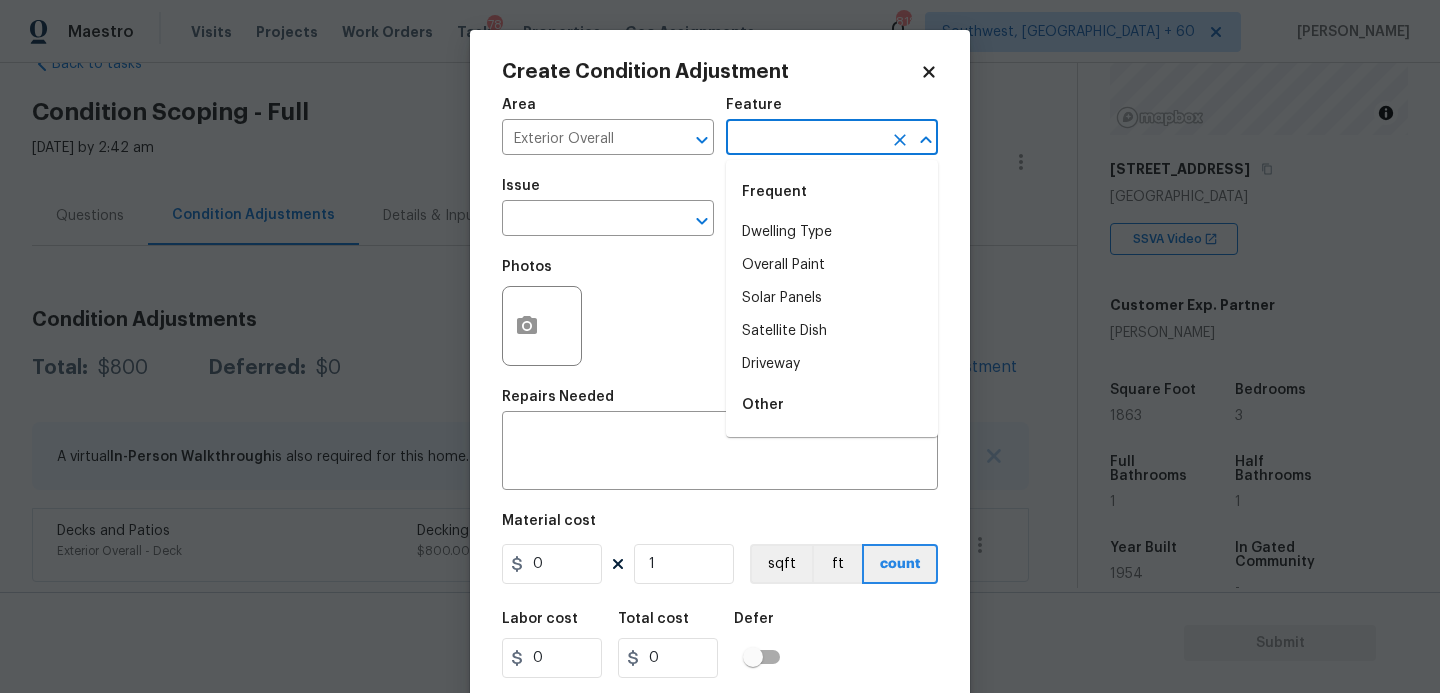 click at bounding box center [804, 139] 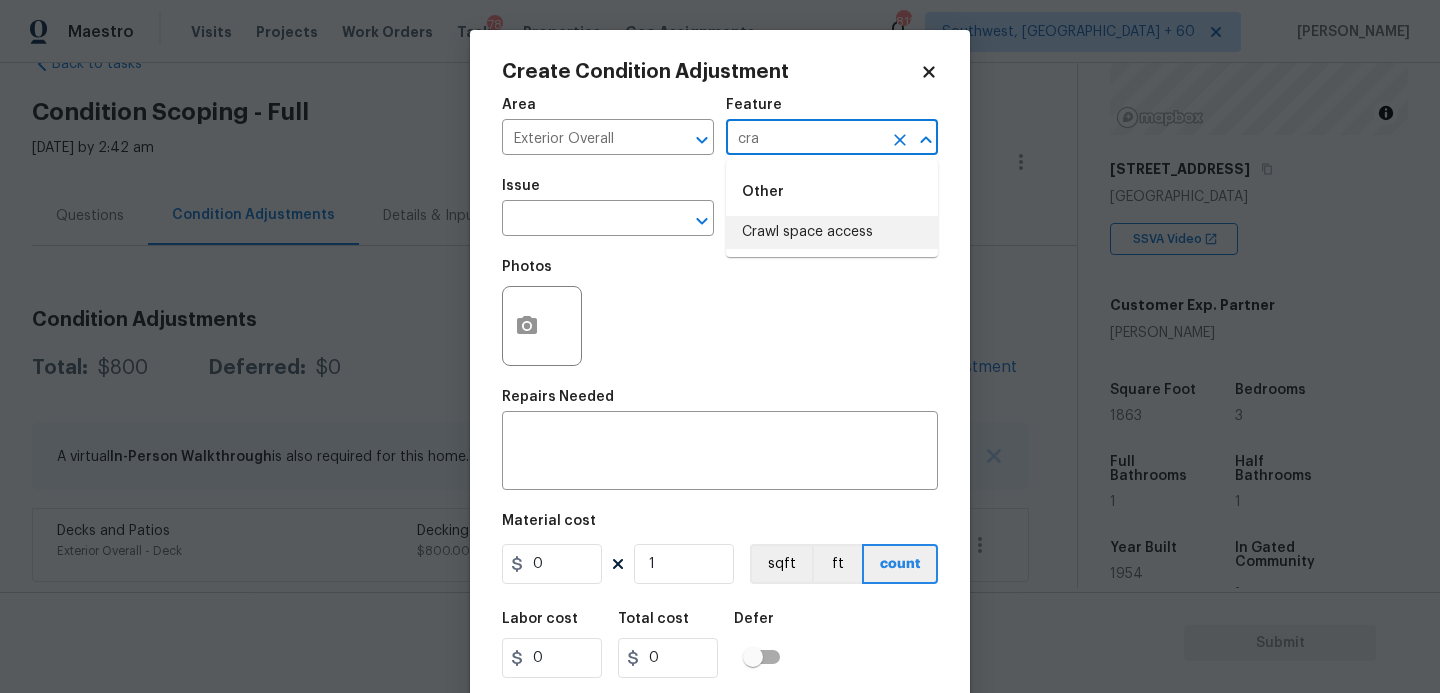 click on "Crawl space access" at bounding box center (832, 232) 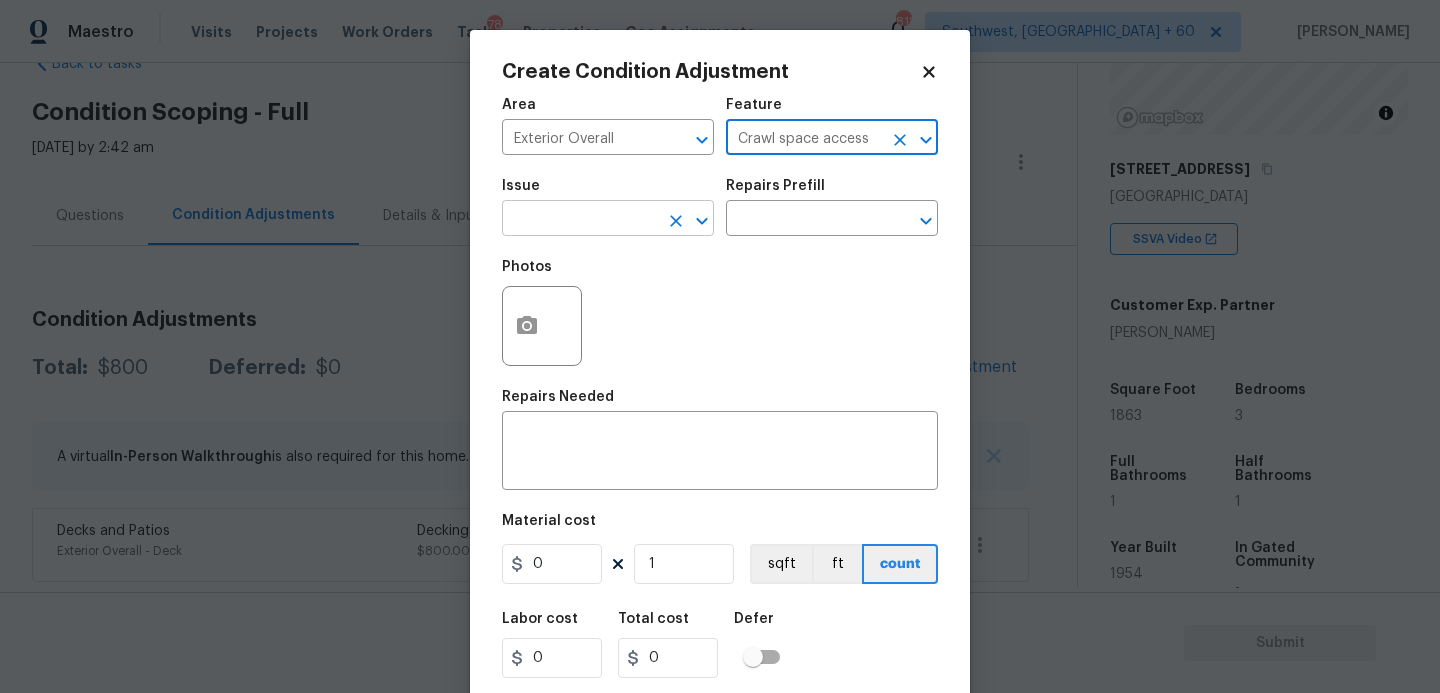 click 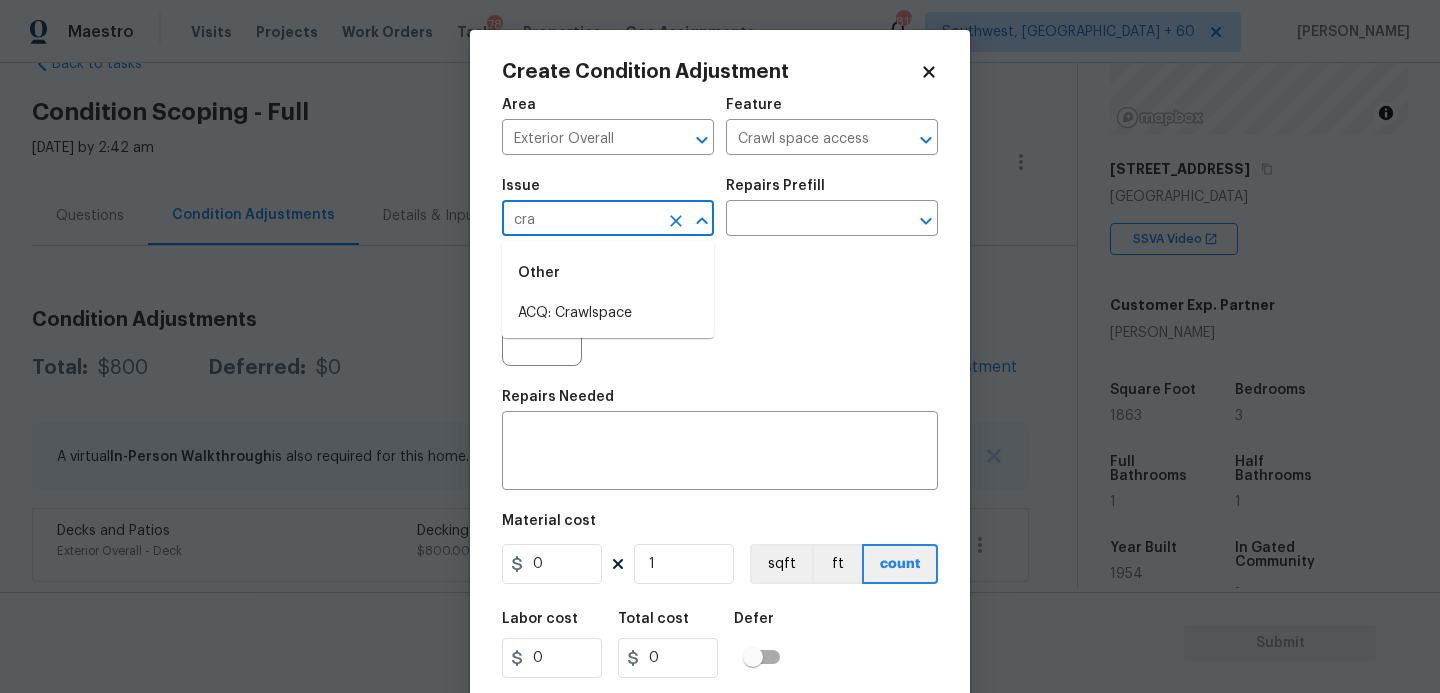 type on "cra" 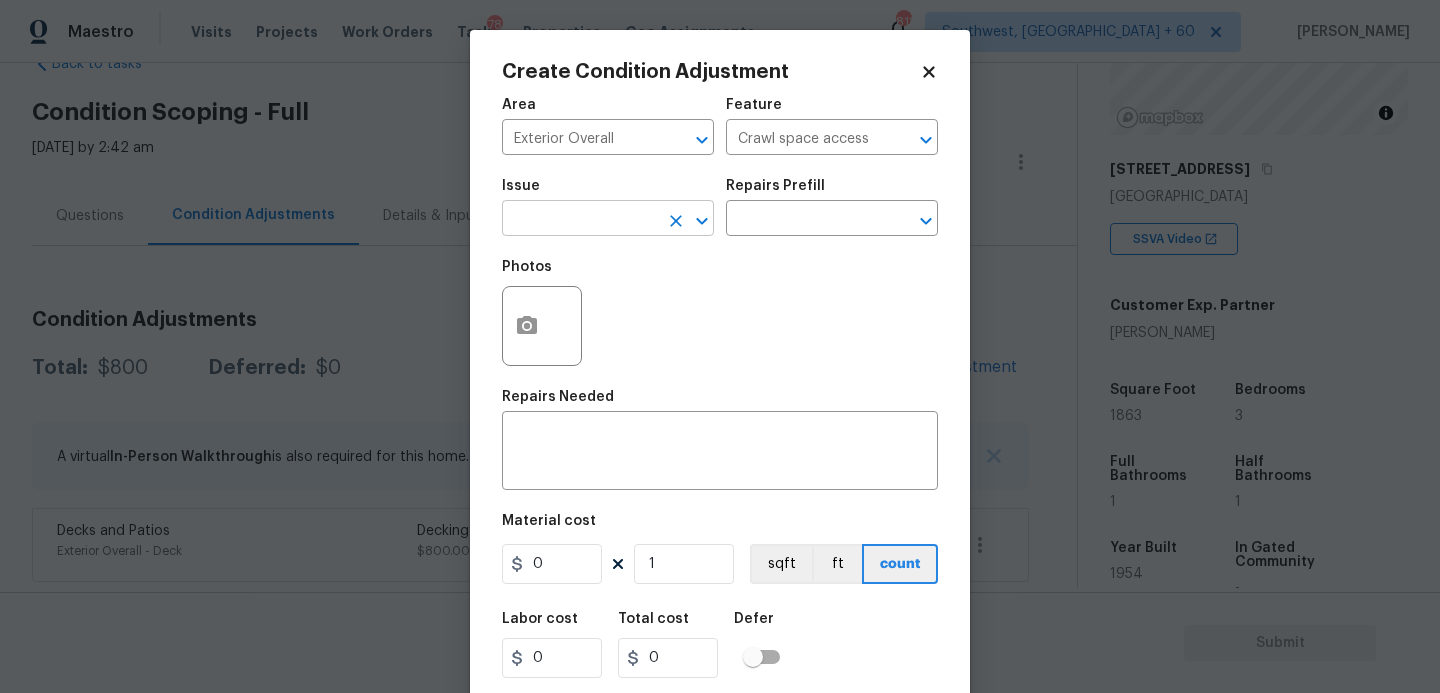 click at bounding box center [580, 220] 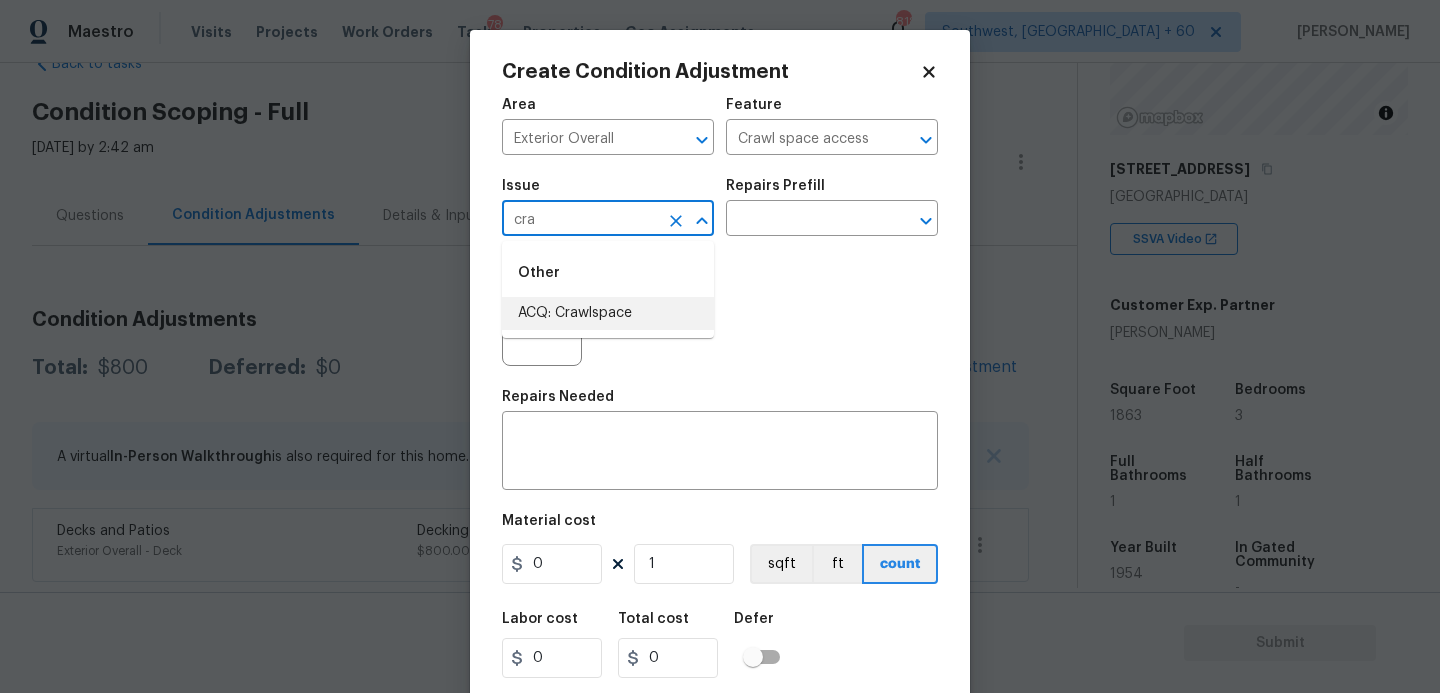 click on "ACQ: Crawlspace" at bounding box center [608, 313] 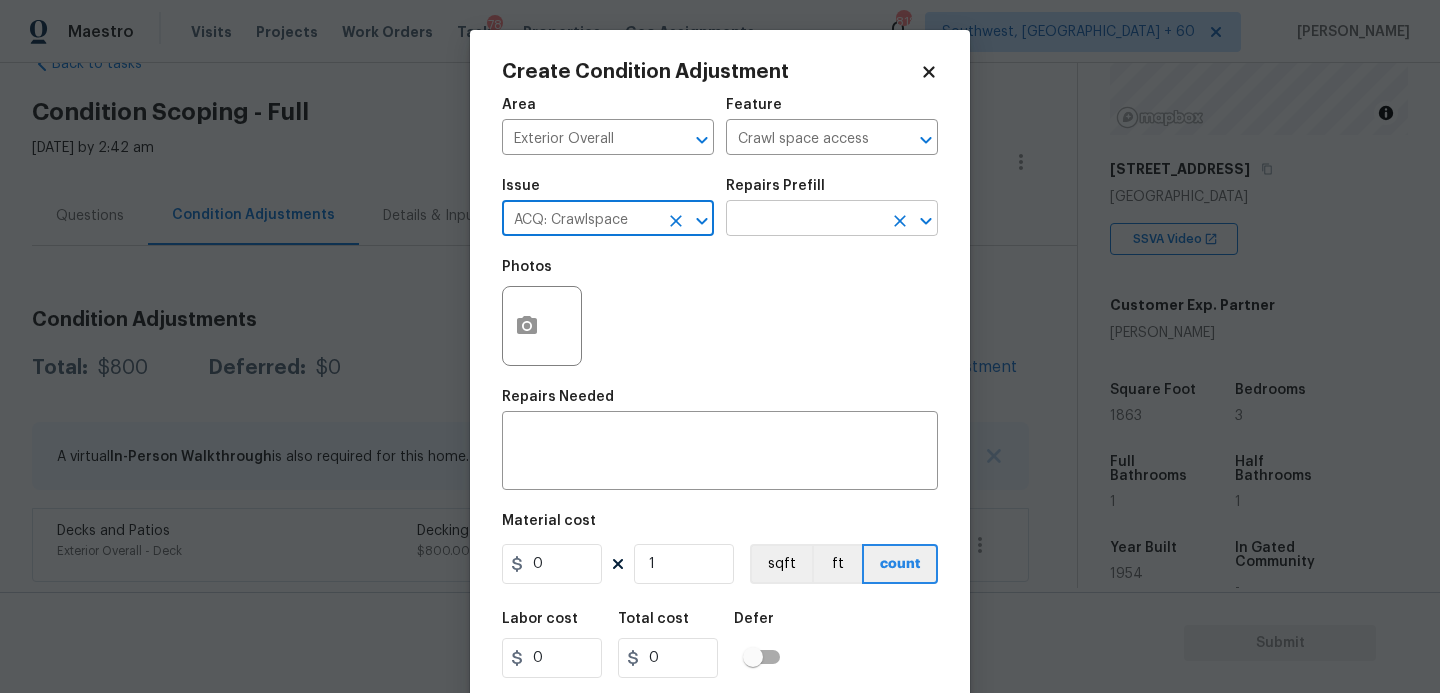 type on "ACQ: Crawlspace" 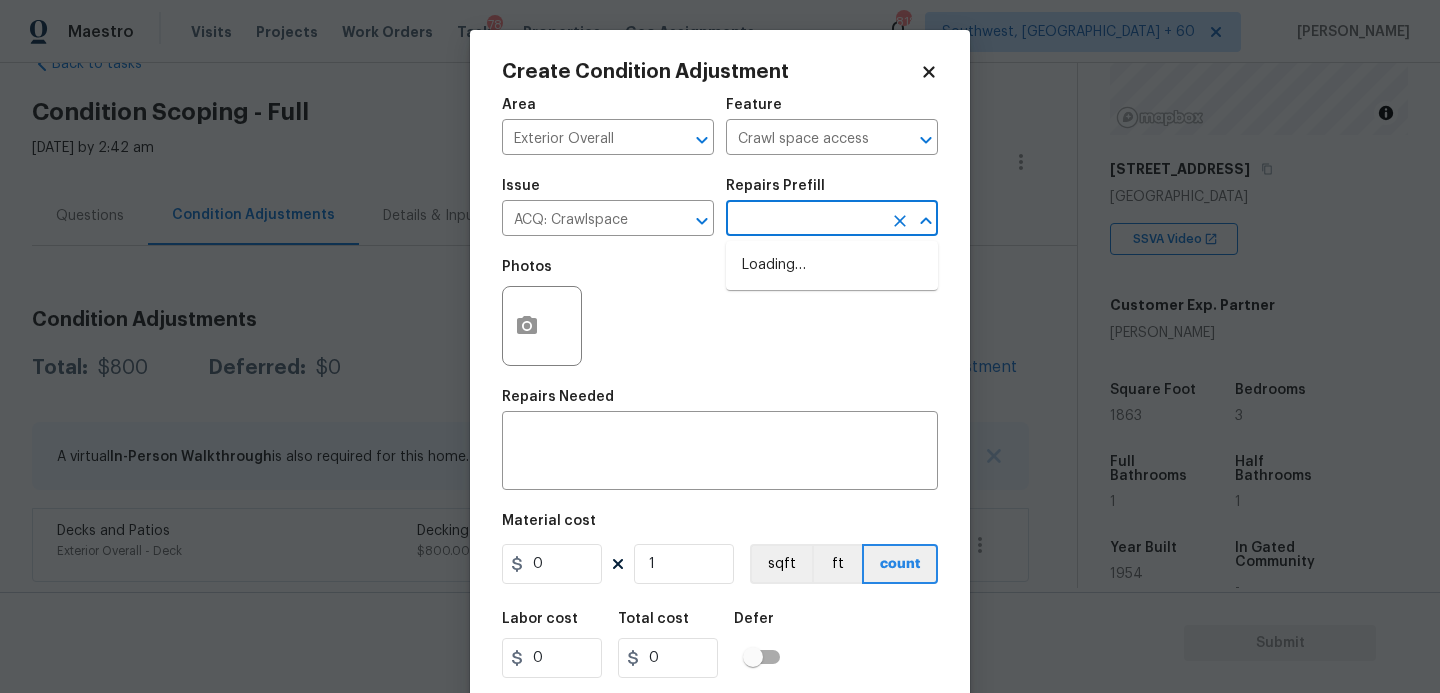 click at bounding box center (804, 220) 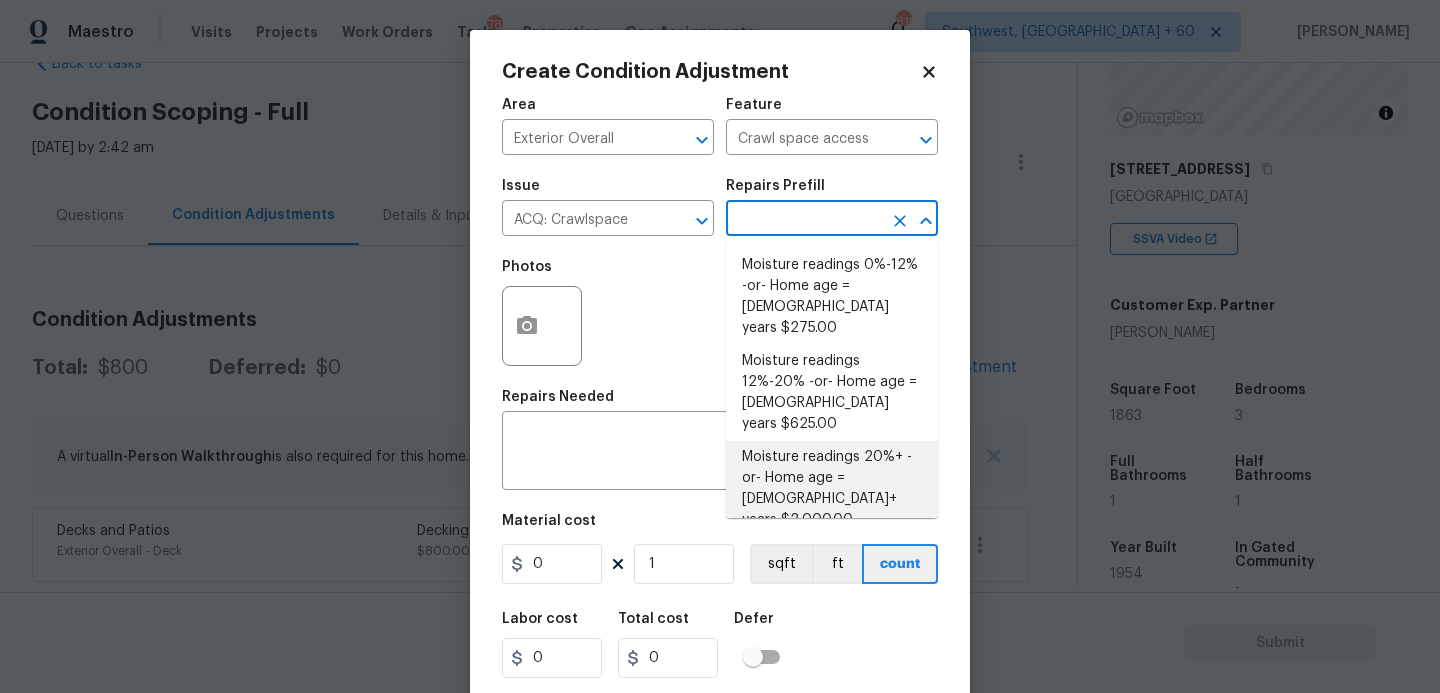 click on "Moisture readings 20%+ -or- Home age = [DEMOGRAPHIC_DATA]+ years $2,000.00" at bounding box center (832, 489) 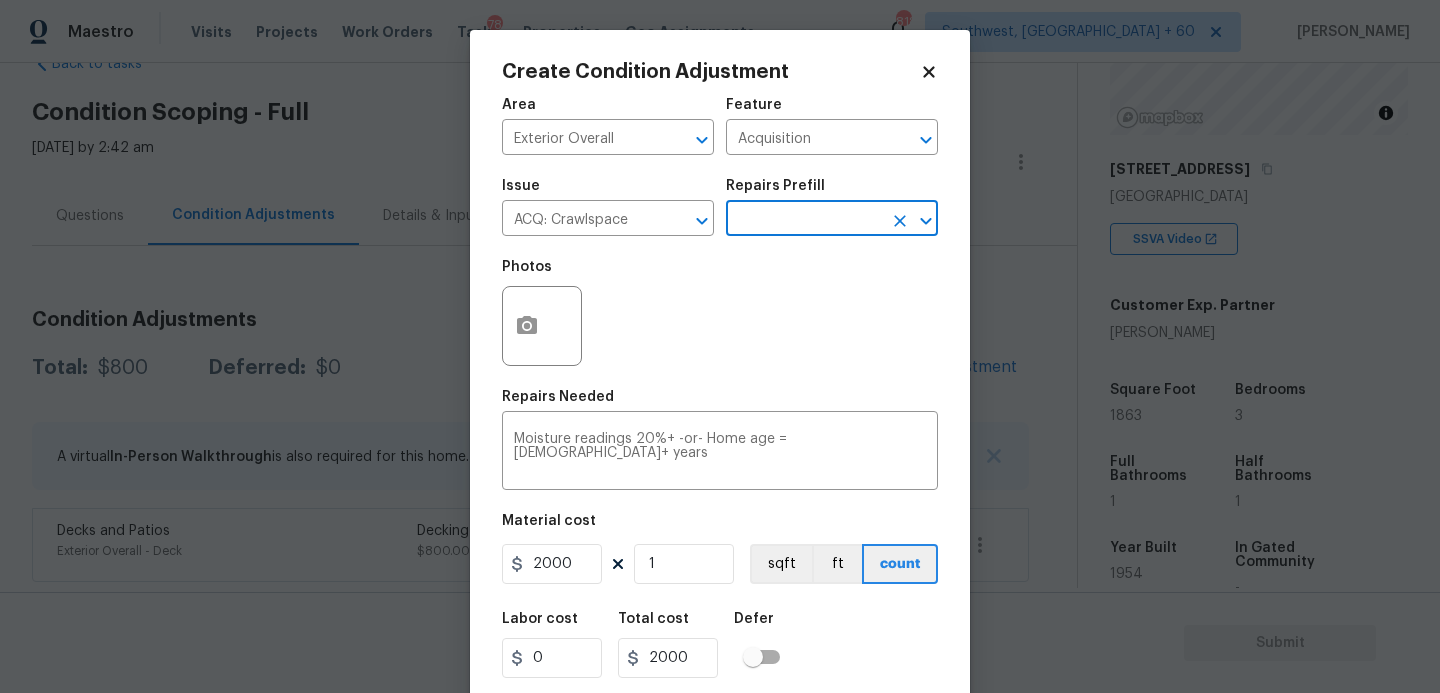 scroll, scrollTop: 54, scrollLeft: 0, axis: vertical 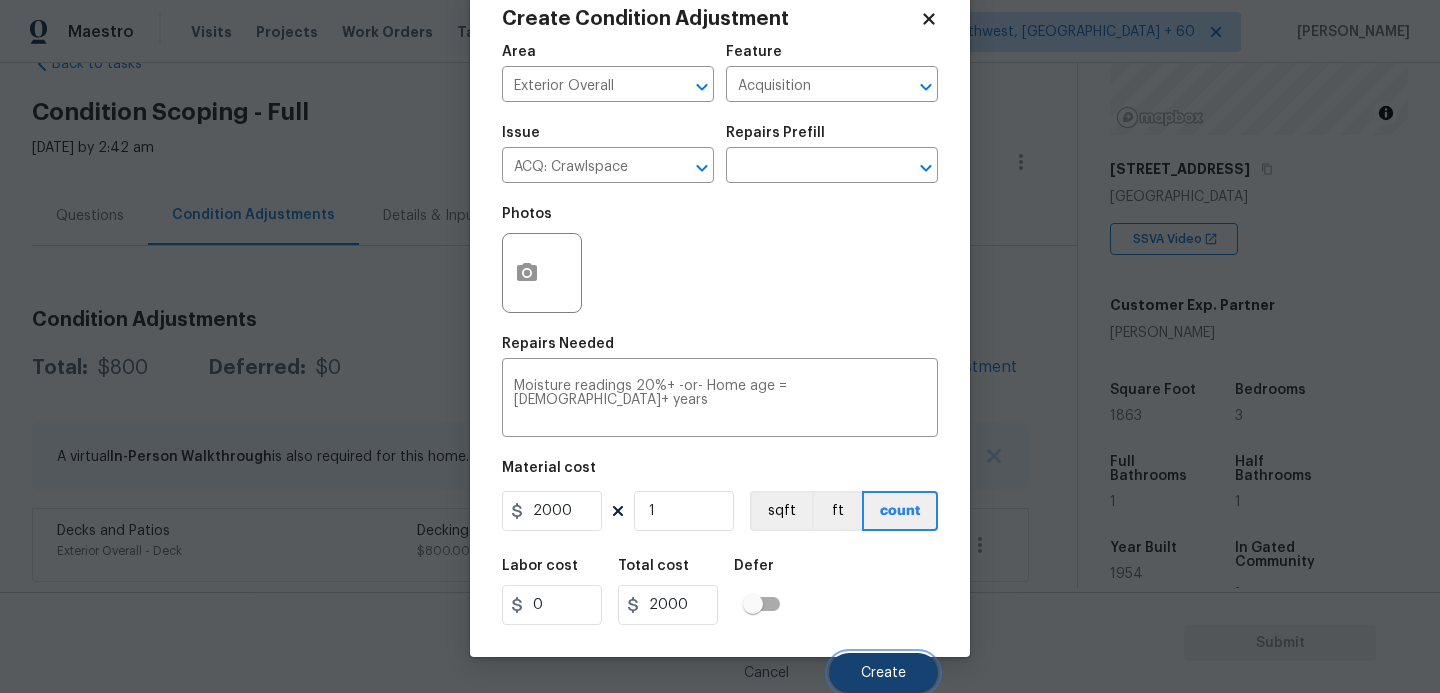 click on "Create" at bounding box center [883, 673] 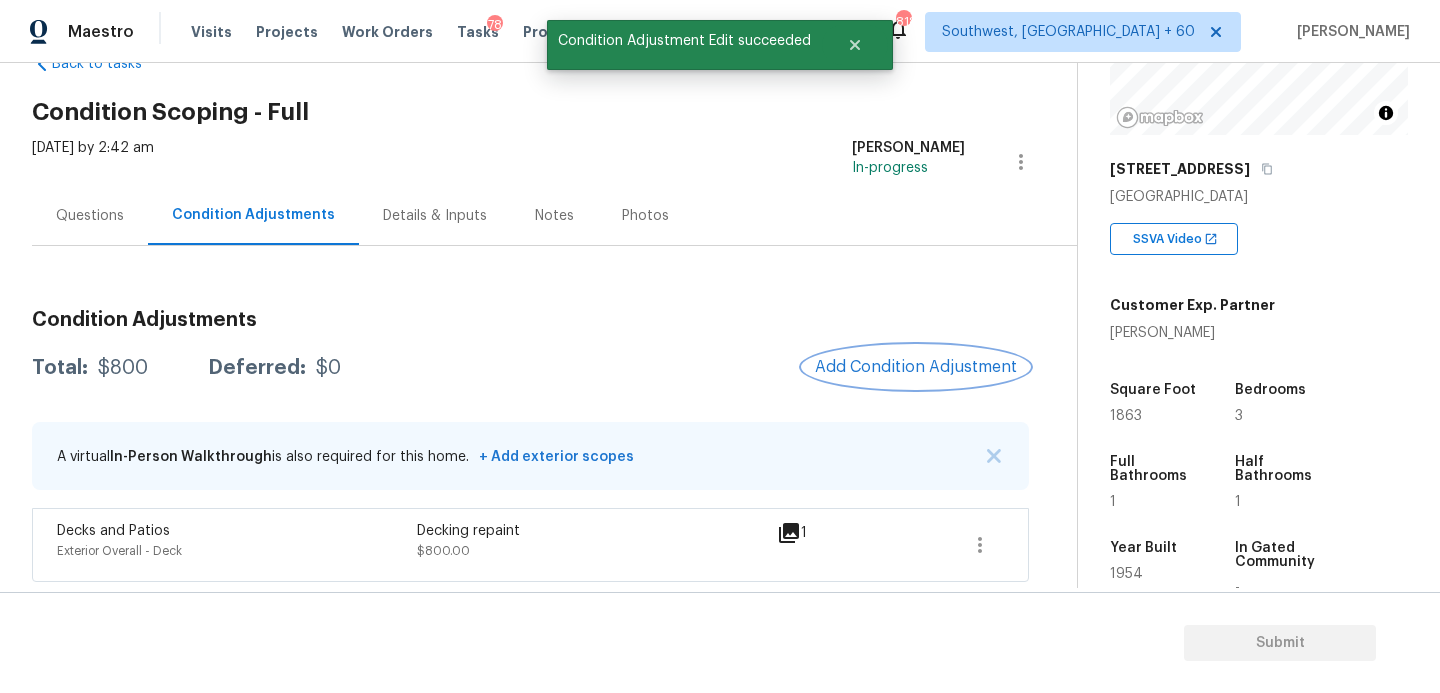 scroll, scrollTop: 0, scrollLeft: 0, axis: both 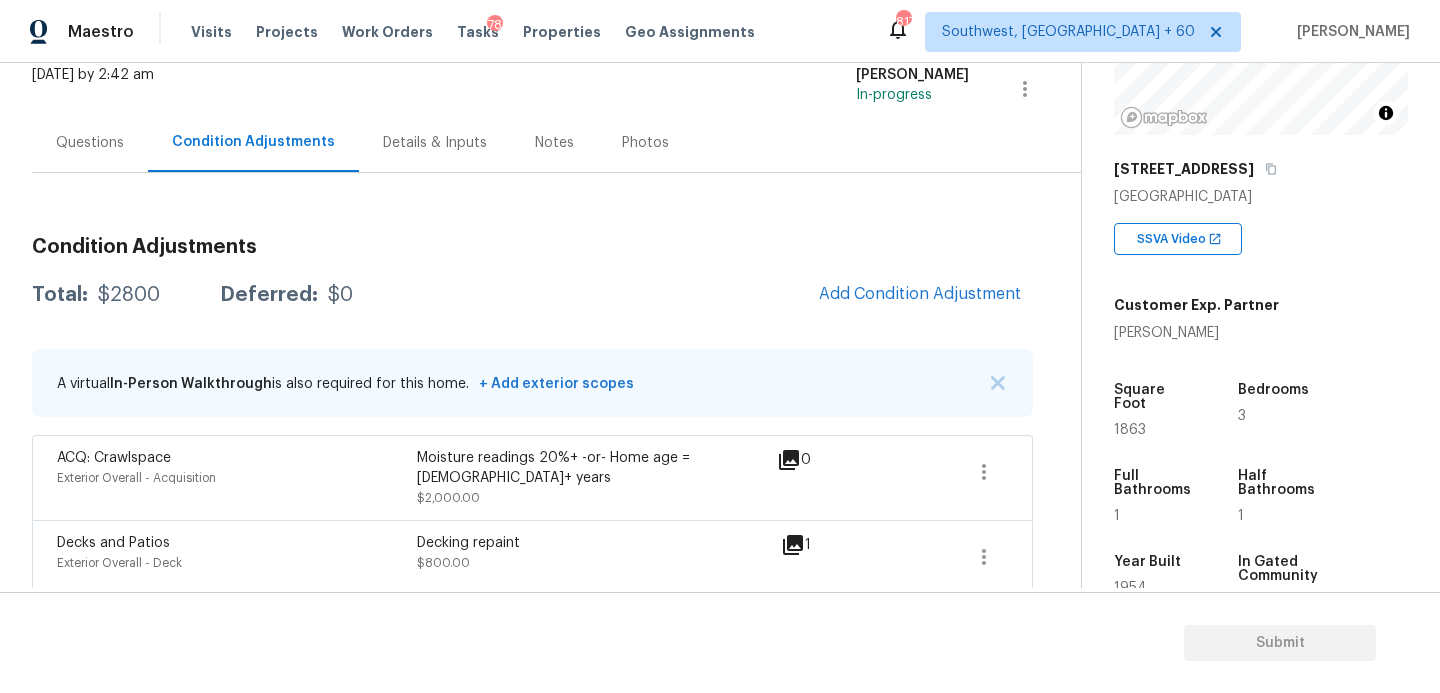 click on "Questions" at bounding box center [90, 143] 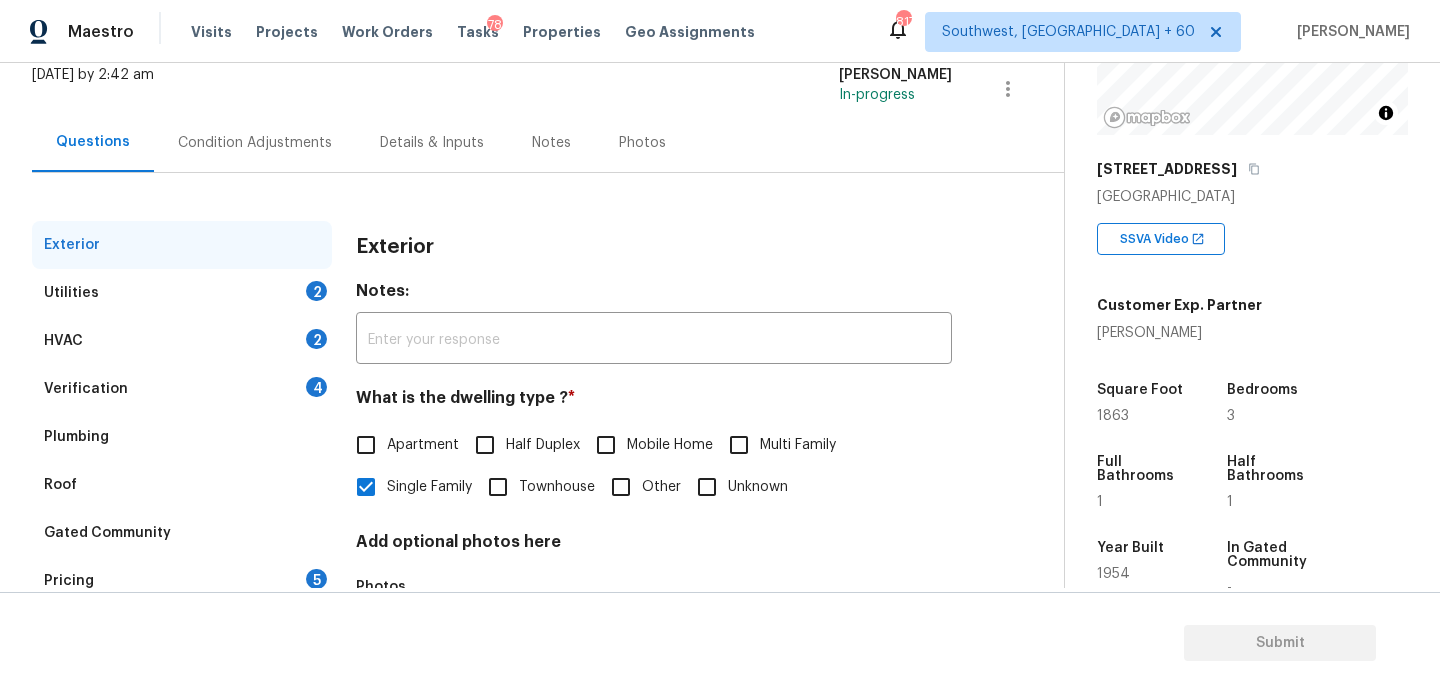 scroll, scrollTop: 270, scrollLeft: 0, axis: vertical 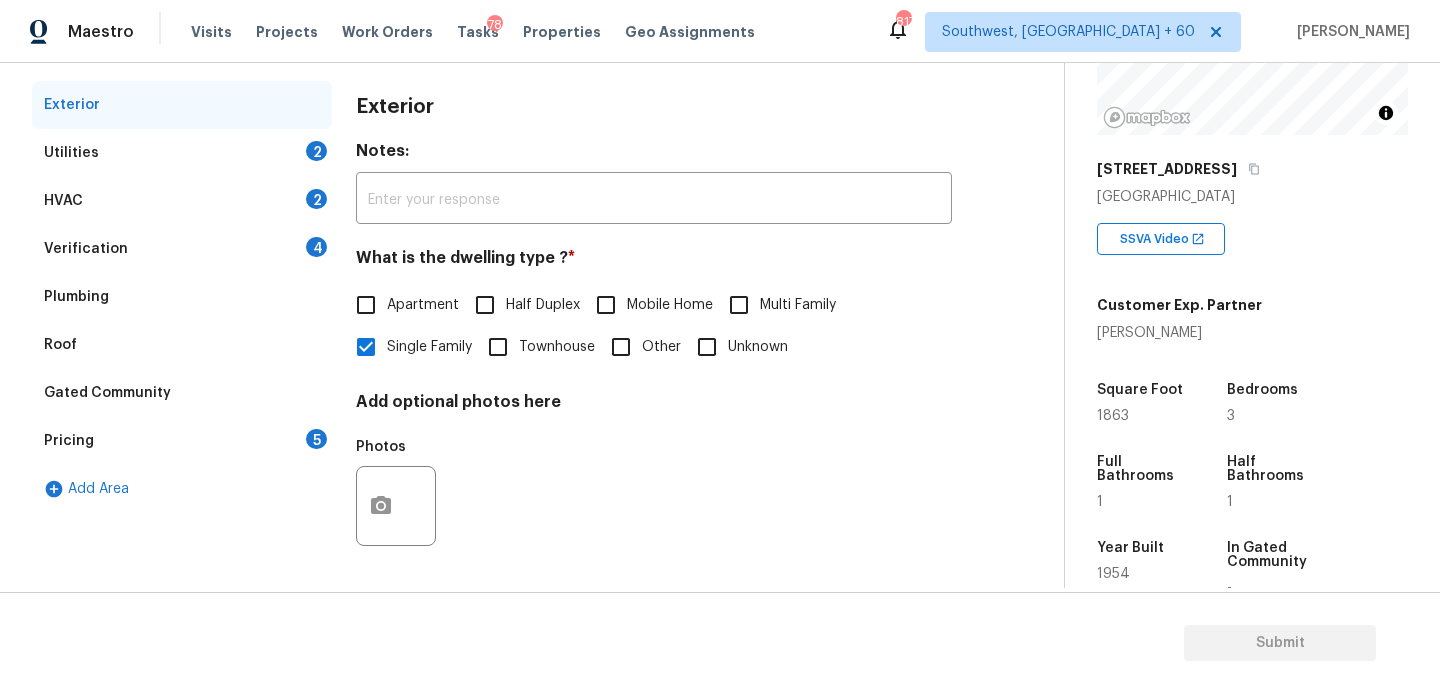 click on "Utilities 2" at bounding box center [182, 153] 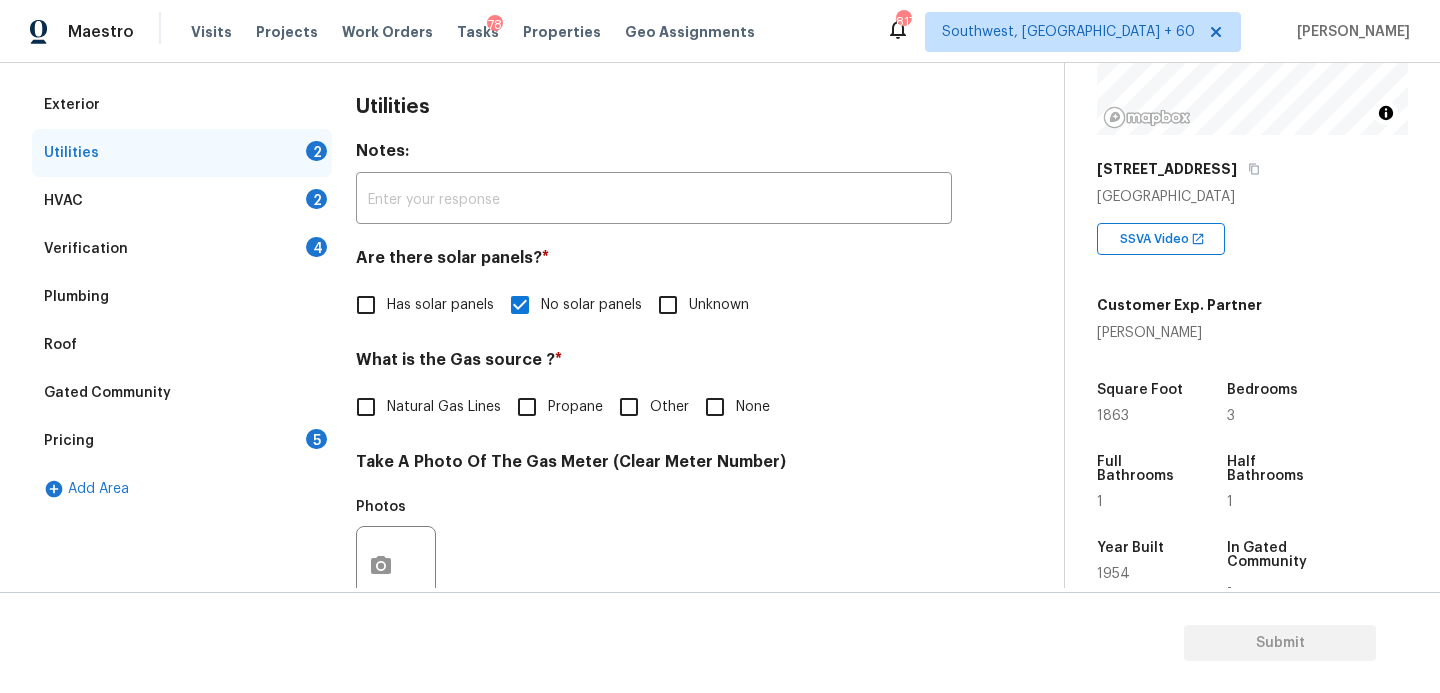 click on "Natural Gas Lines" at bounding box center (366, 407) 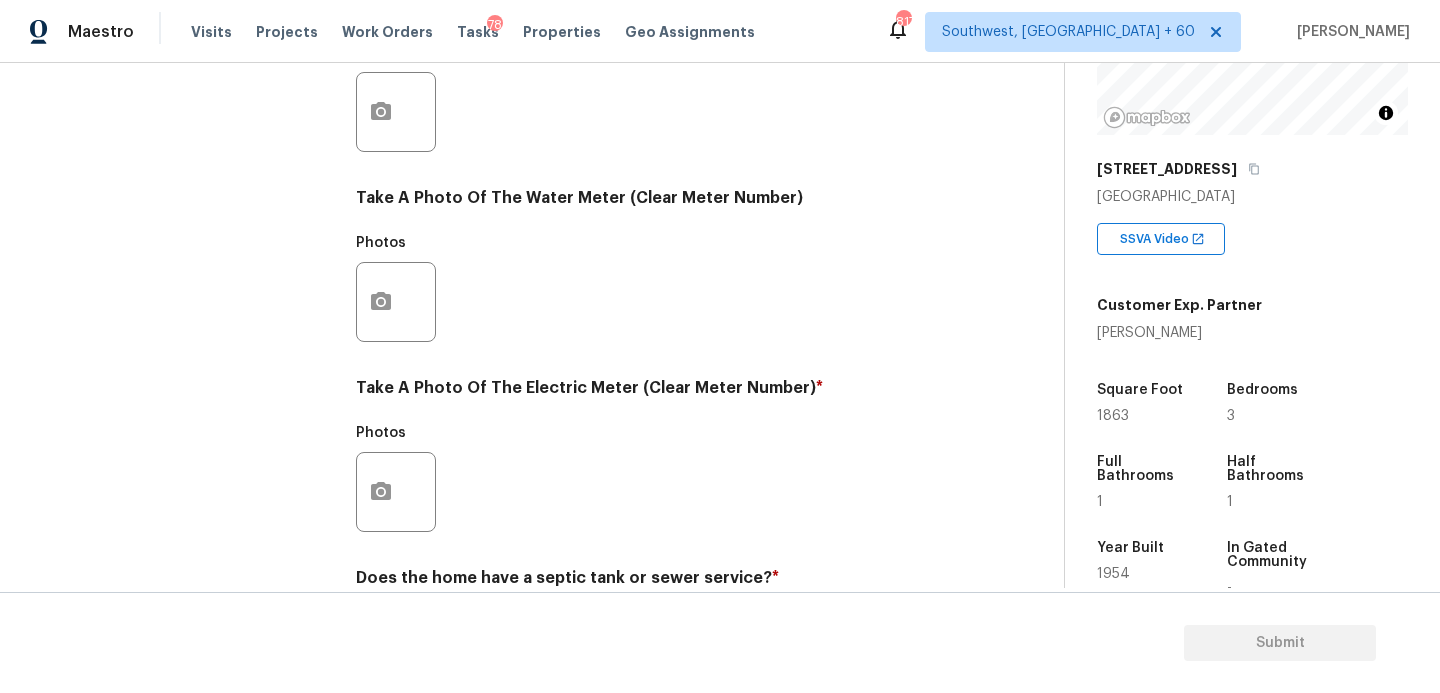 scroll, scrollTop: 540, scrollLeft: 0, axis: vertical 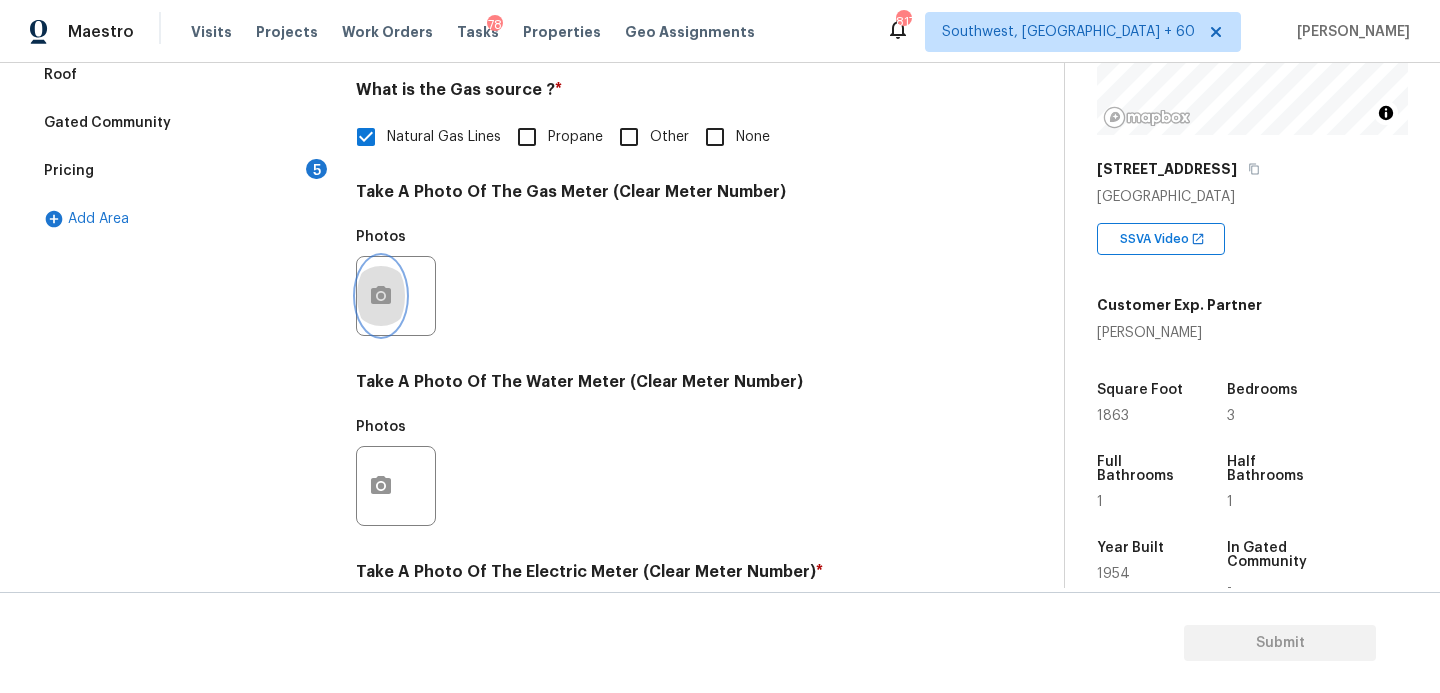 click 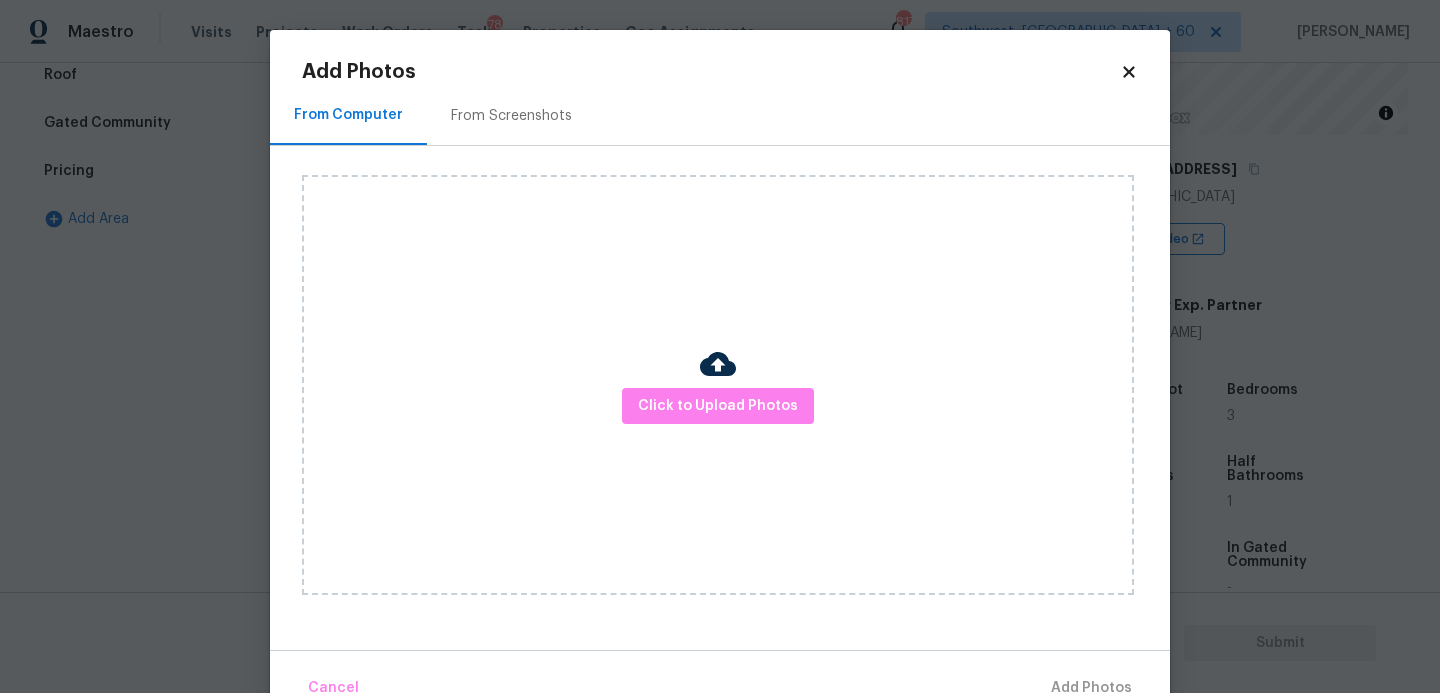 click on "Click to Upload Photos" at bounding box center (718, 385) 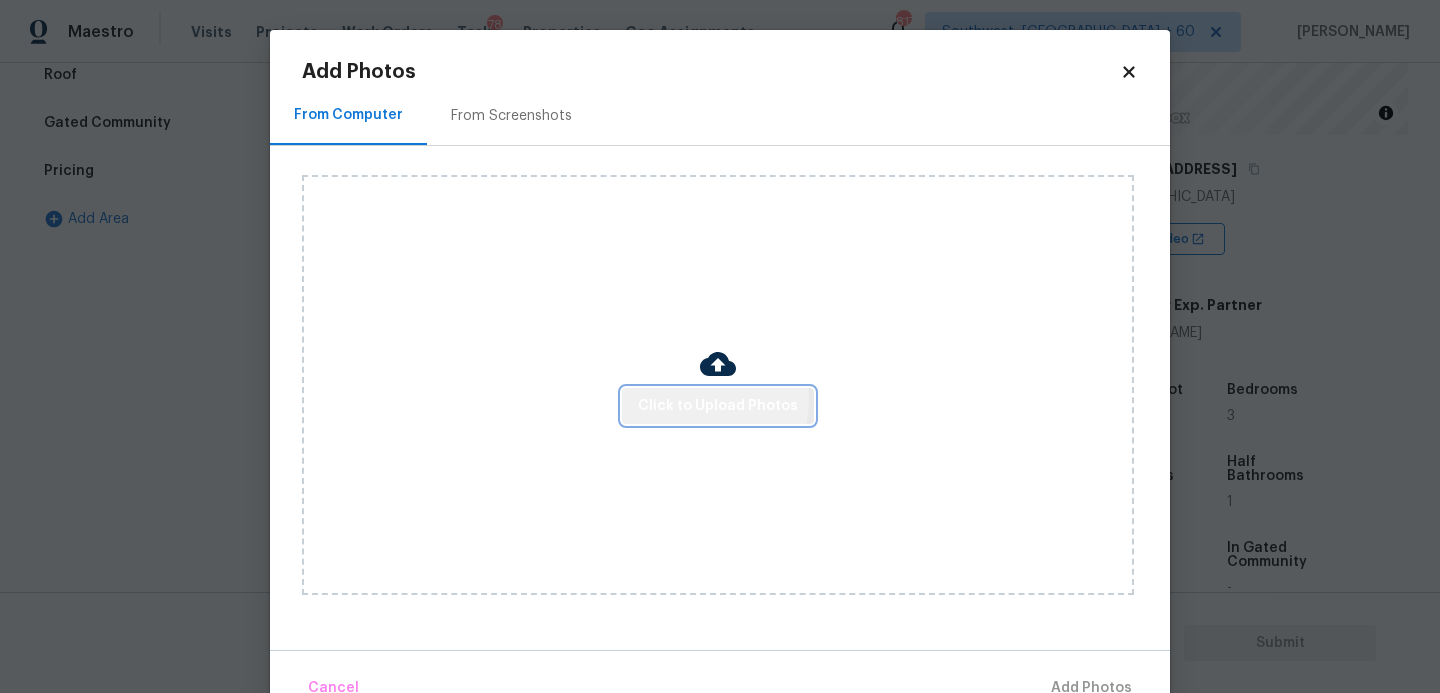 click on "Click to Upload Photos" at bounding box center [718, 406] 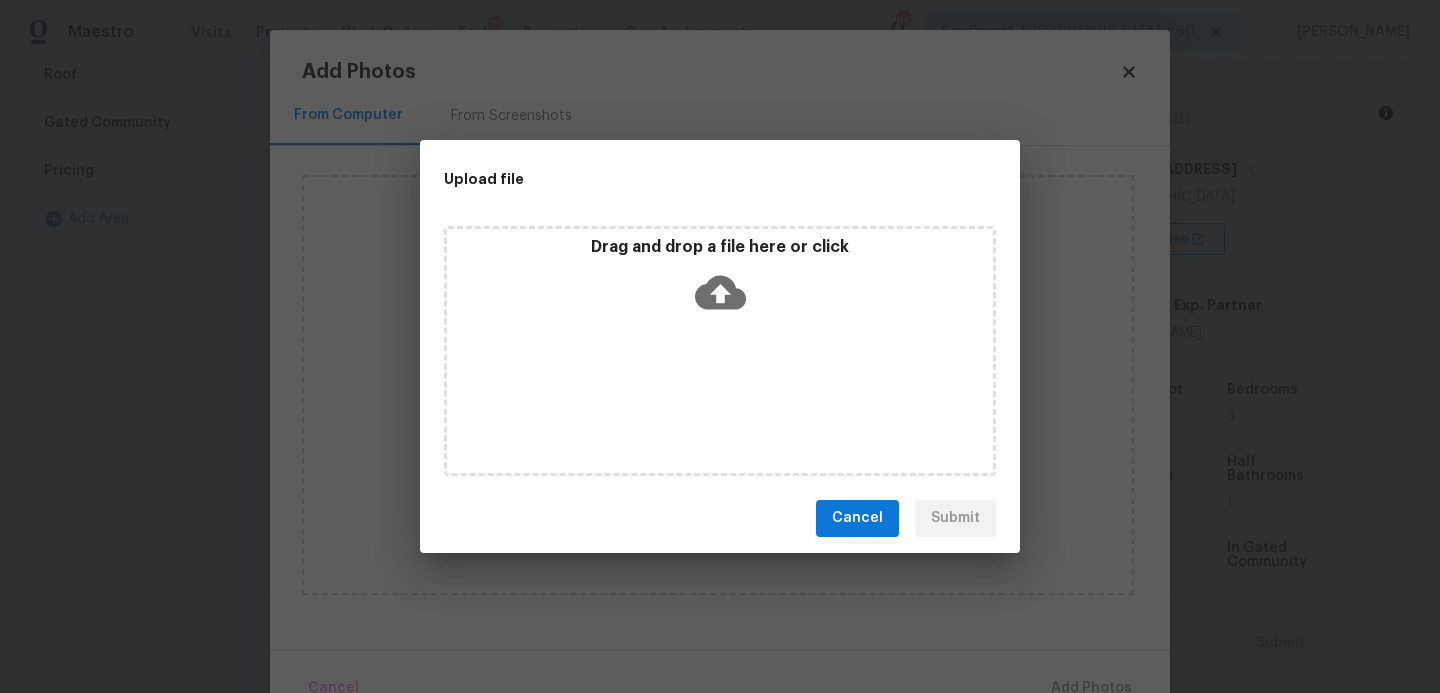 click 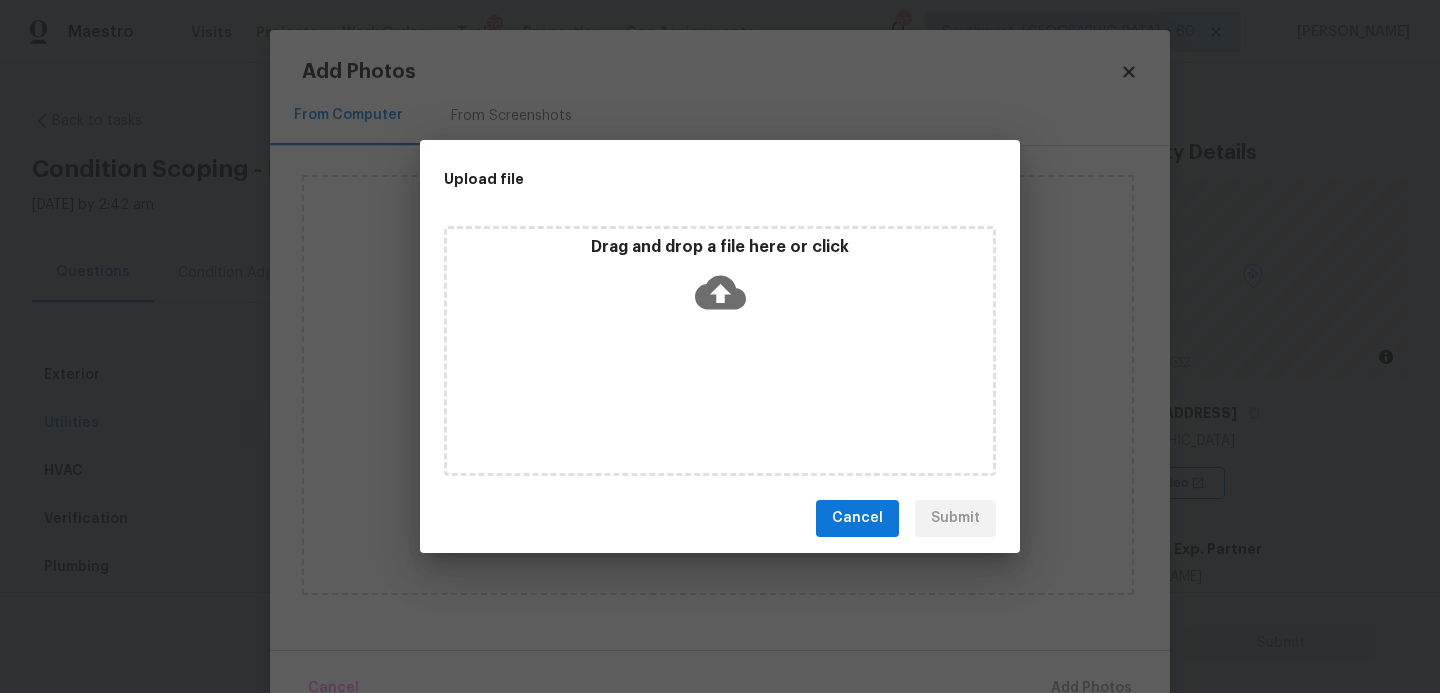 scroll, scrollTop: 0, scrollLeft: 0, axis: both 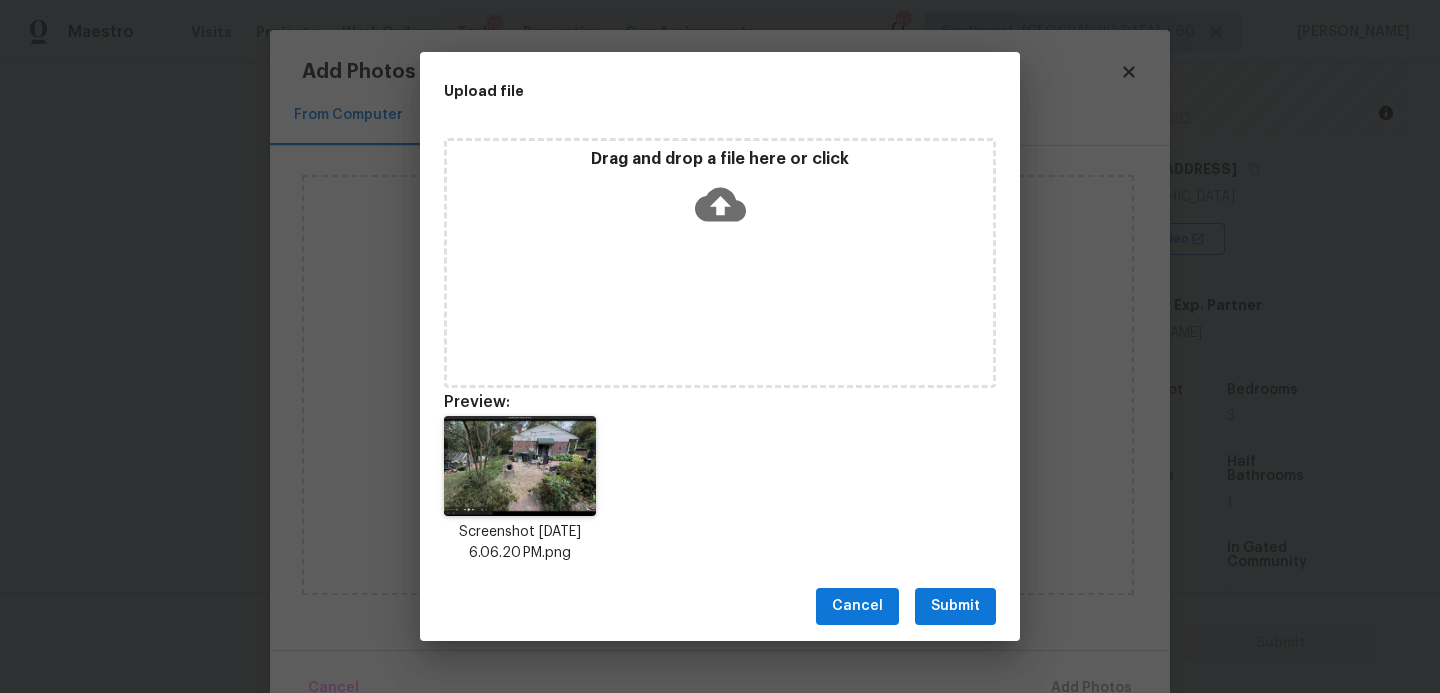 click on "Submit" at bounding box center (955, 606) 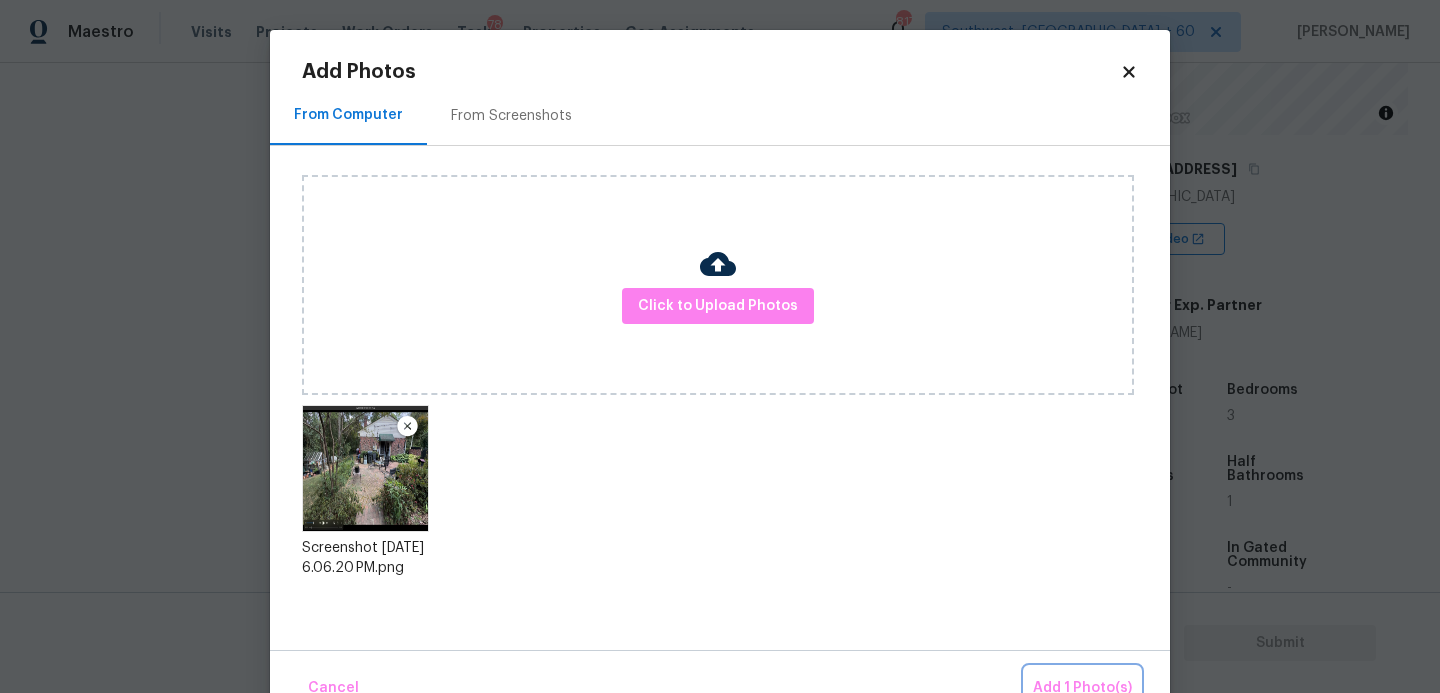 click on "Add 1 Photo(s)" at bounding box center (1082, 688) 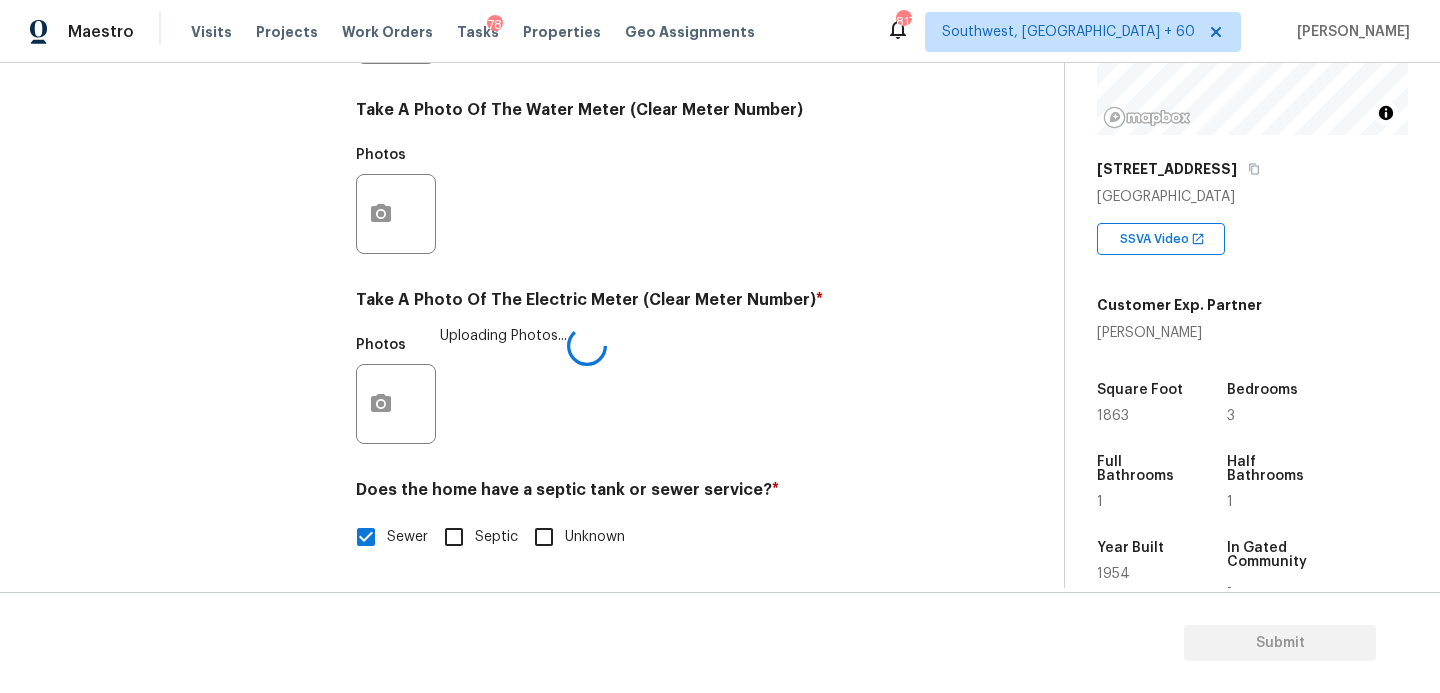 click on "Does the home have a septic tank or sewer service?  *" at bounding box center [654, 494] 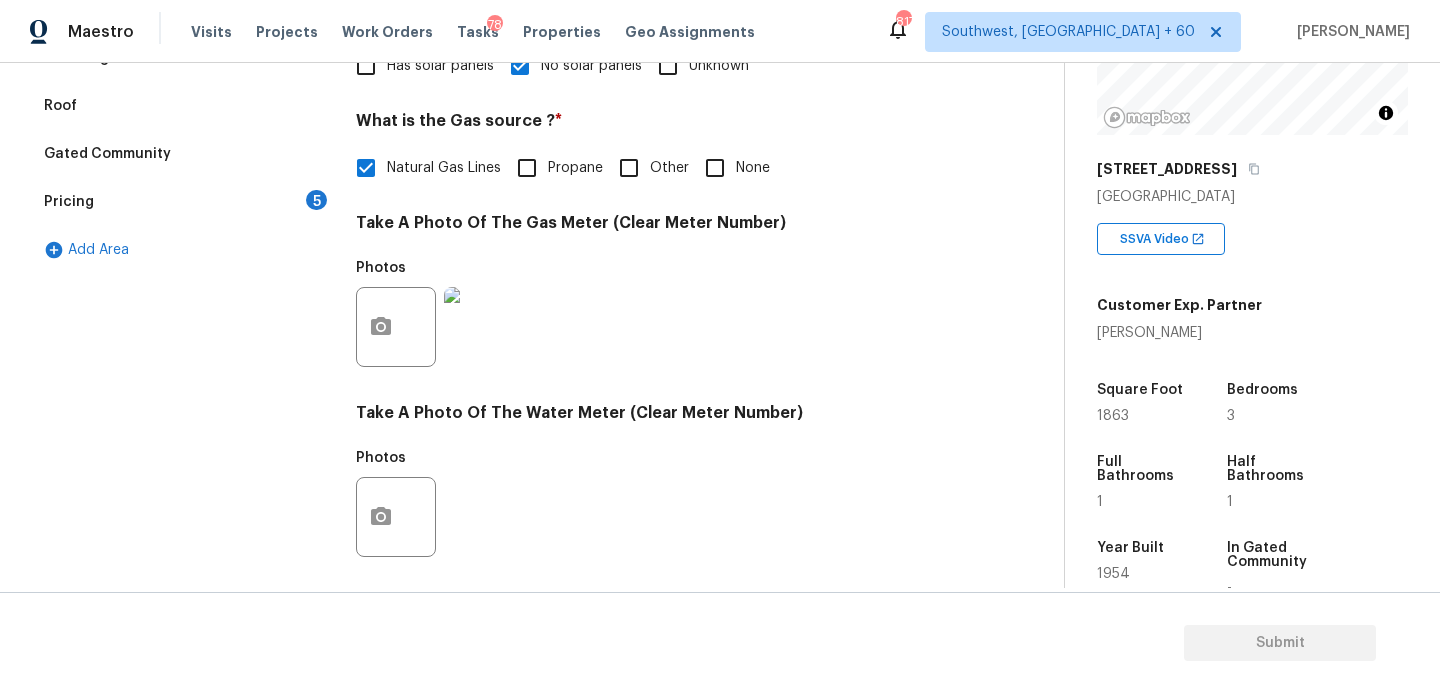 scroll, scrollTop: 304, scrollLeft: 0, axis: vertical 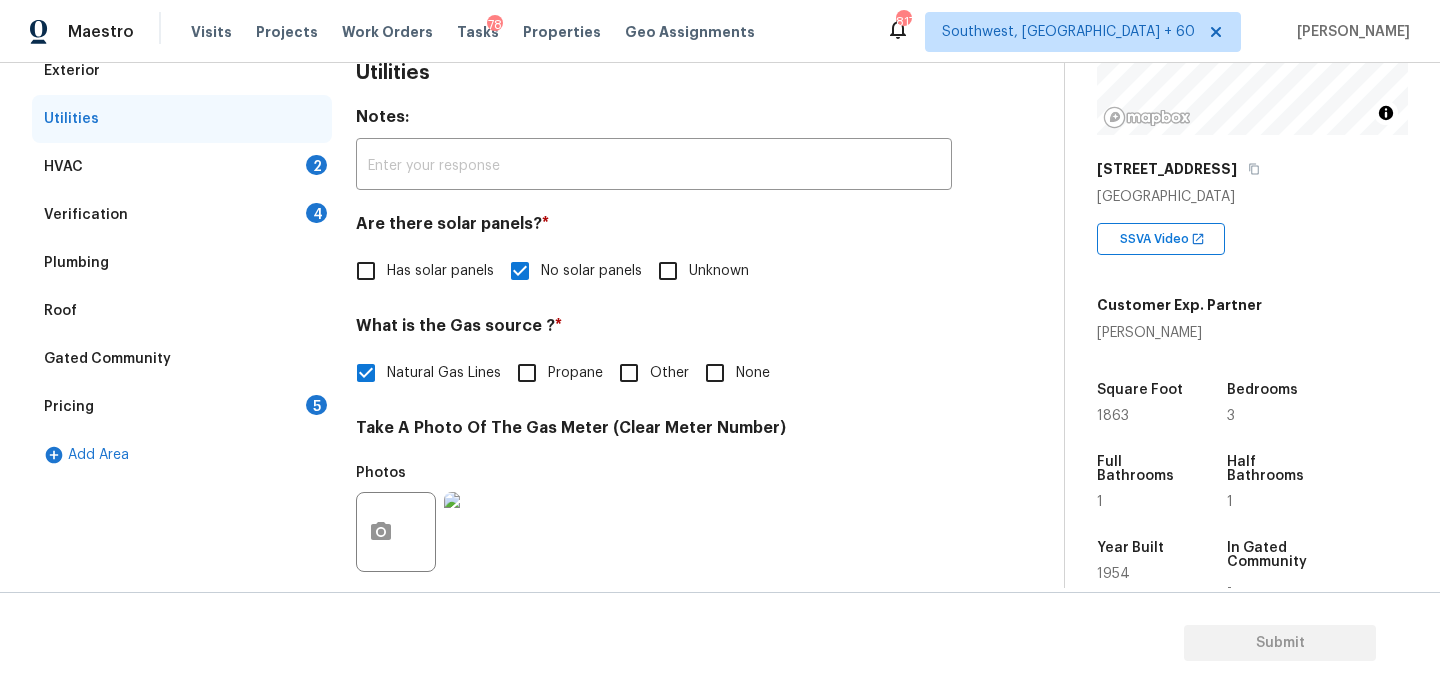 click on "HVAC 2" at bounding box center (182, 167) 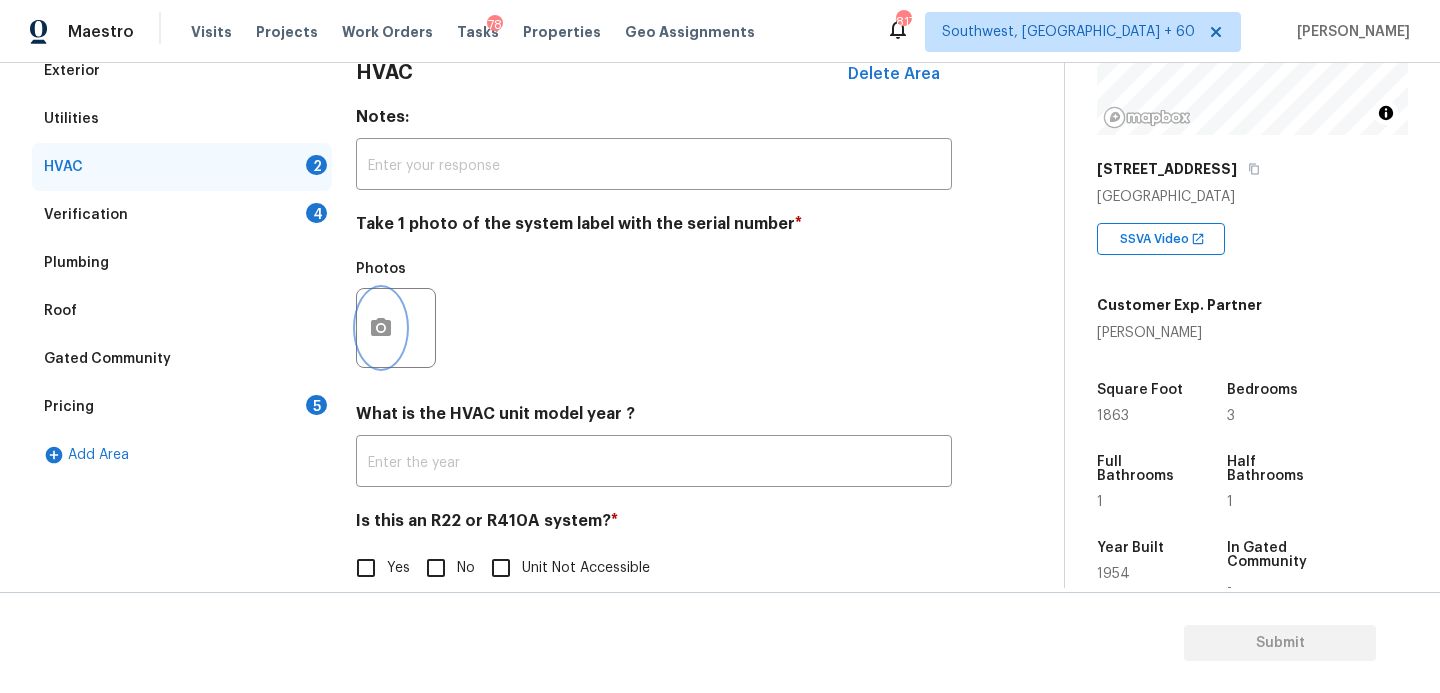 click at bounding box center [381, 328] 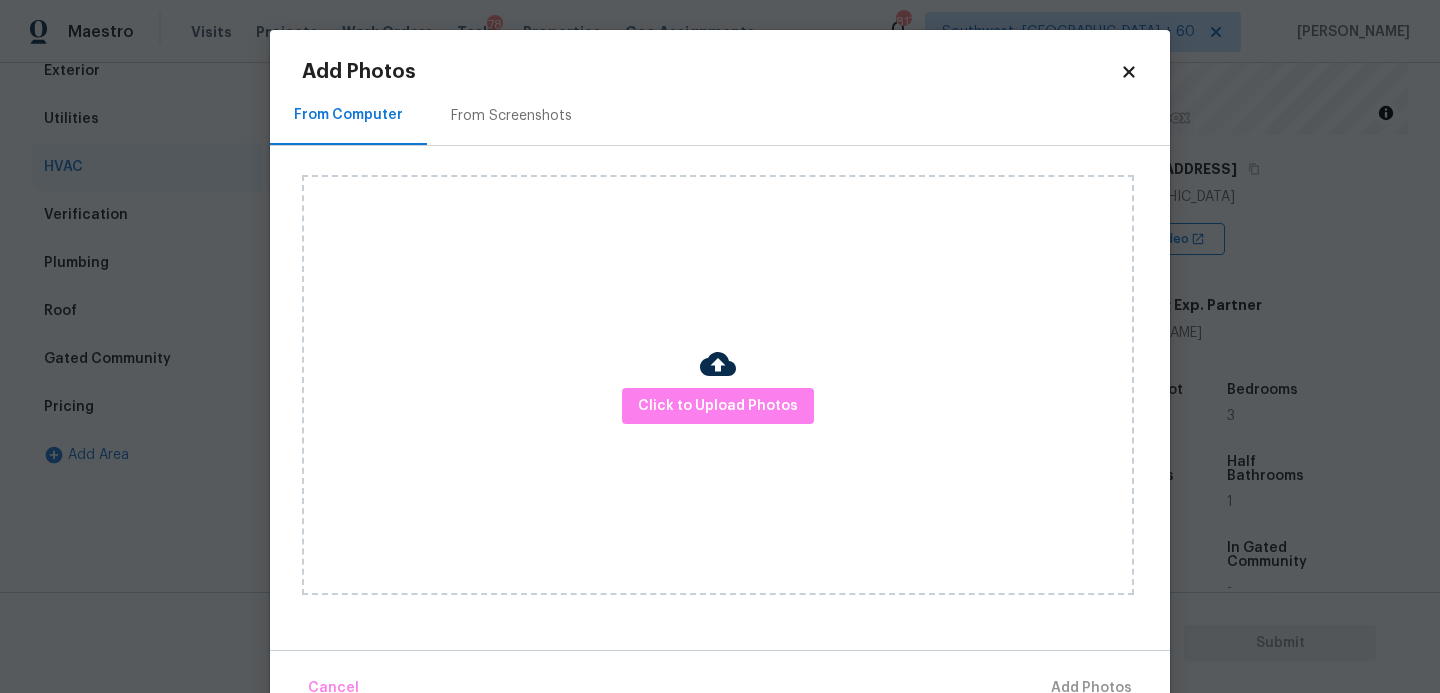 click on "Click to Upload Photos" at bounding box center (718, 385) 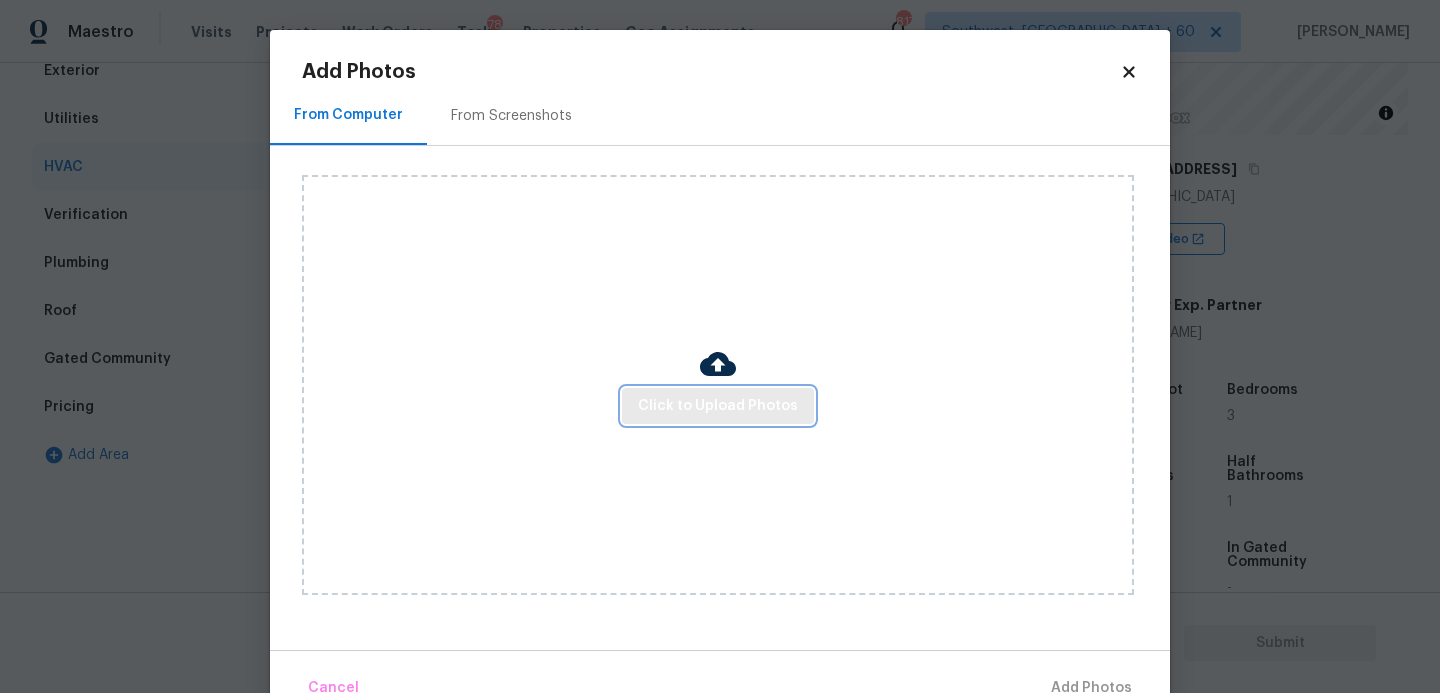 click on "Click to Upload Photos" at bounding box center (718, 406) 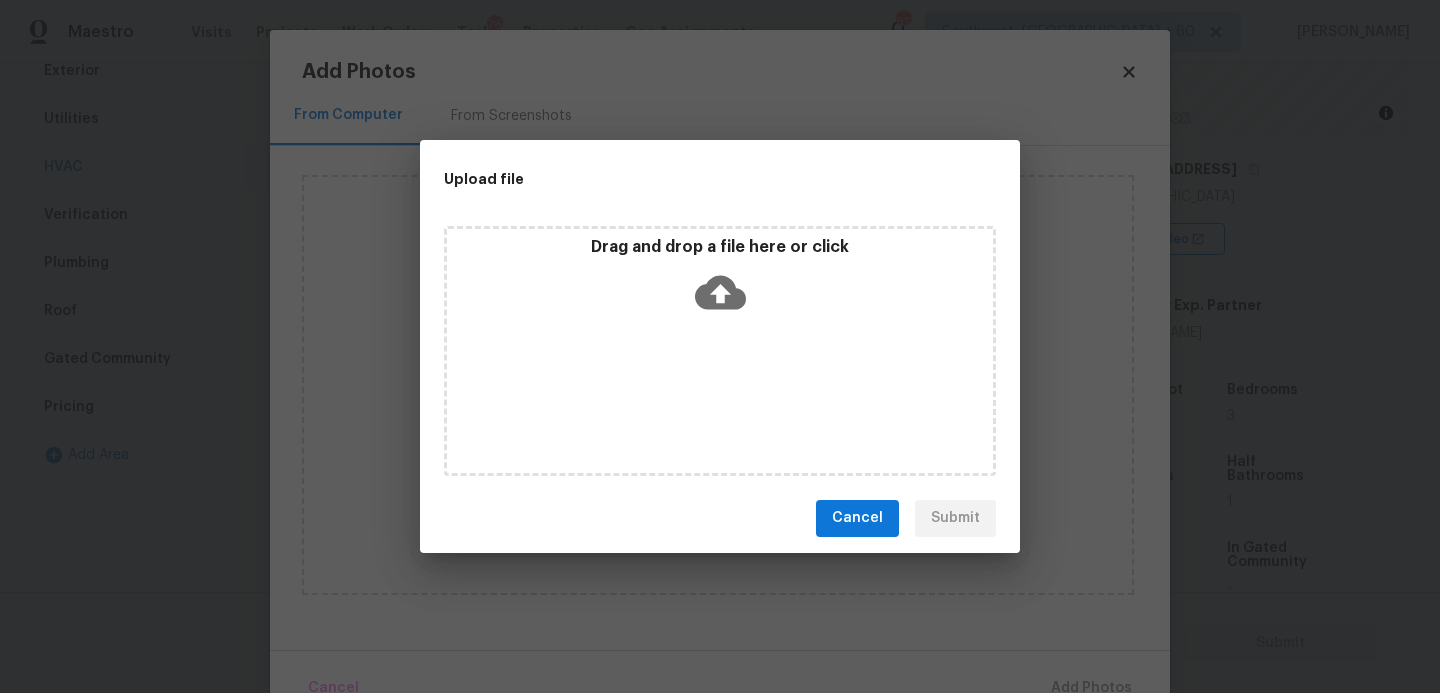 click on "Drag and drop a file here or click" at bounding box center (720, 280) 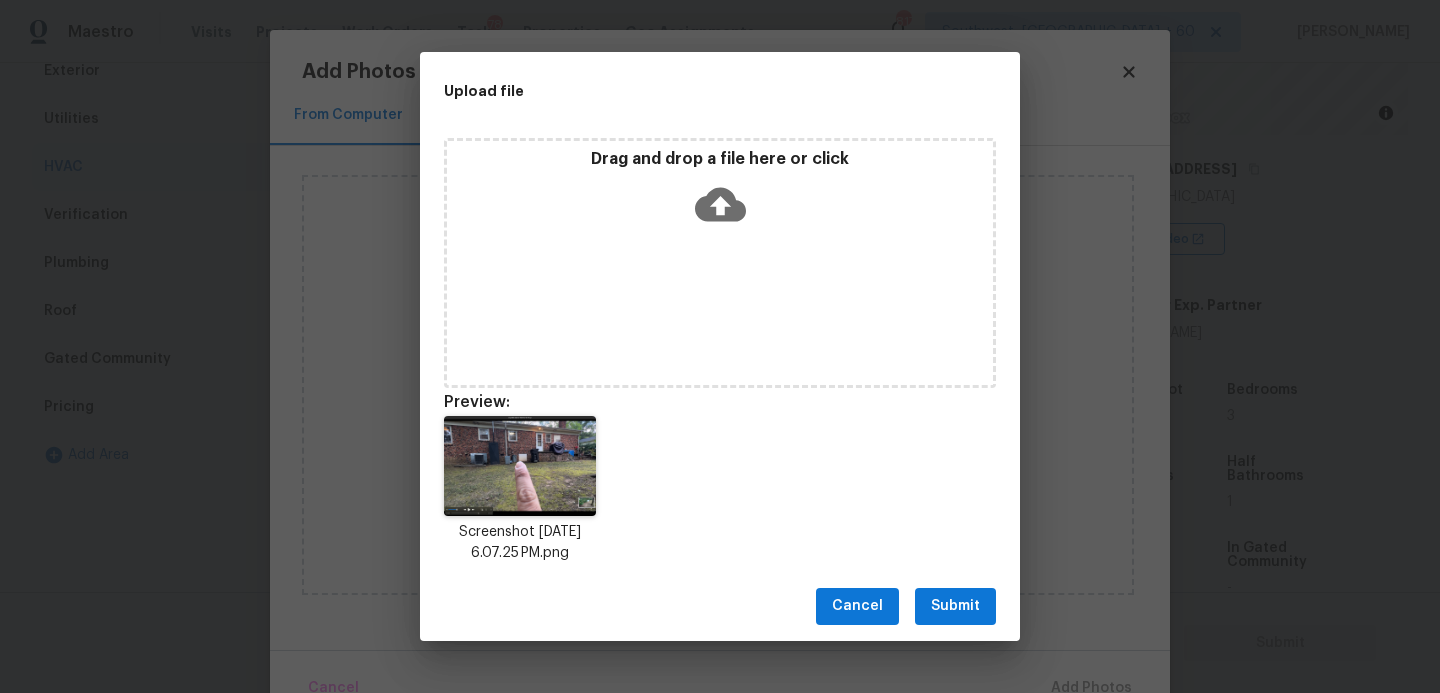 click on "Submit" at bounding box center [955, 606] 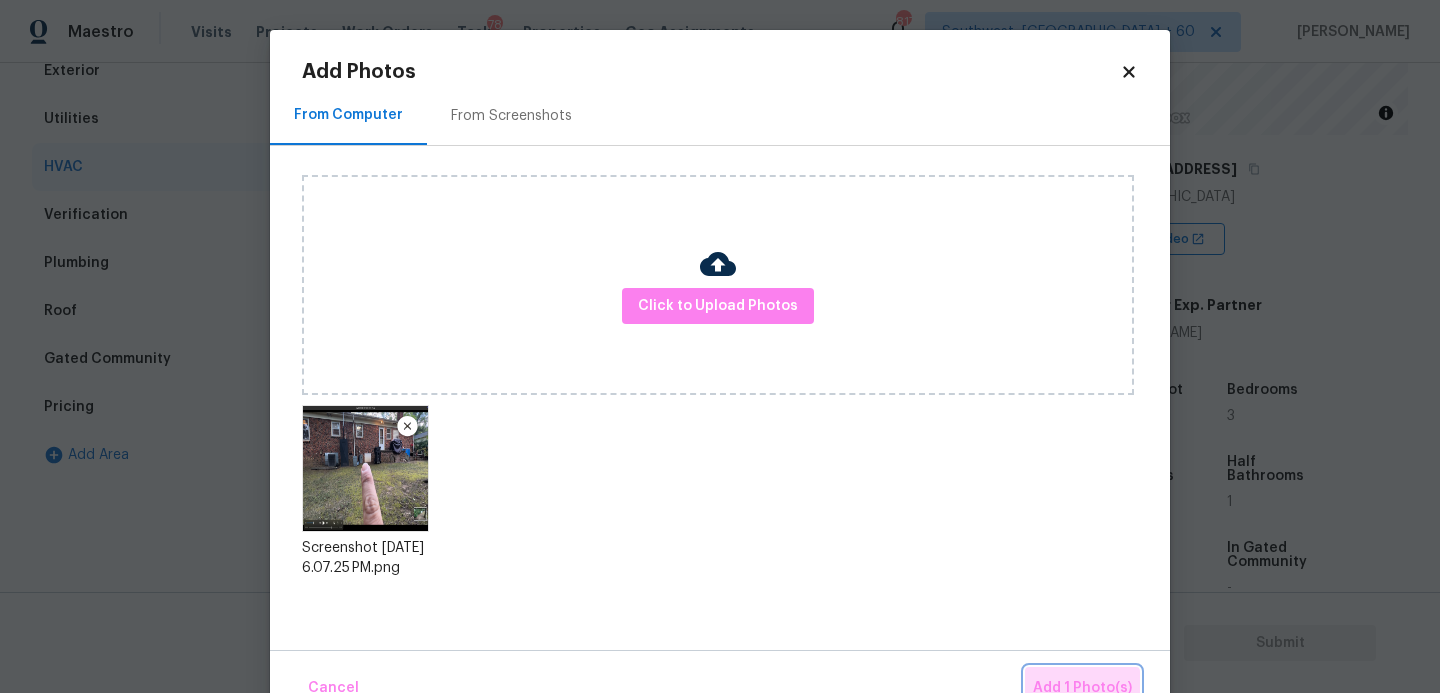 click on "Add 1 Photo(s)" at bounding box center [1082, 688] 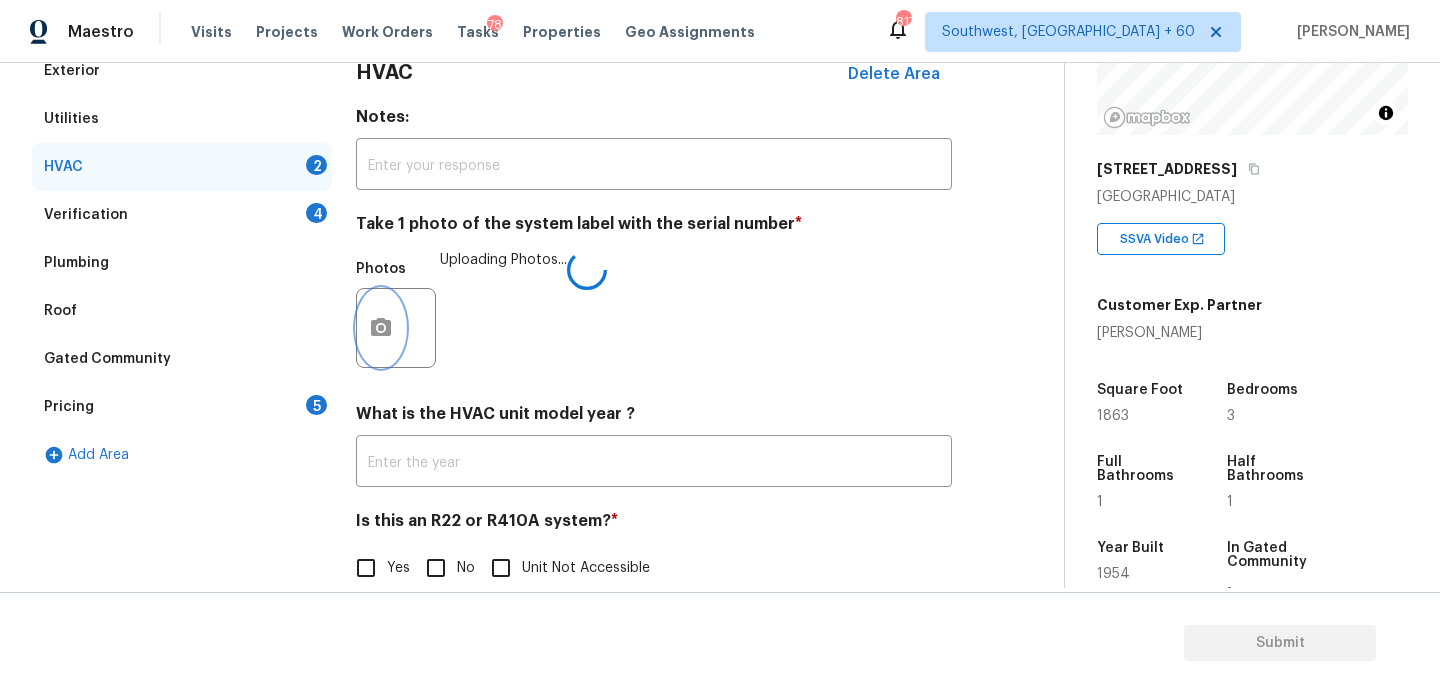 scroll, scrollTop: 336, scrollLeft: 0, axis: vertical 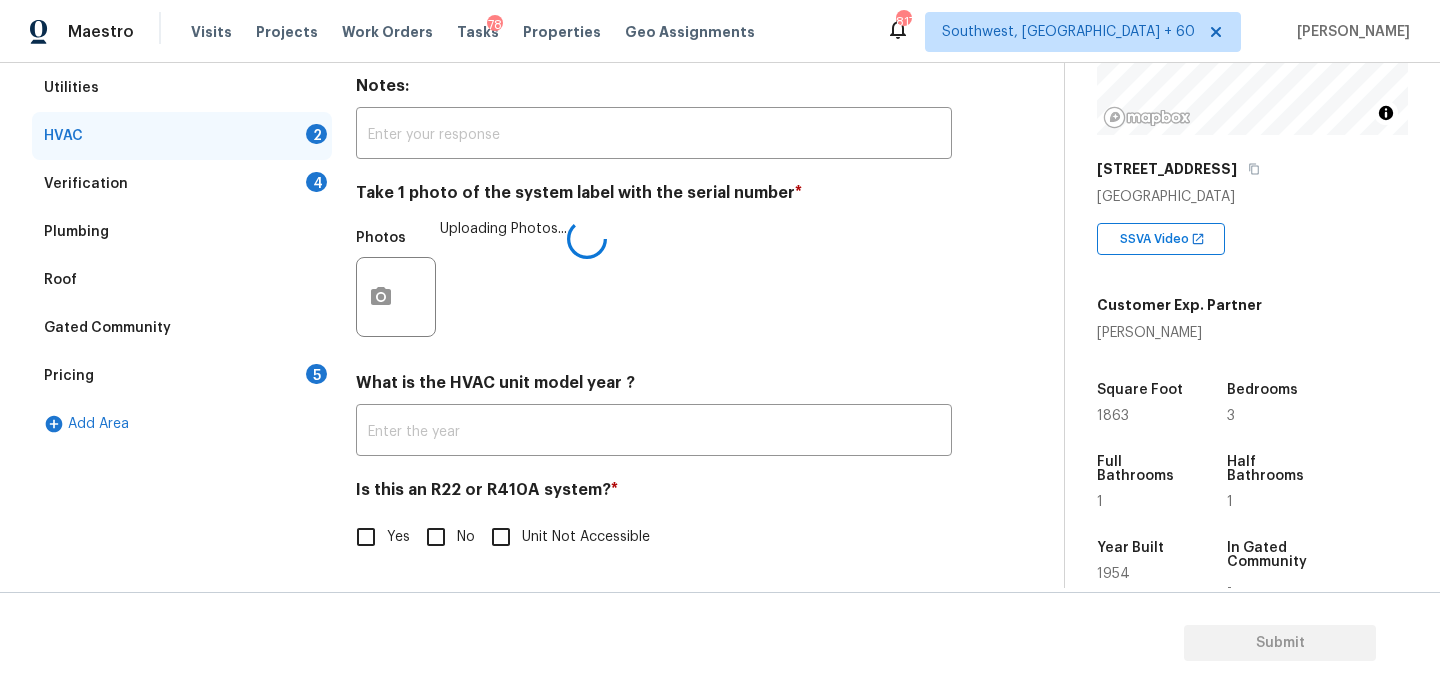 click on "No" at bounding box center [436, 537] 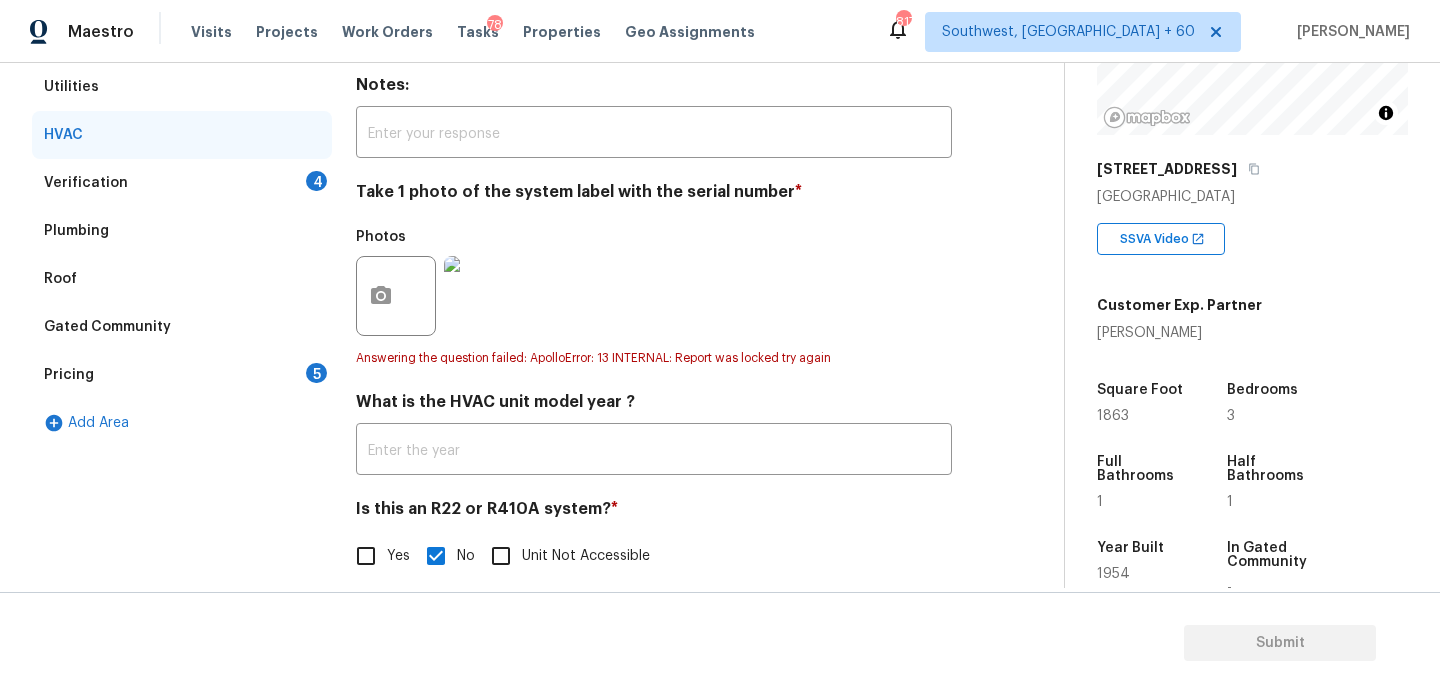 click on "Verification 4" at bounding box center (182, 183) 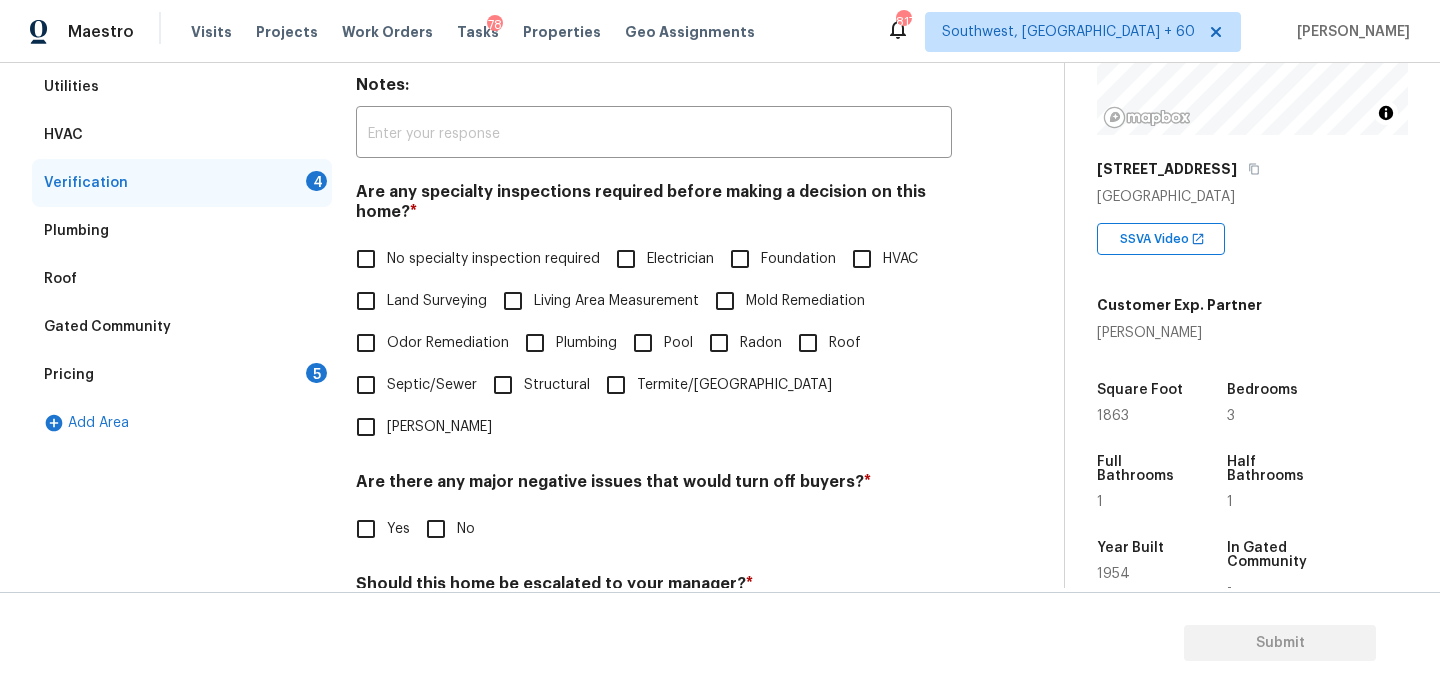 click on "No specialty inspection required" at bounding box center [493, 259] 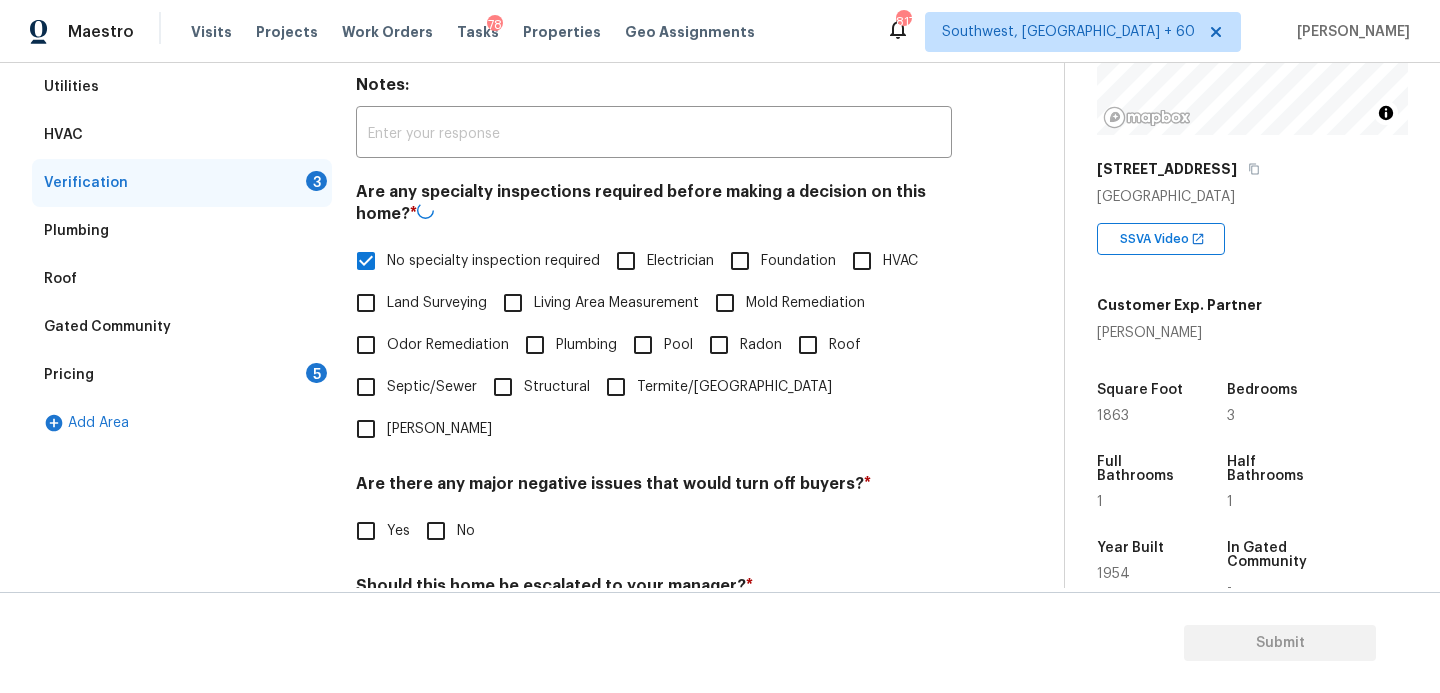 scroll, scrollTop: 510, scrollLeft: 0, axis: vertical 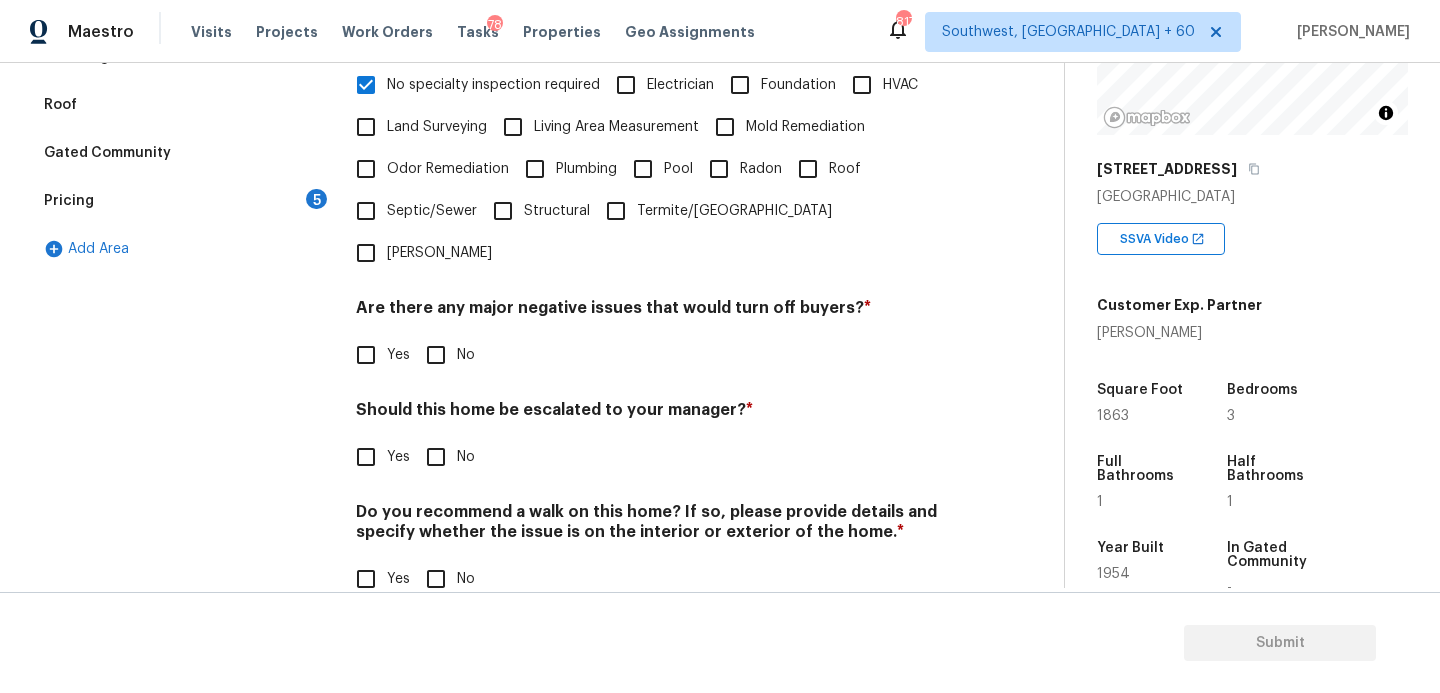 click on "Verification Notes: ​ Are any specialty inspections required before making a decision on this home?  * No specialty inspection required Electrician Foundation HVAC Land Surveying Living Area Measurement Mold Remediation Odor Remediation Plumbing Pool Radon Roof Septic/Sewer Structural Termite/Pest Wells Are there any major negative issues that would turn off buyers?  * Yes No Should this home be escalated to your manager?  * Yes No Do you recommend a walk on this home? If so, please provide details and specify whether the issue is on the interior or exterior of the home.  * Yes No" at bounding box center (654, 232) 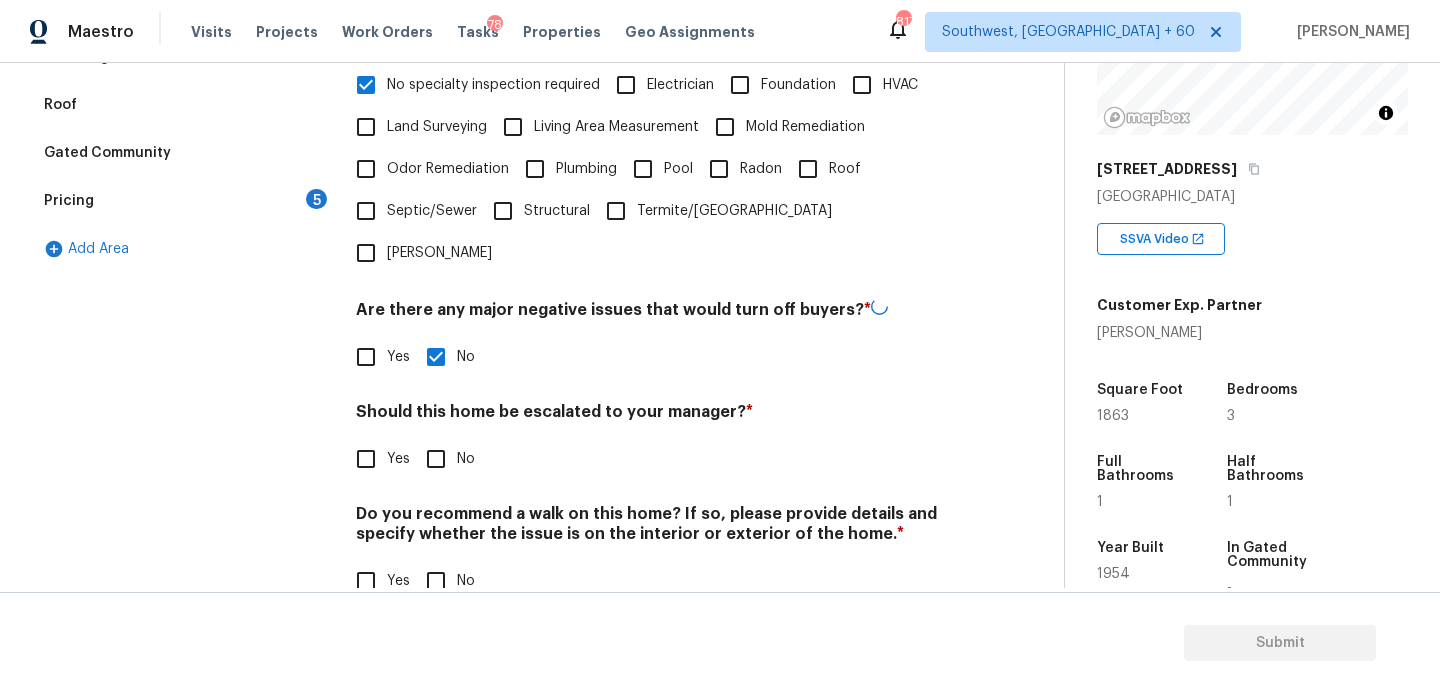 click on "No" at bounding box center [436, 581] 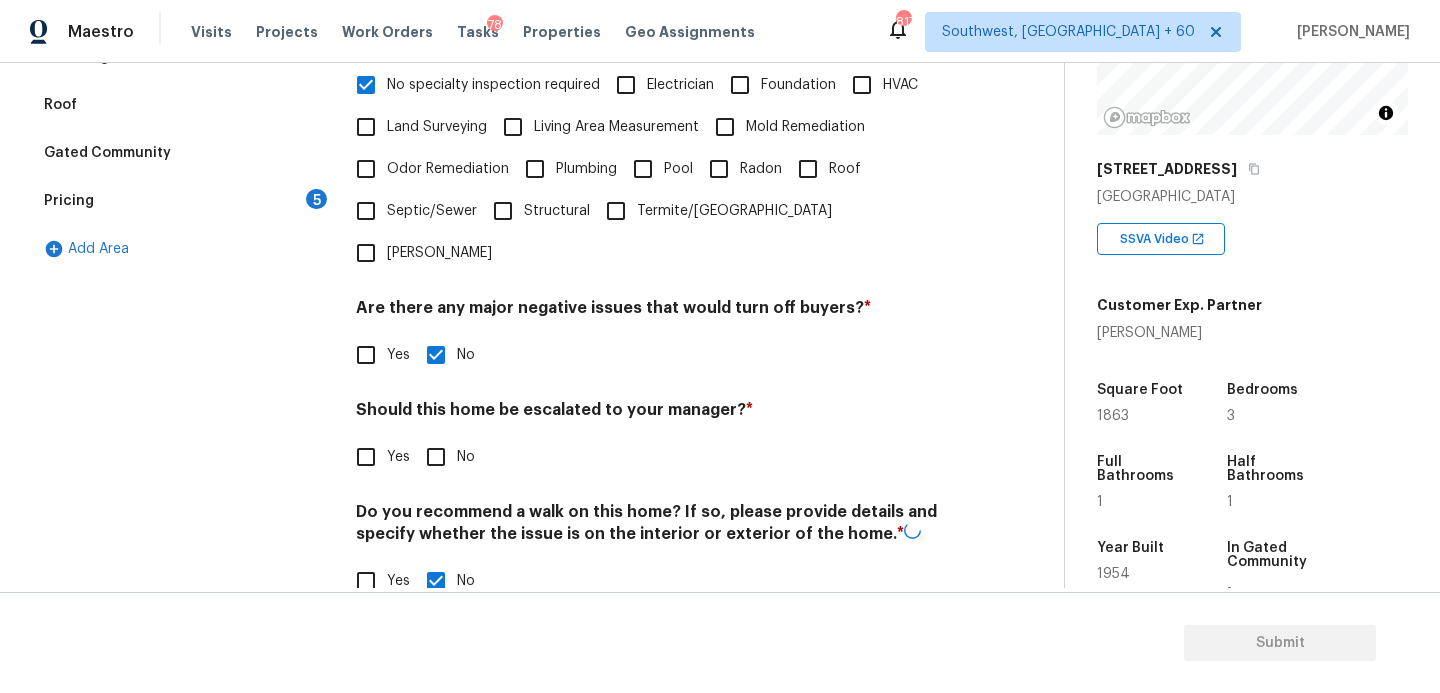 click on "Yes" at bounding box center (366, 457) 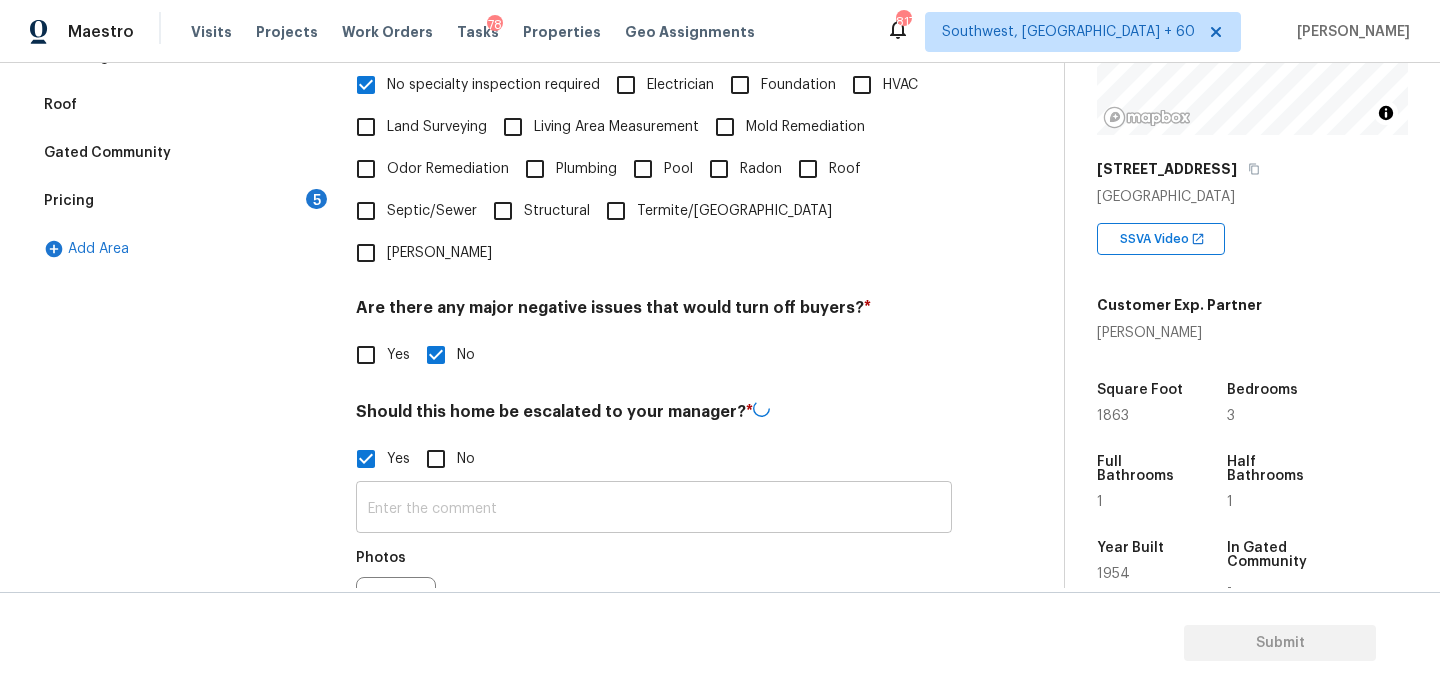 click at bounding box center (654, 509) 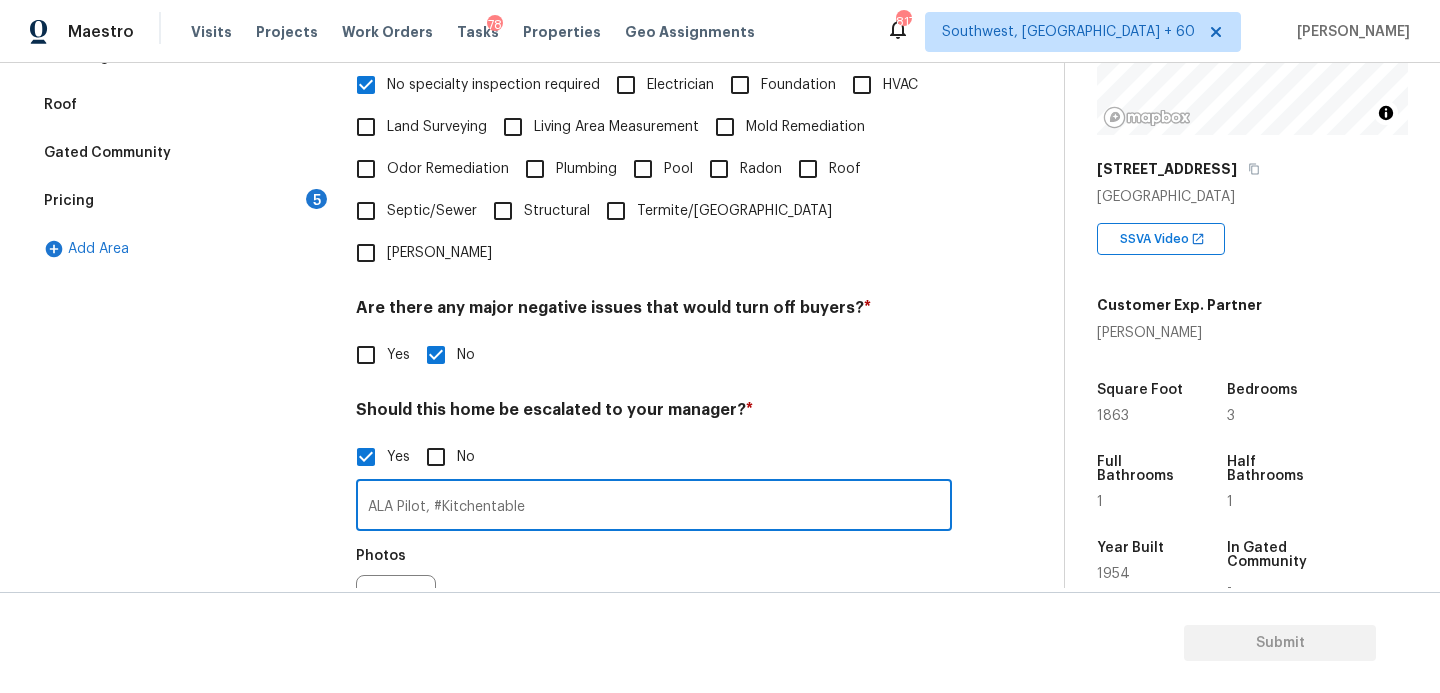 type on "ALA Pilot, #Kitchentable" 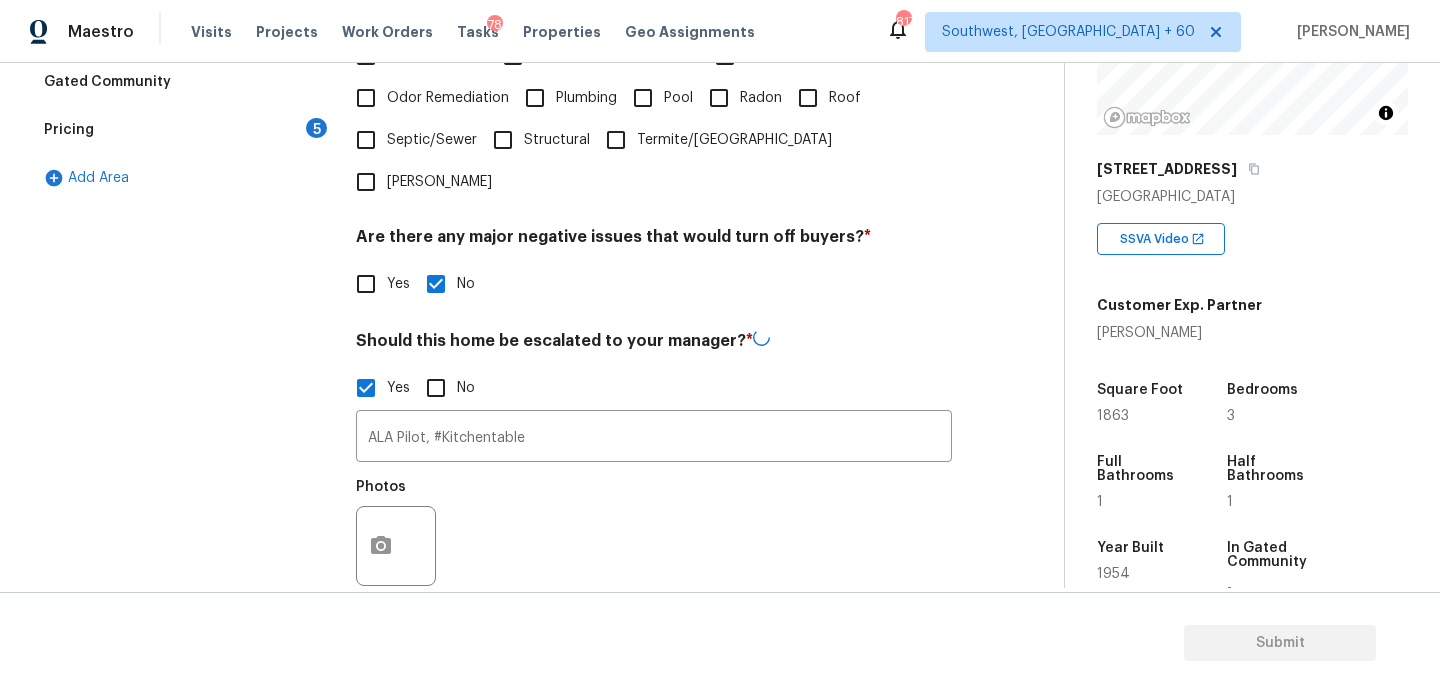 scroll, scrollTop: 607, scrollLeft: 0, axis: vertical 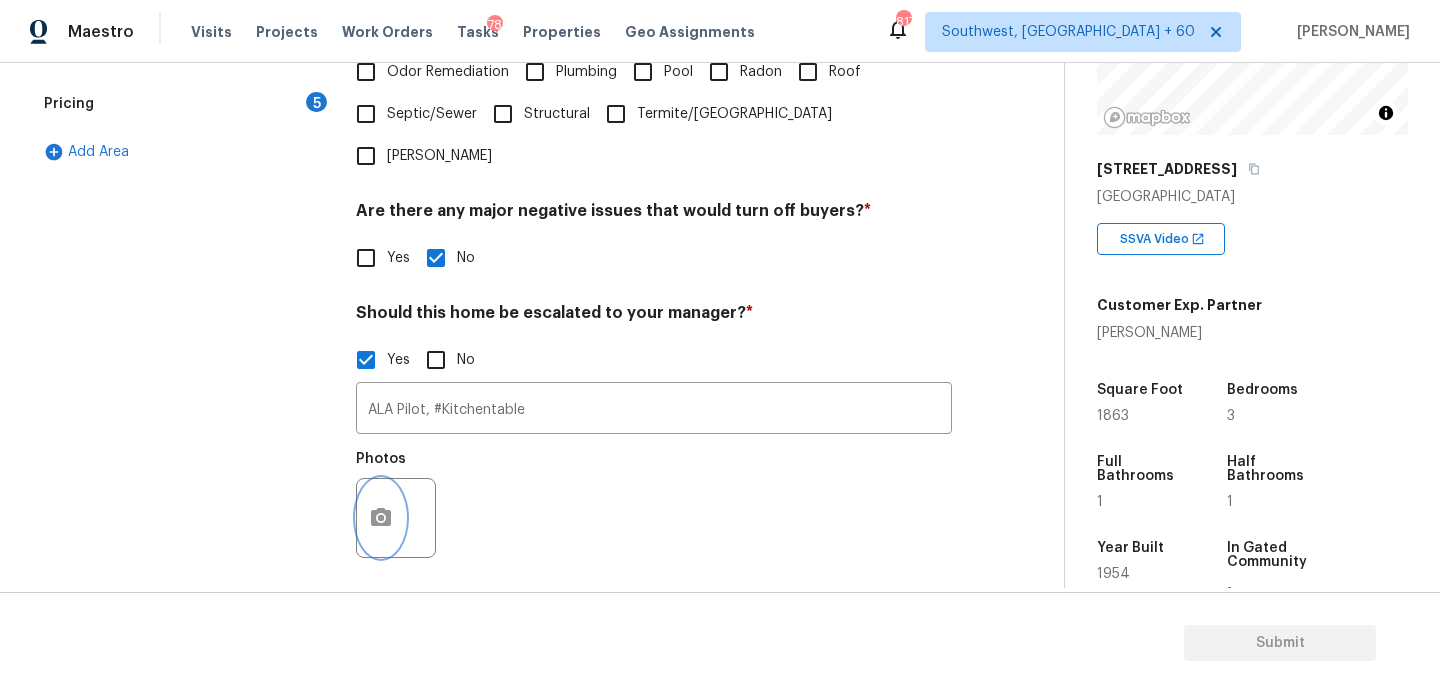 click 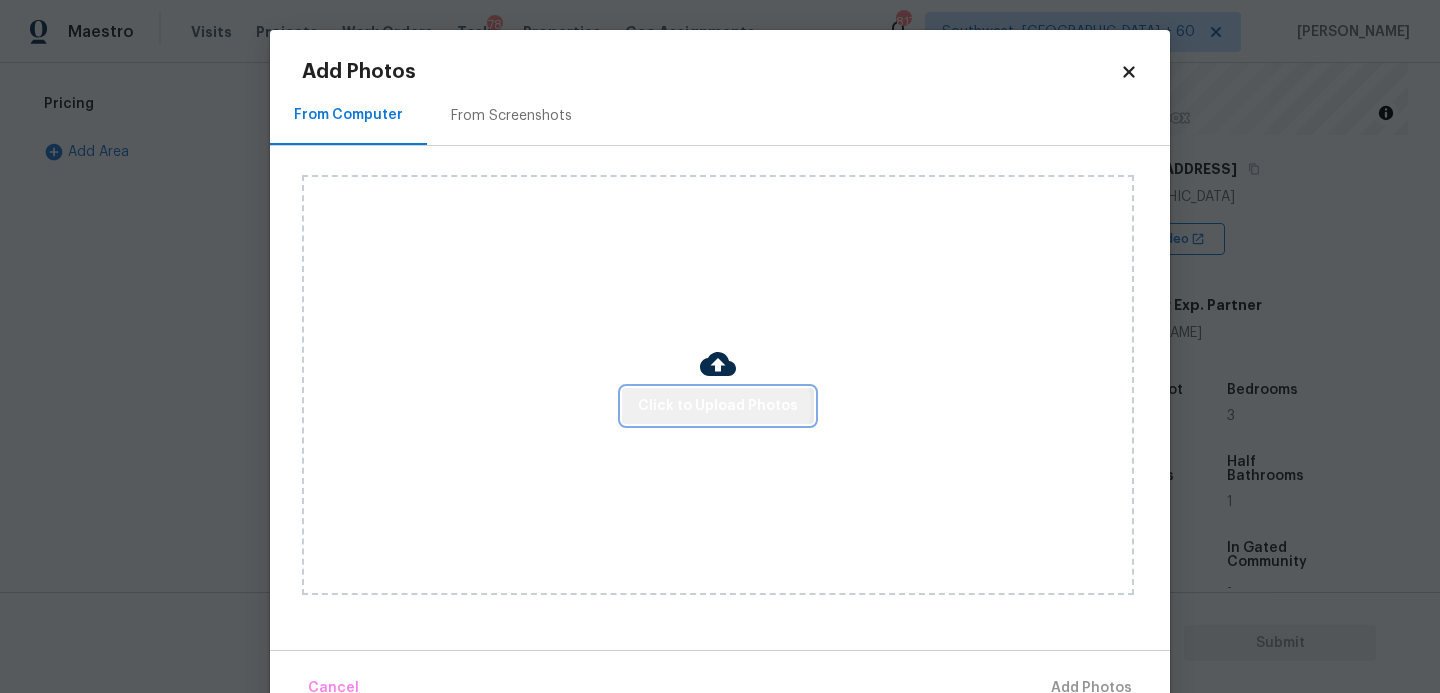 click on "Click to Upload Photos" at bounding box center (718, 406) 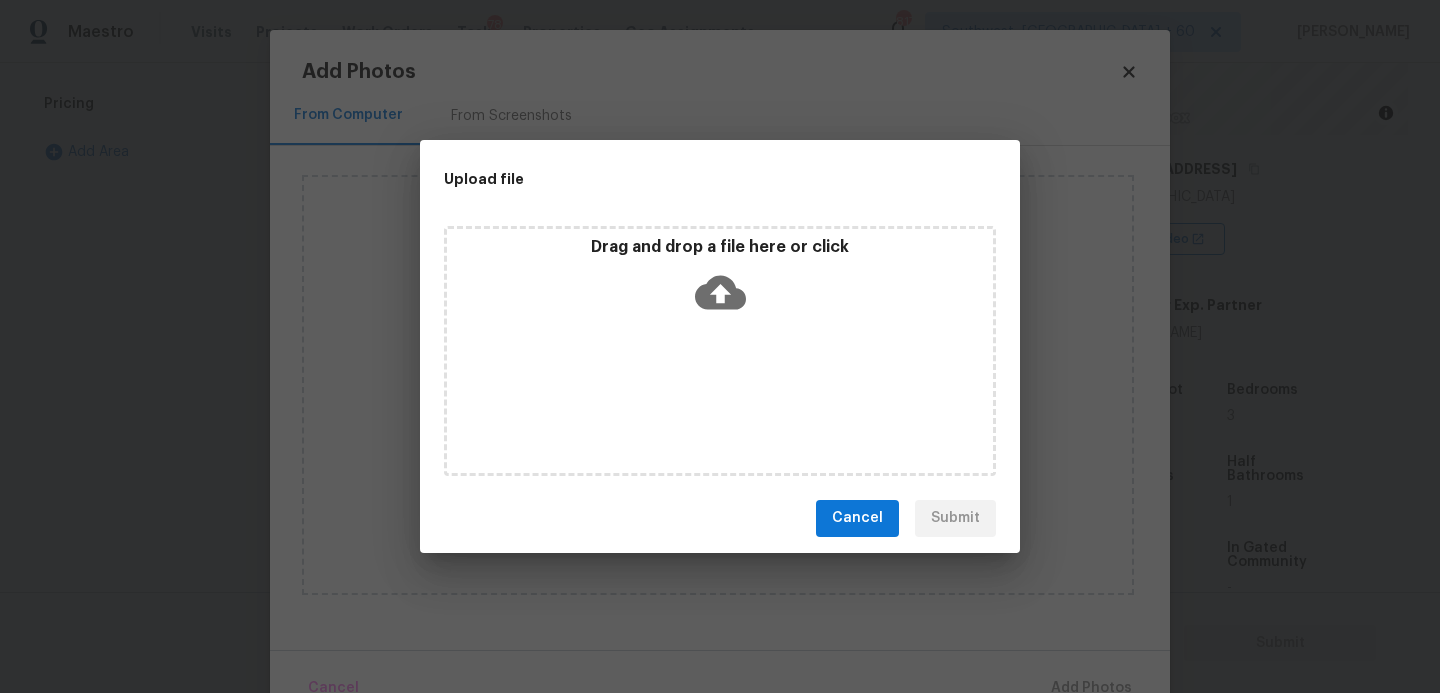 click on "Drag and drop a file here or click" at bounding box center (720, 280) 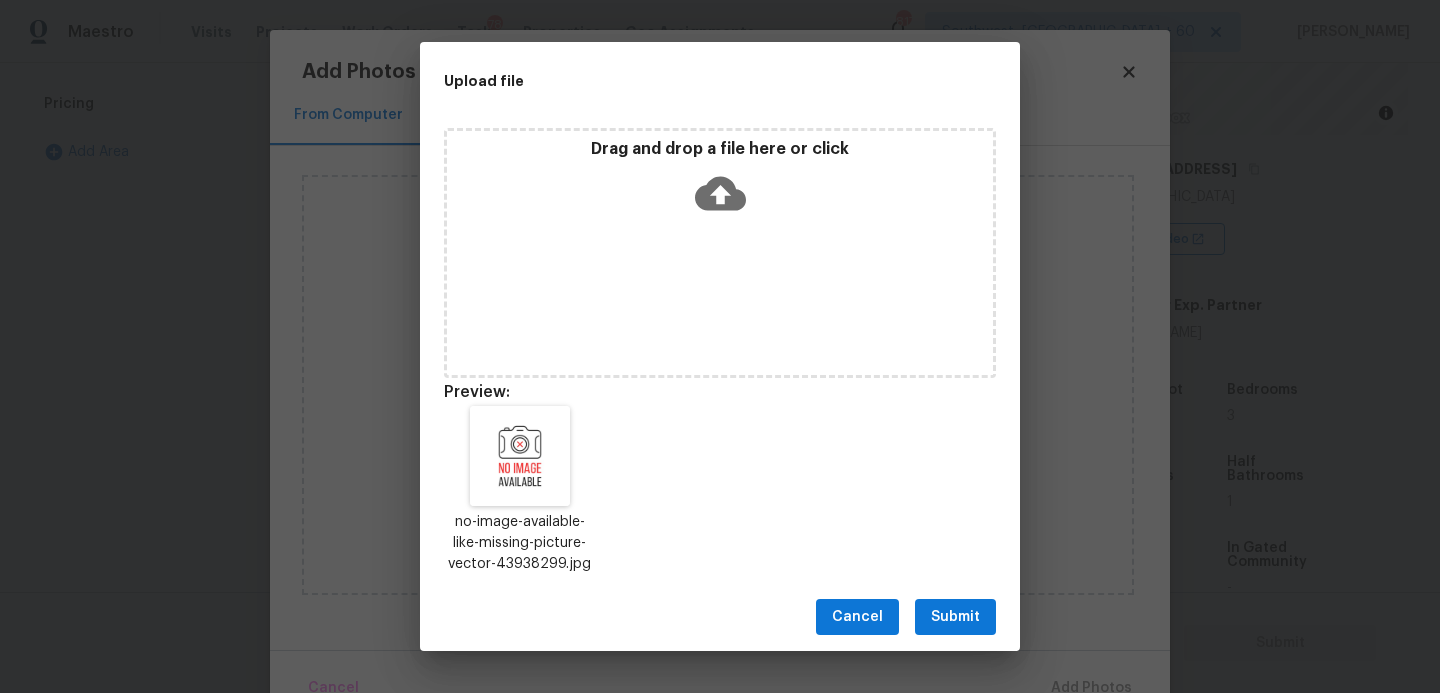 click on "Submit" at bounding box center [955, 617] 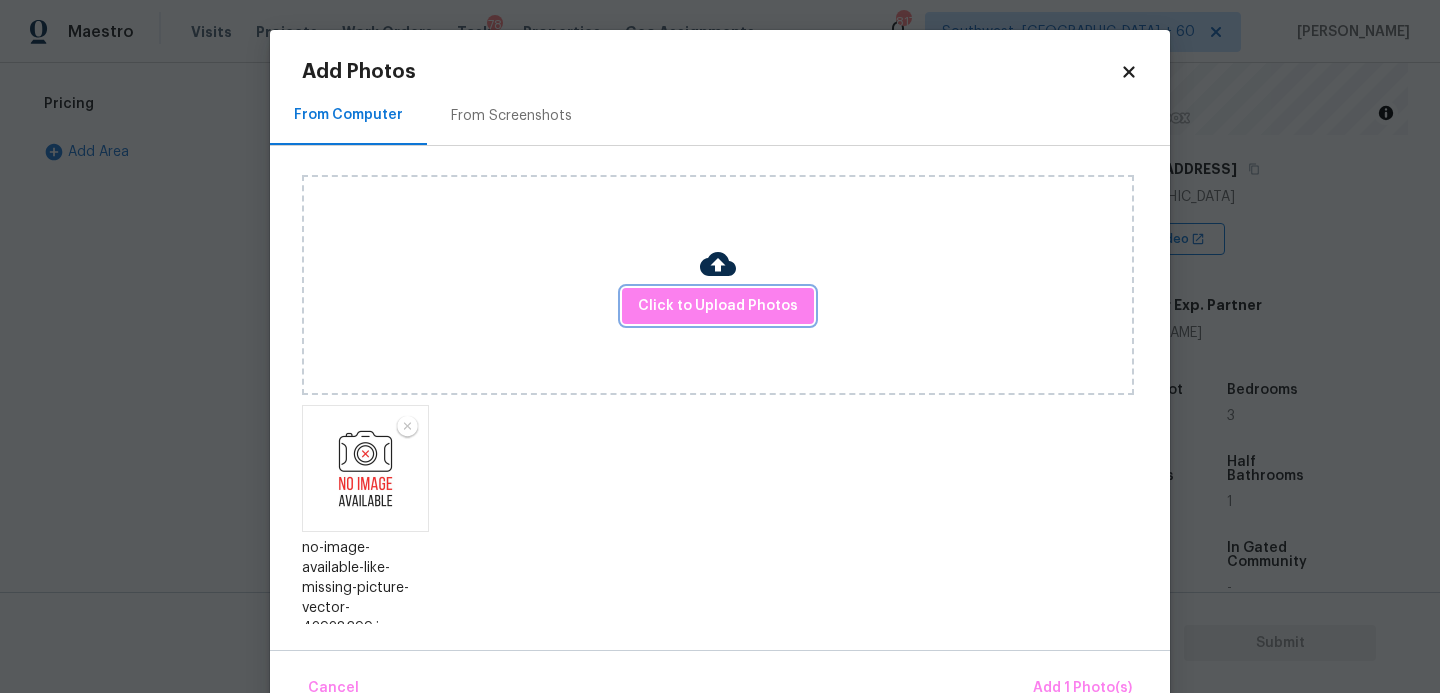 scroll, scrollTop: 13, scrollLeft: 0, axis: vertical 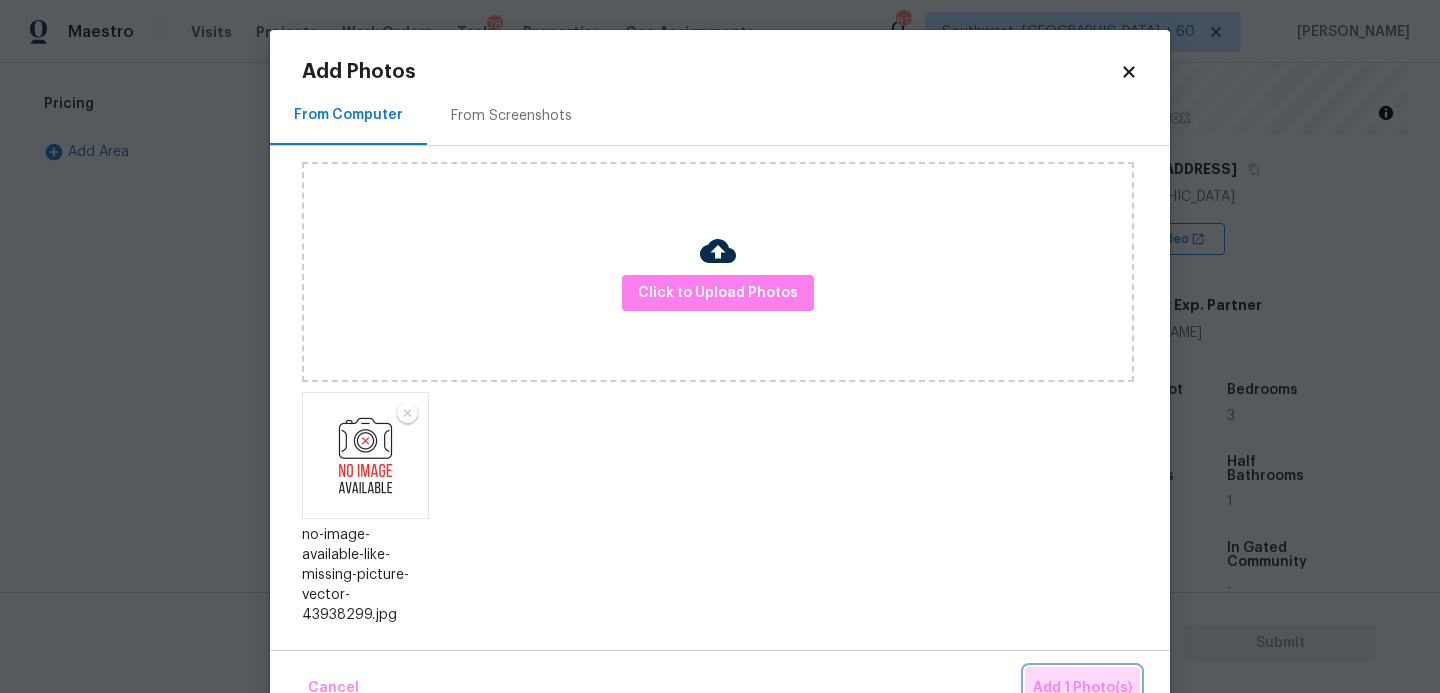 click on "Add 1 Photo(s)" at bounding box center [1082, 688] 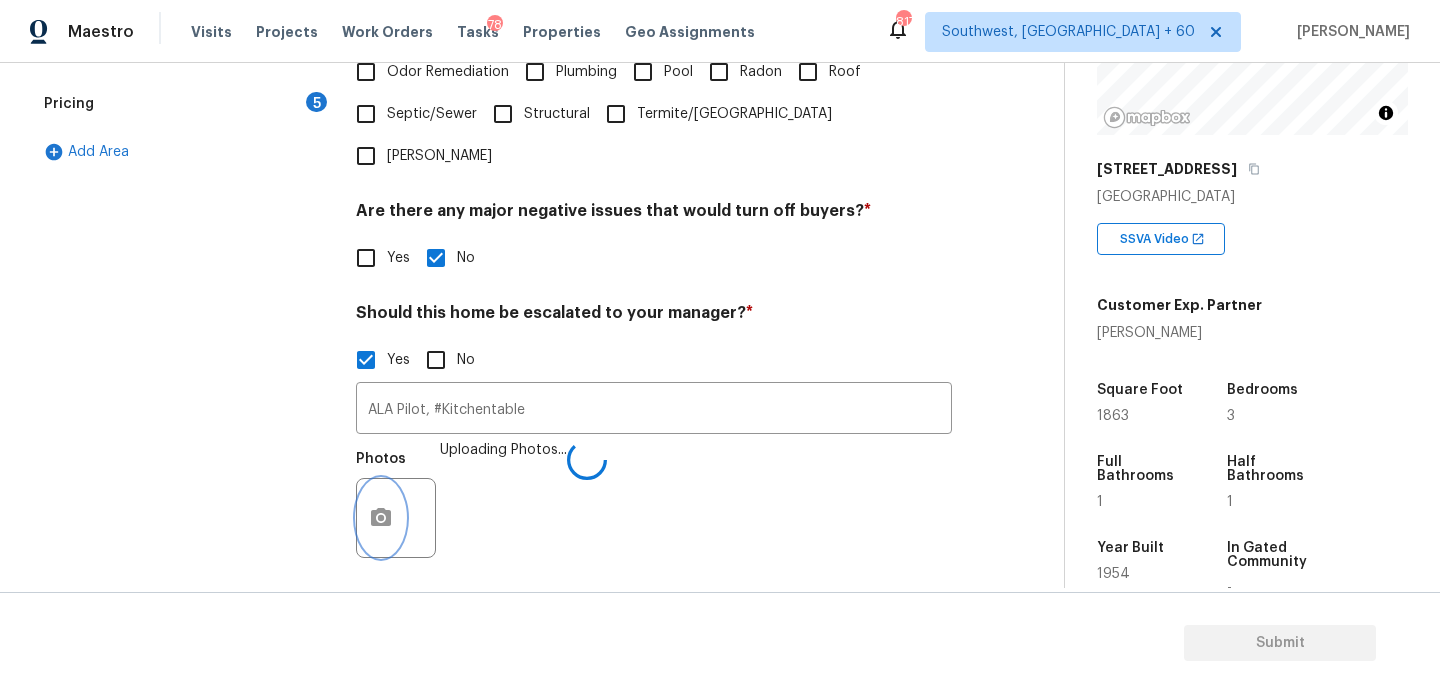 scroll, scrollTop: 700, scrollLeft: 0, axis: vertical 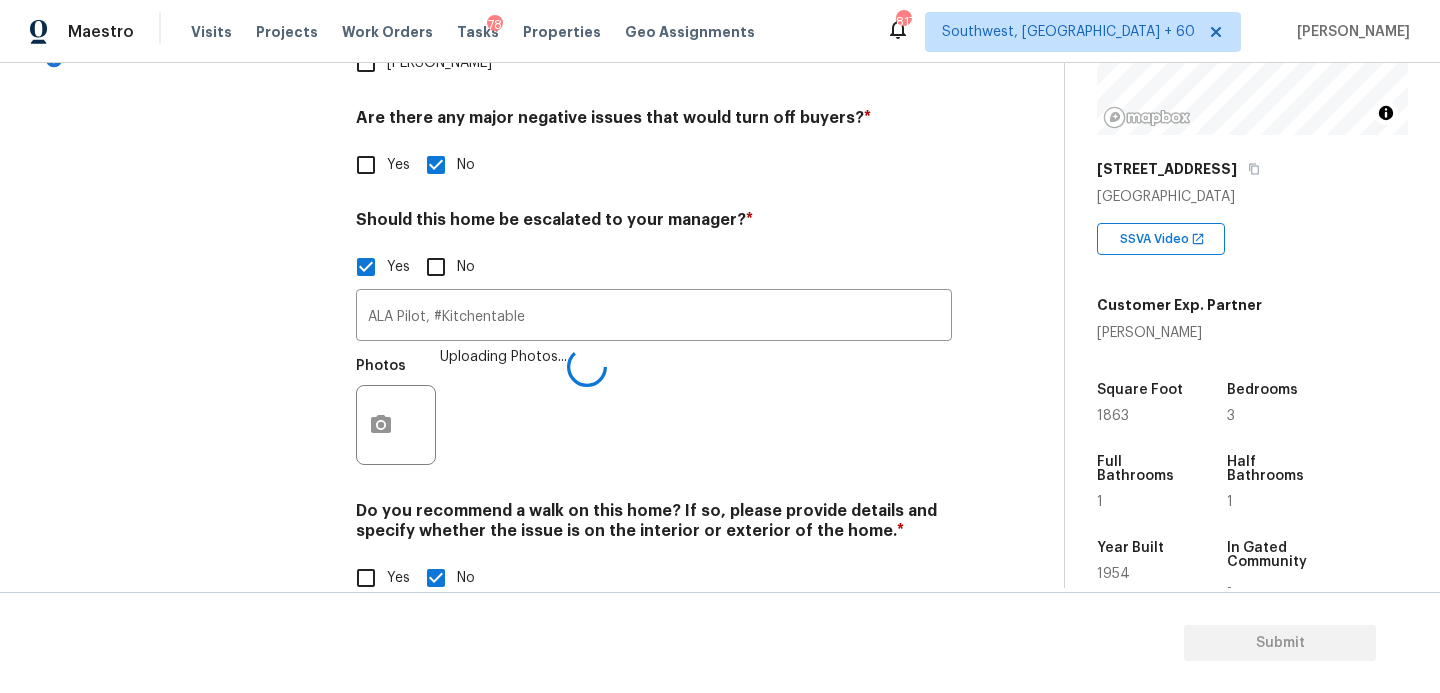 click on "Photos Uploading Photos..." at bounding box center (654, 412) 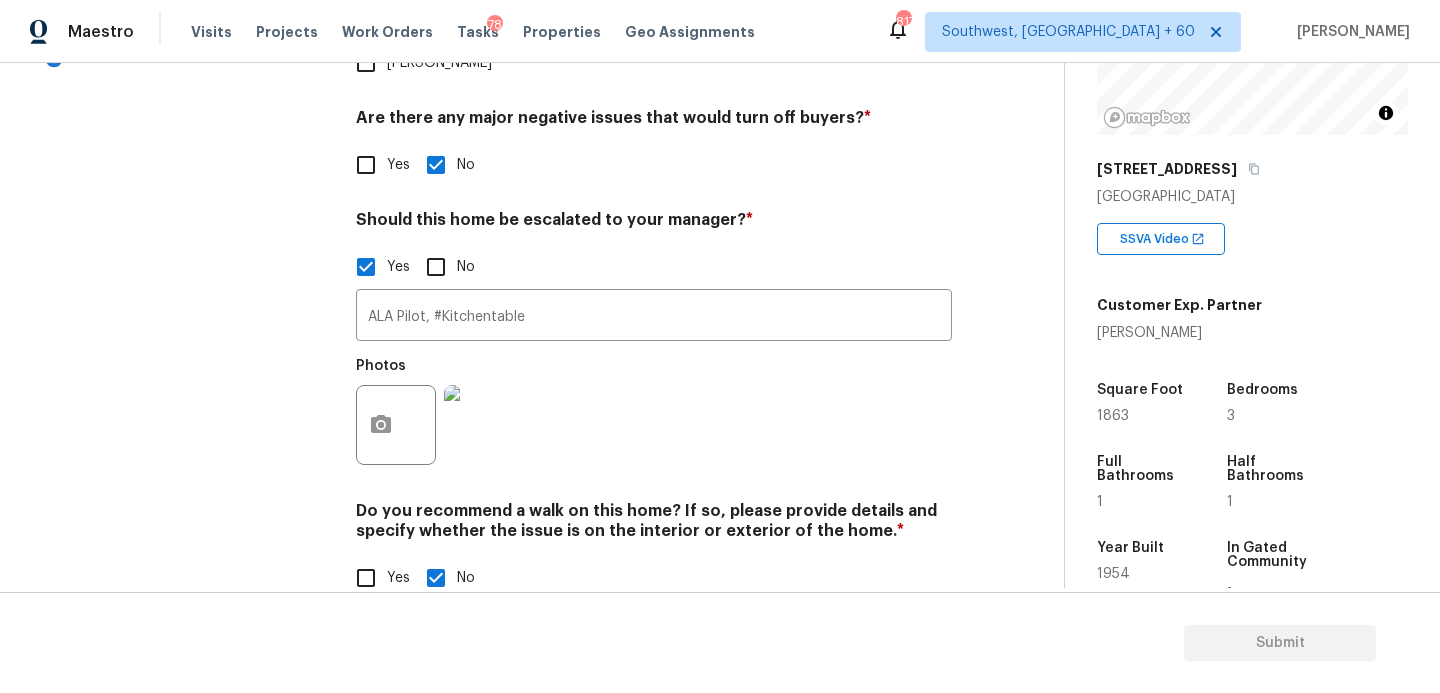 click on "Photos" at bounding box center [654, 412] 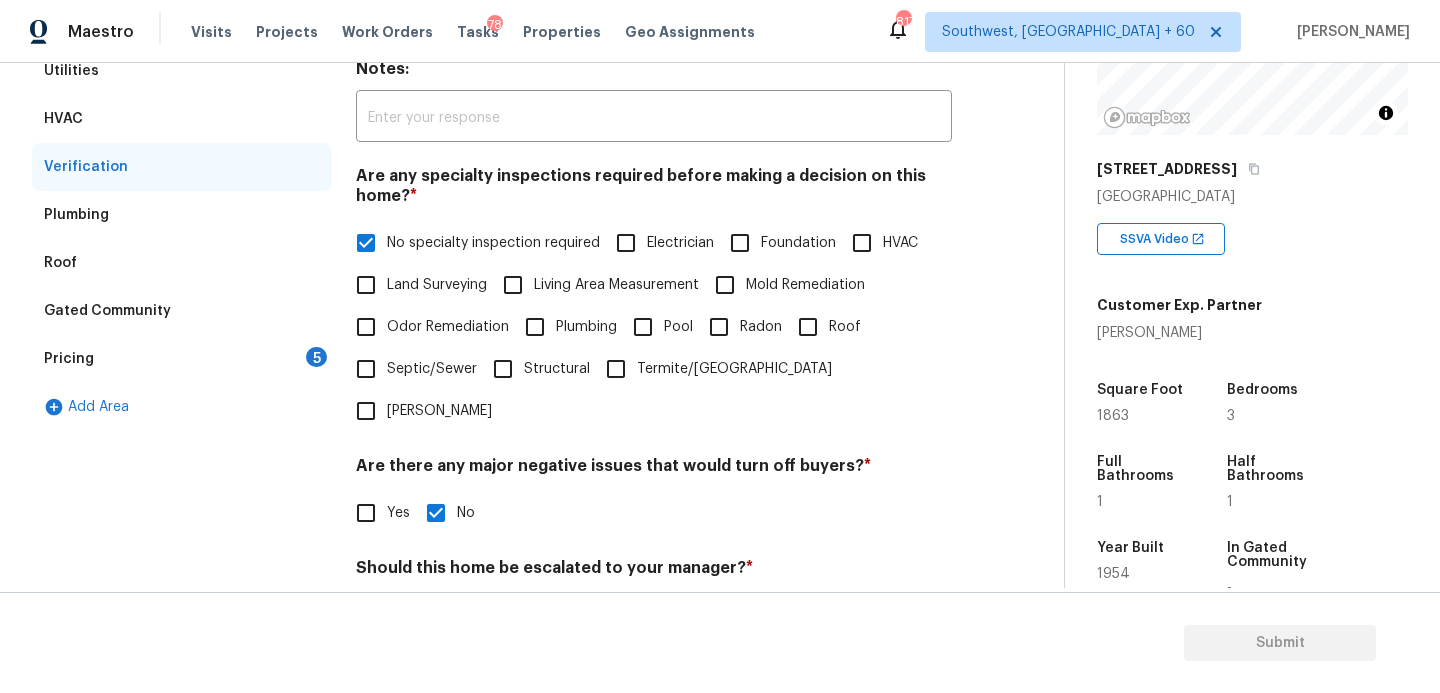 scroll, scrollTop: 234, scrollLeft: 0, axis: vertical 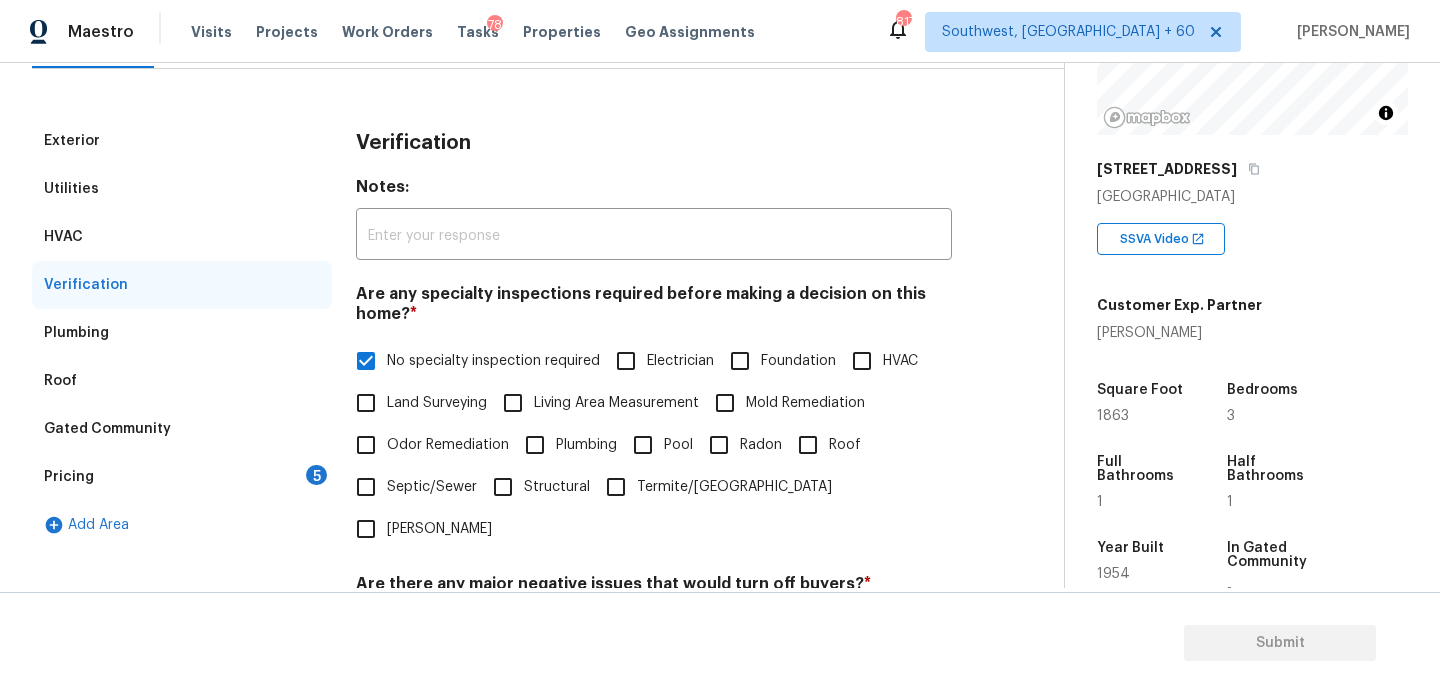 click on "Pricing 5" at bounding box center (182, 477) 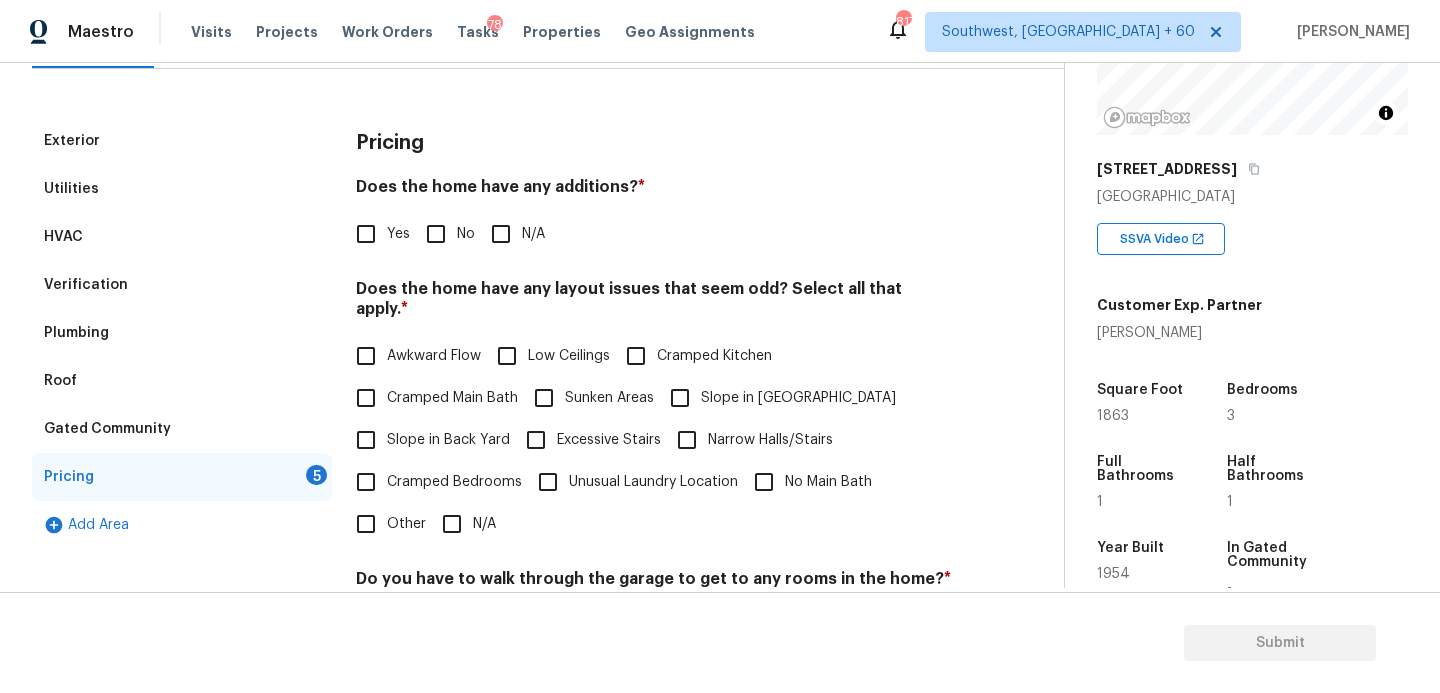 scroll, scrollTop: 324, scrollLeft: 0, axis: vertical 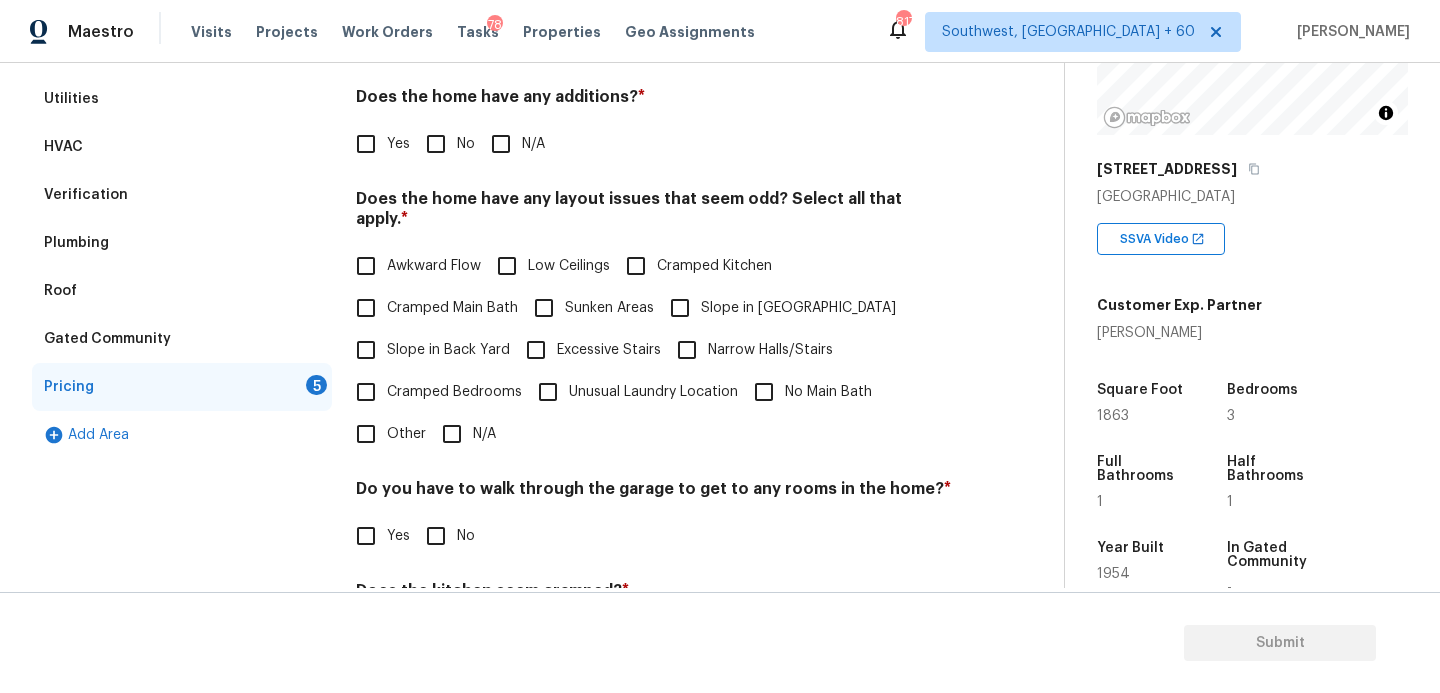 click on "N/A" at bounding box center (501, 144) 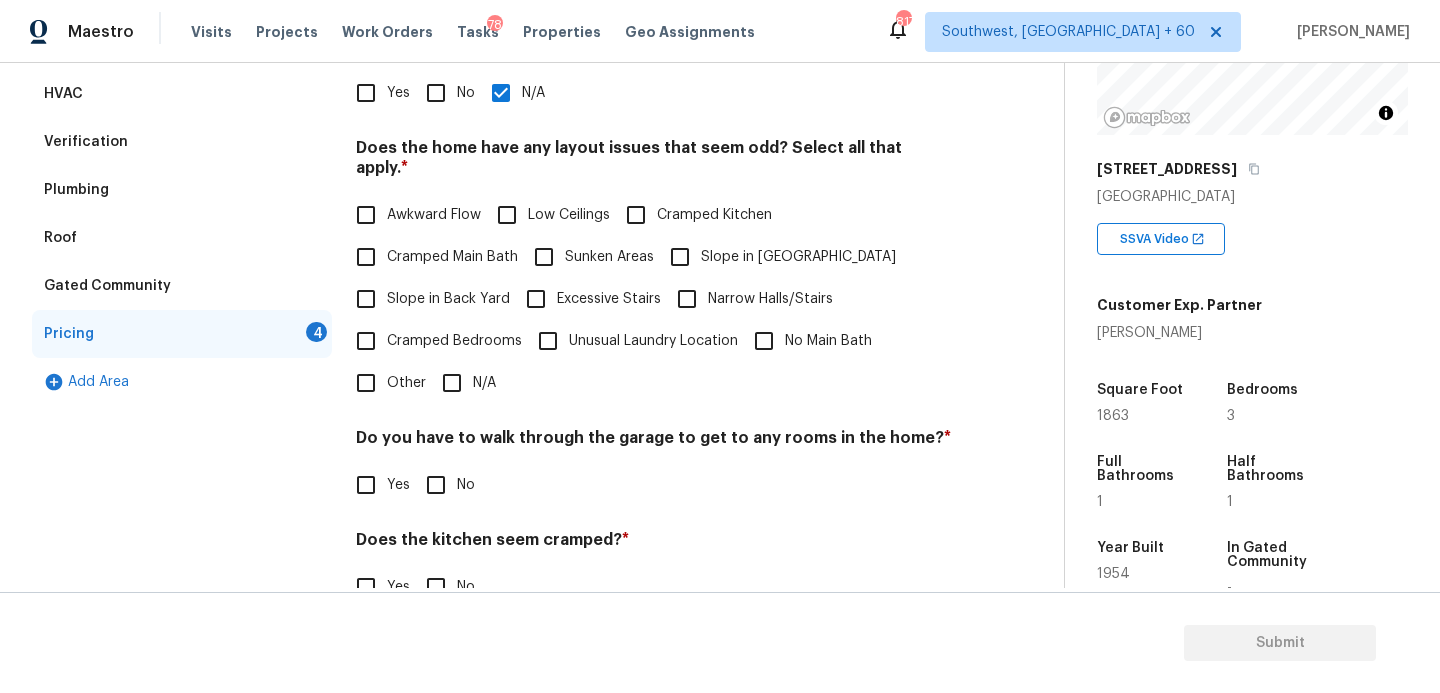 click on "Slope in Front Yard" at bounding box center (798, 257) 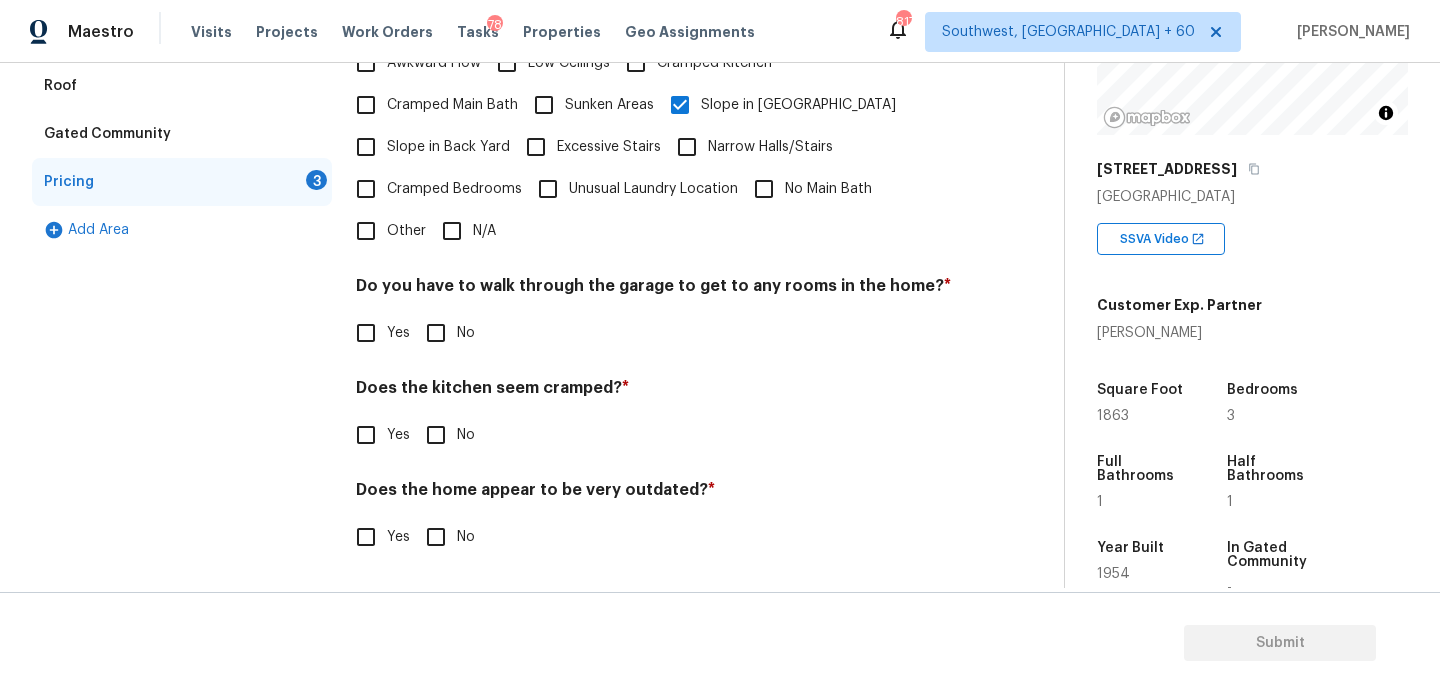 scroll, scrollTop: 507, scrollLeft: 0, axis: vertical 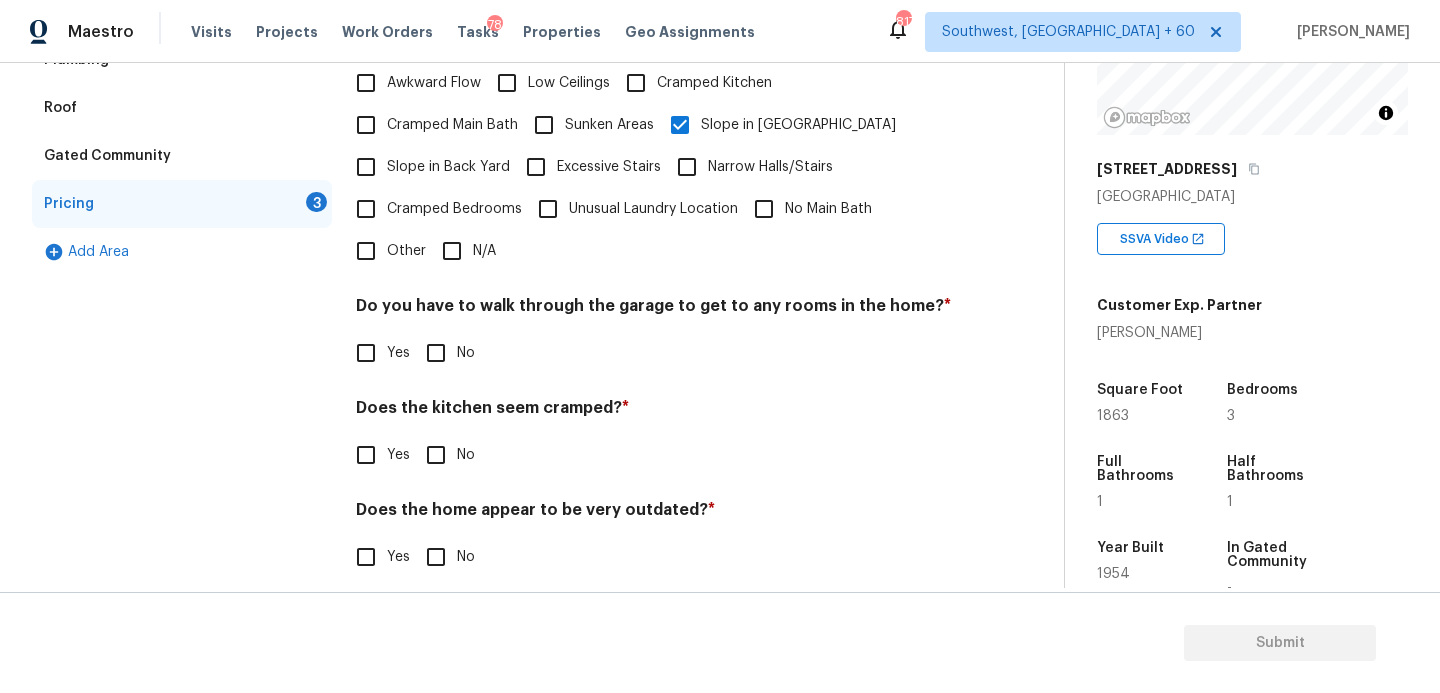 click on "No" at bounding box center (436, 353) 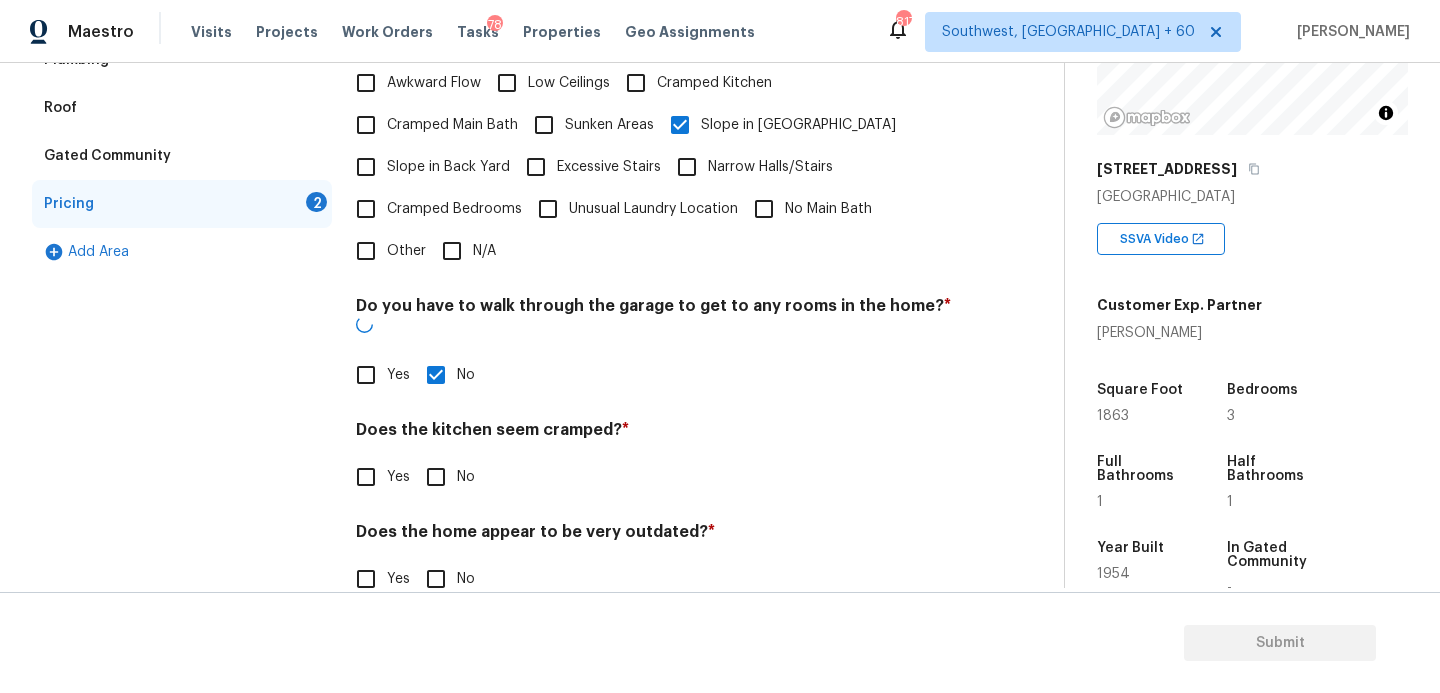 click on "Does the kitchen seem cramped?  * Yes No" at bounding box center (654, 459) 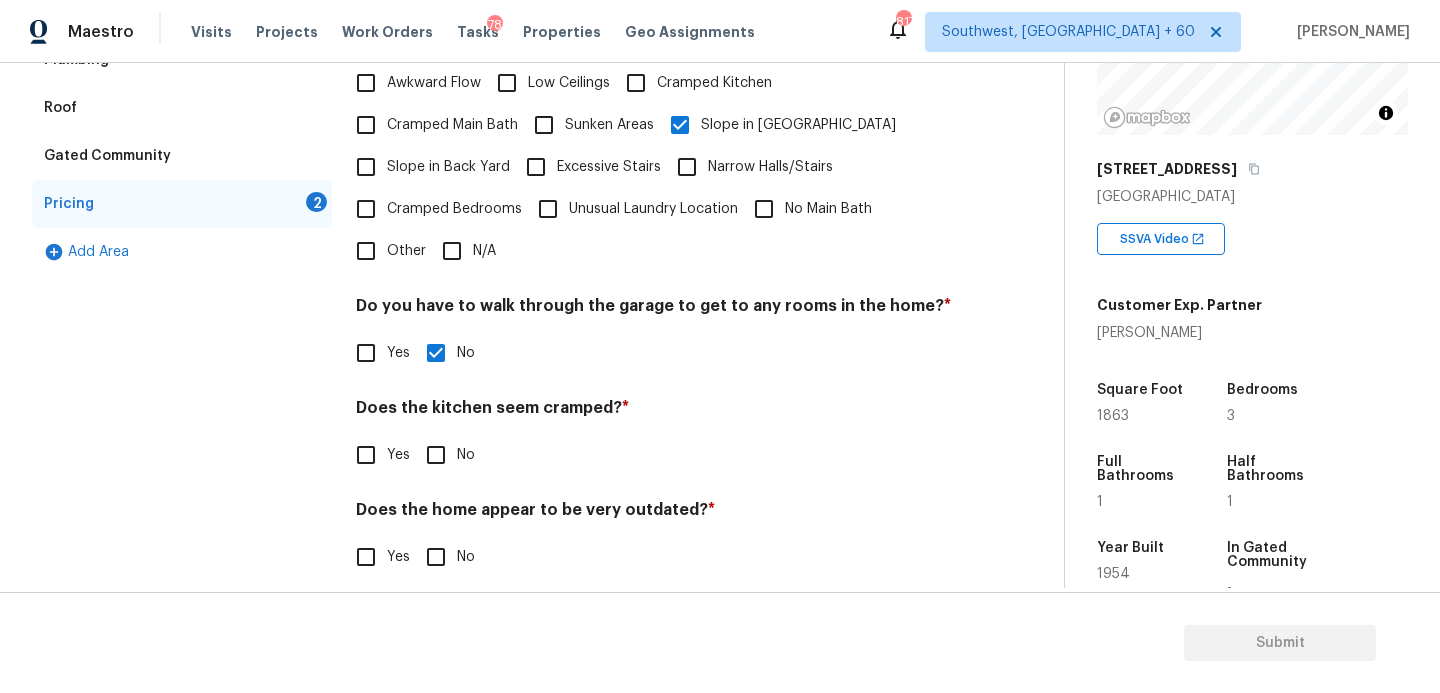 click on "No" at bounding box center [436, 455] 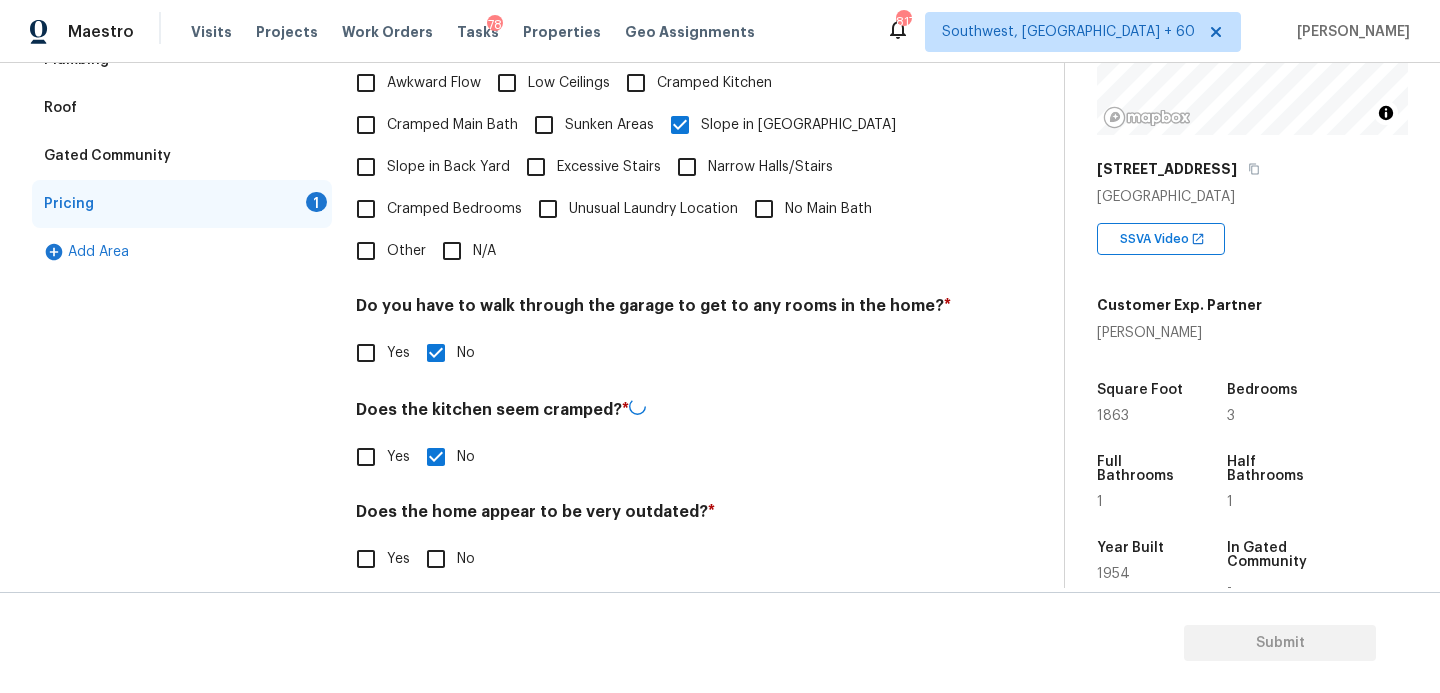 click on "Does the home appear to be very outdated?  * Yes No" at bounding box center (654, 541) 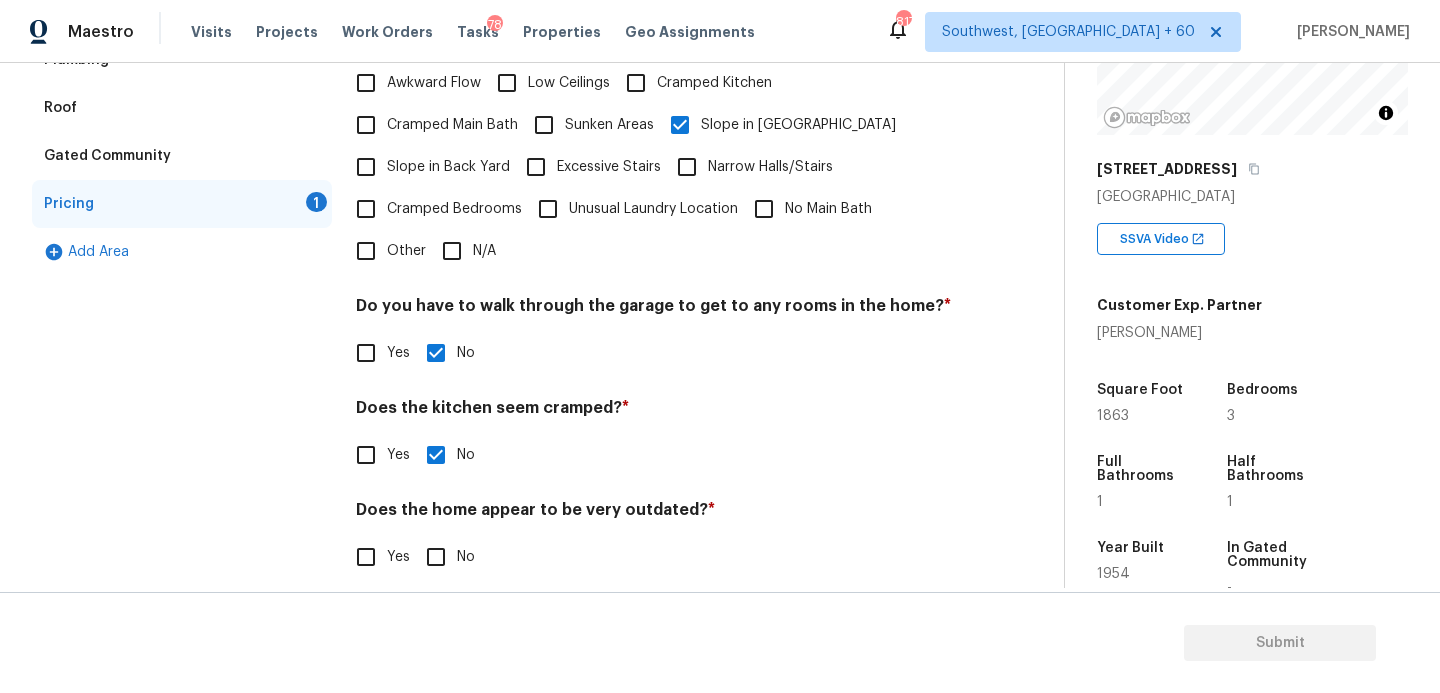 click on "No" at bounding box center (436, 557) 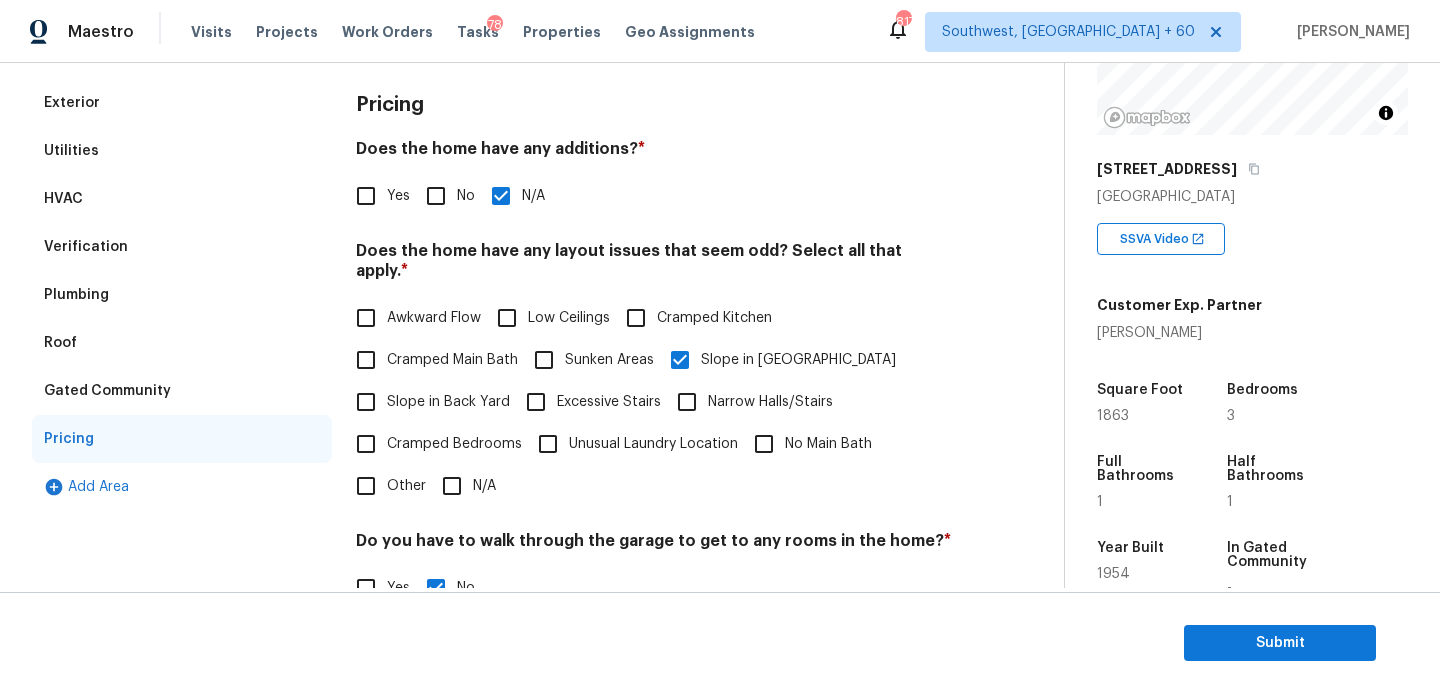 scroll, scrollTop: 59, scrollLeft: 0, axis: vertical 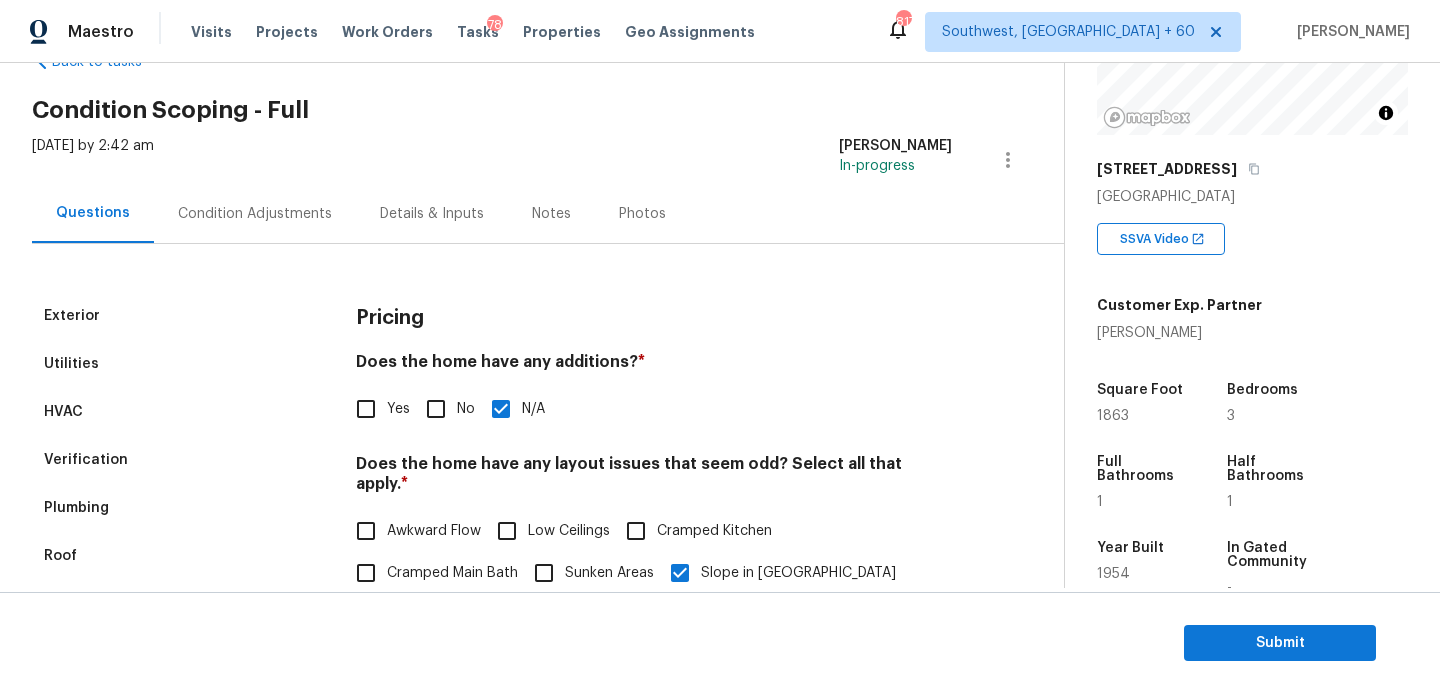 click on "Condition Adjustments" at bounding box center [255, 214] 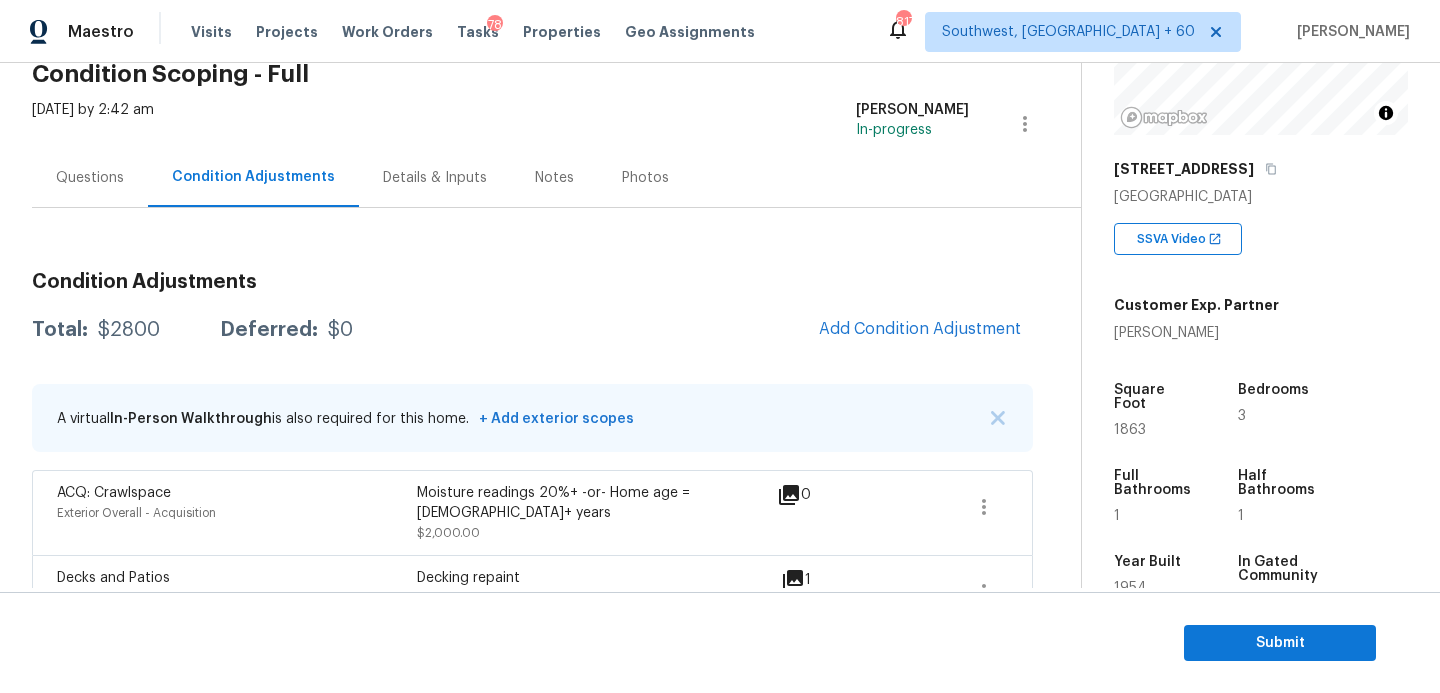 scroll, scrollTop: 129, scrollLeft: 0, axis: vertical 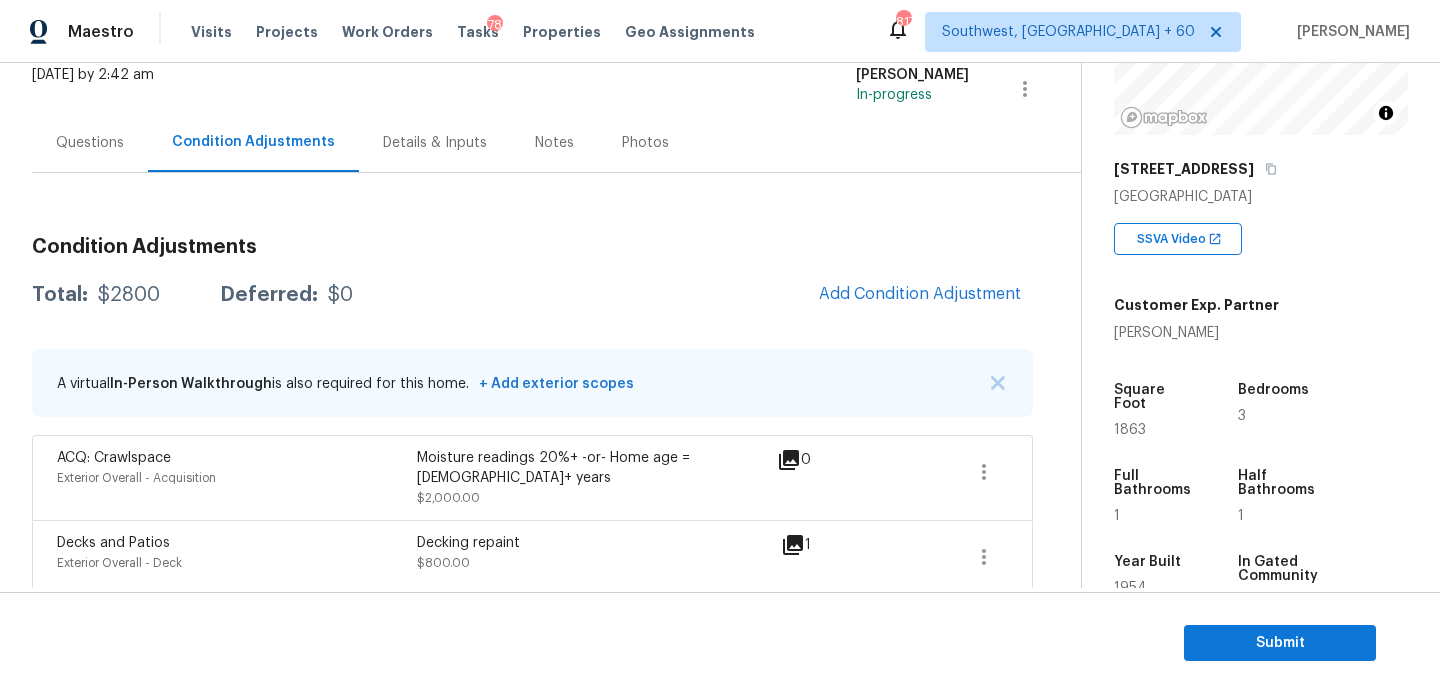 click on "Condition Adjustments" at bounding box center (532, 247) 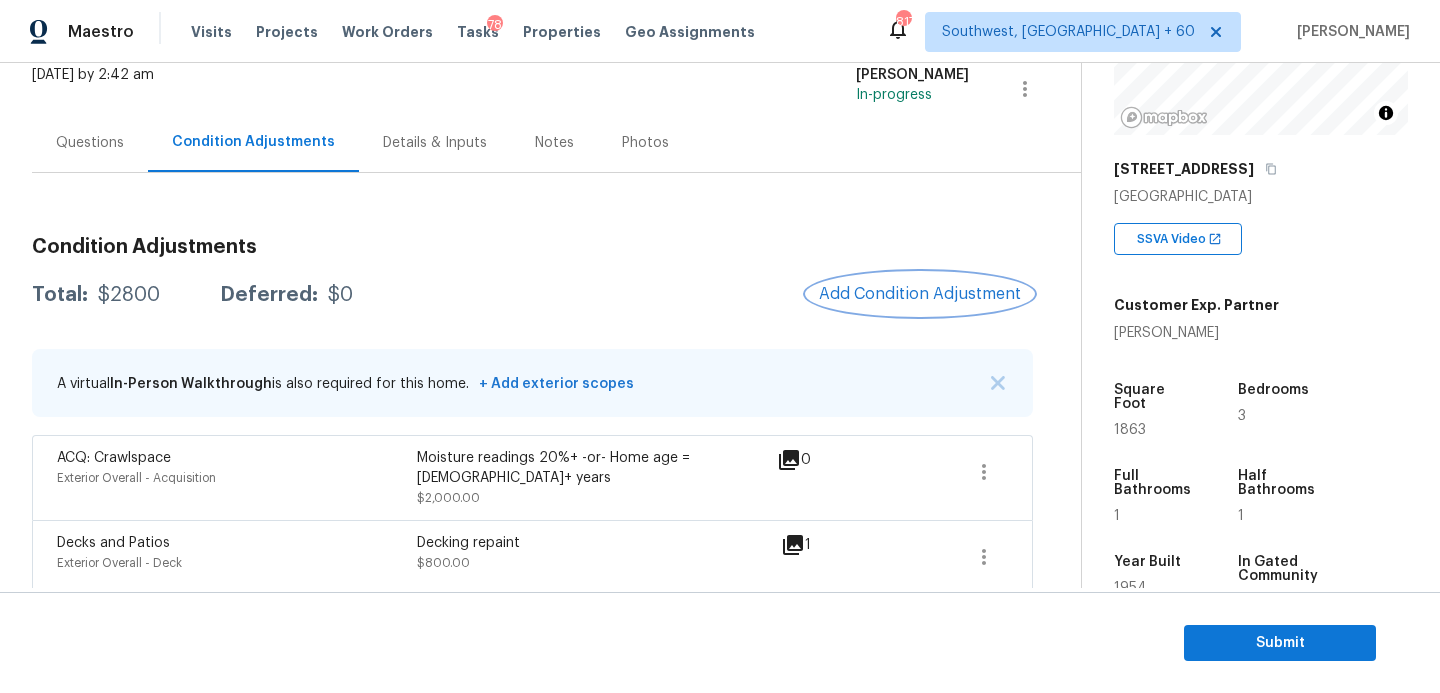 click on "Add Condition Adjustment" at bounding box center [920, 294] 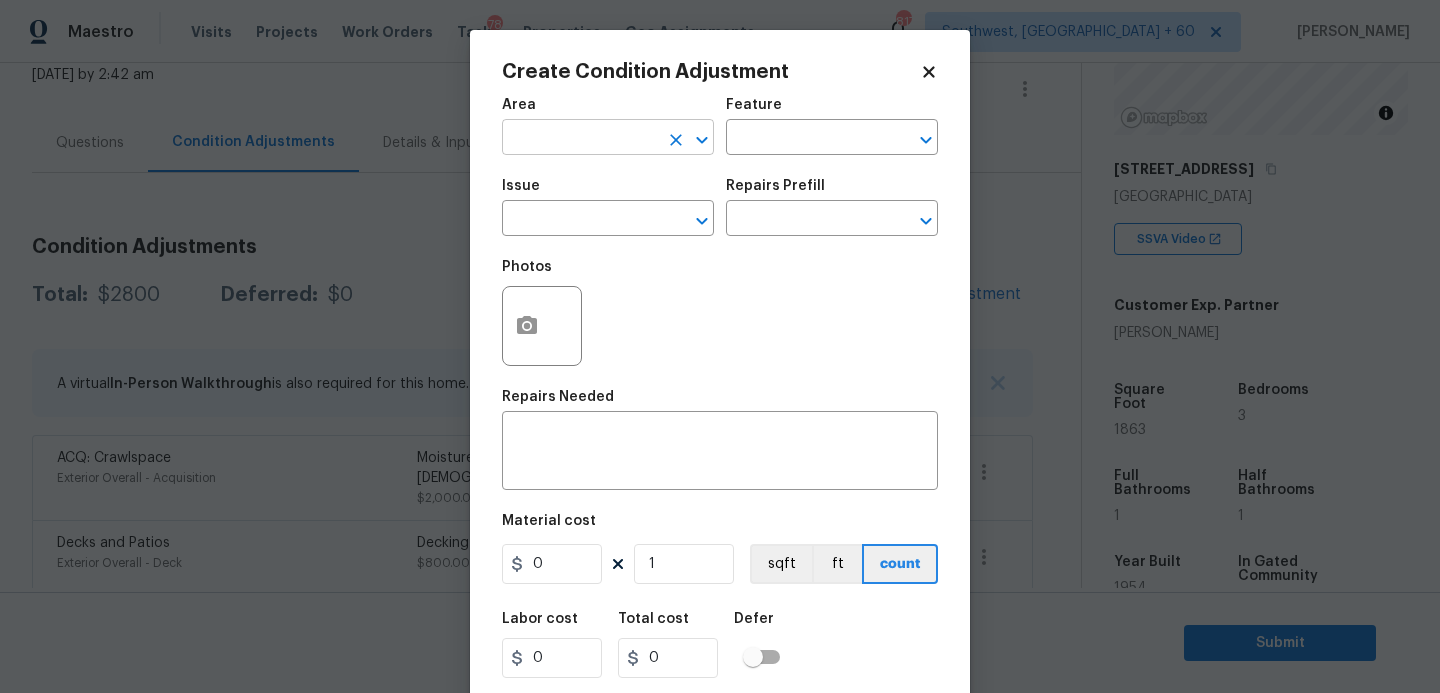 click at bounding box center (580, 139) 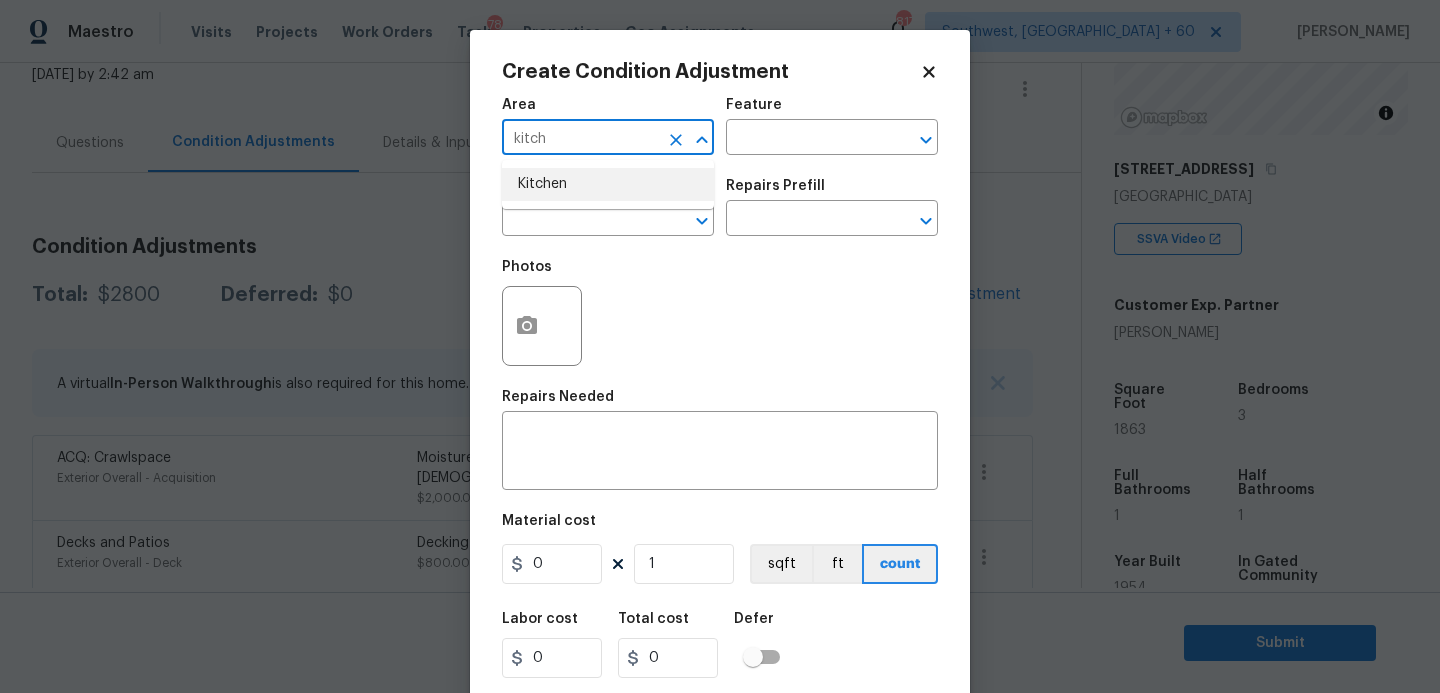 click on "Kitchen" at bounding box center (608, 184) 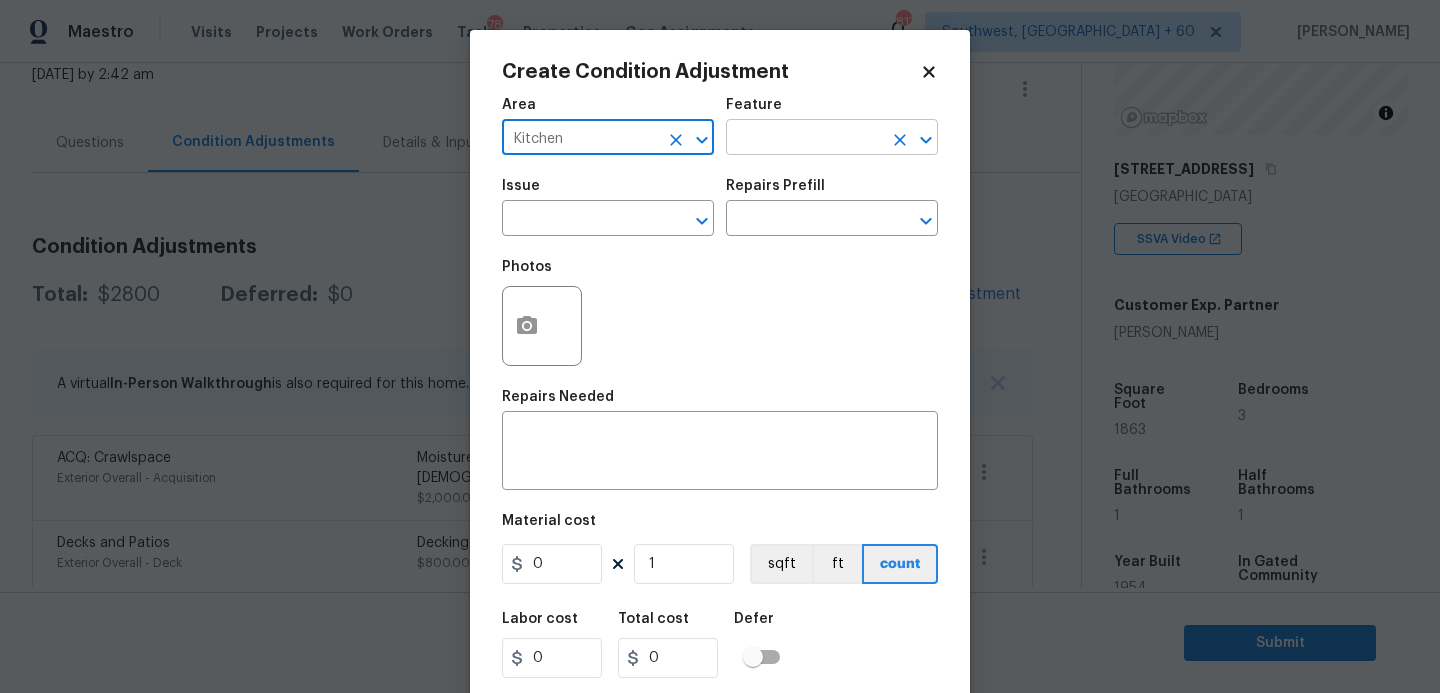 type on "Kitchen" 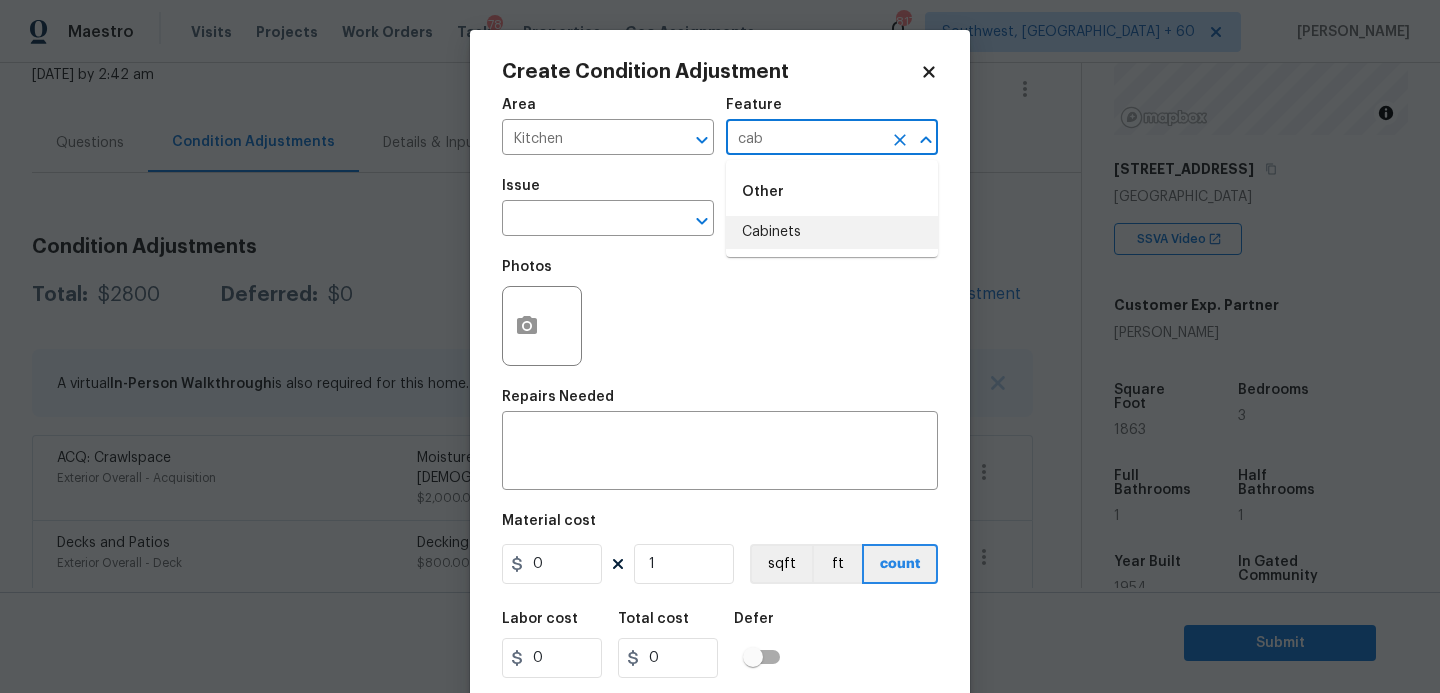 click on "Cabinets" at bounding box center (832, 232) 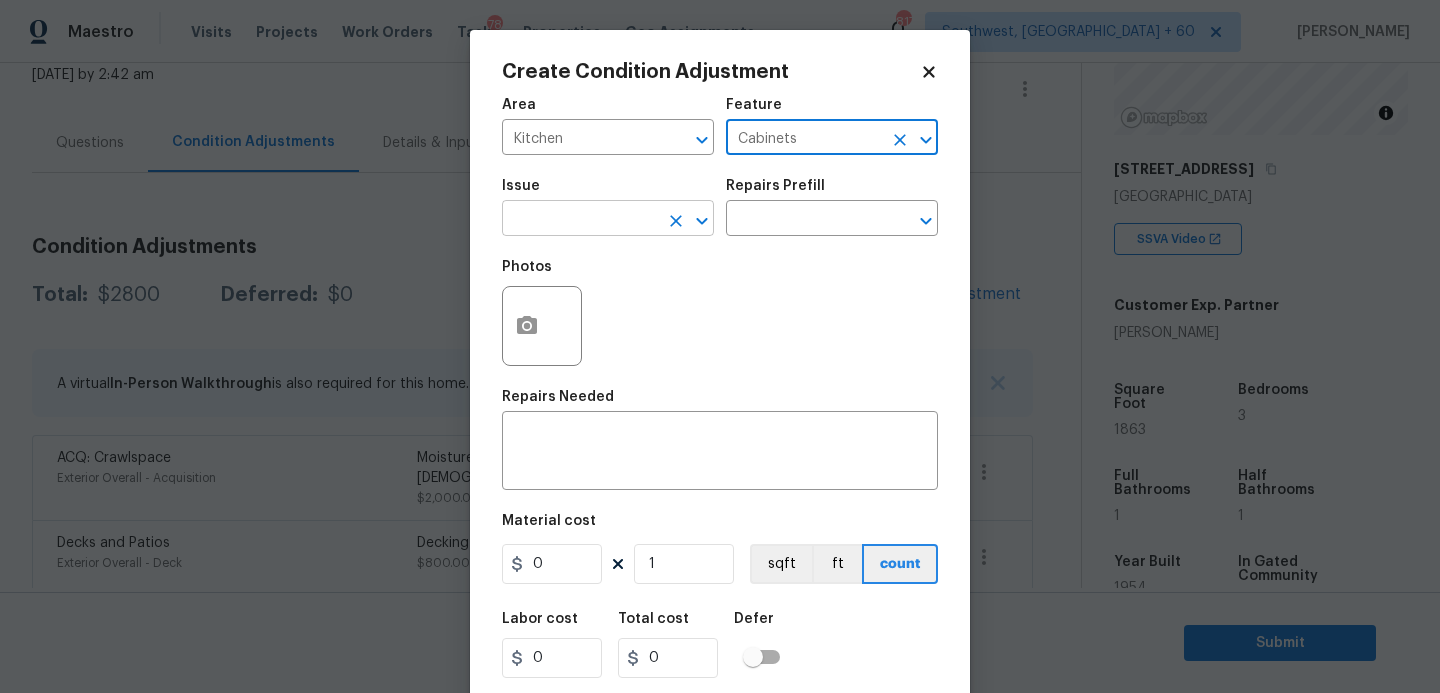 type on "Cabinets" 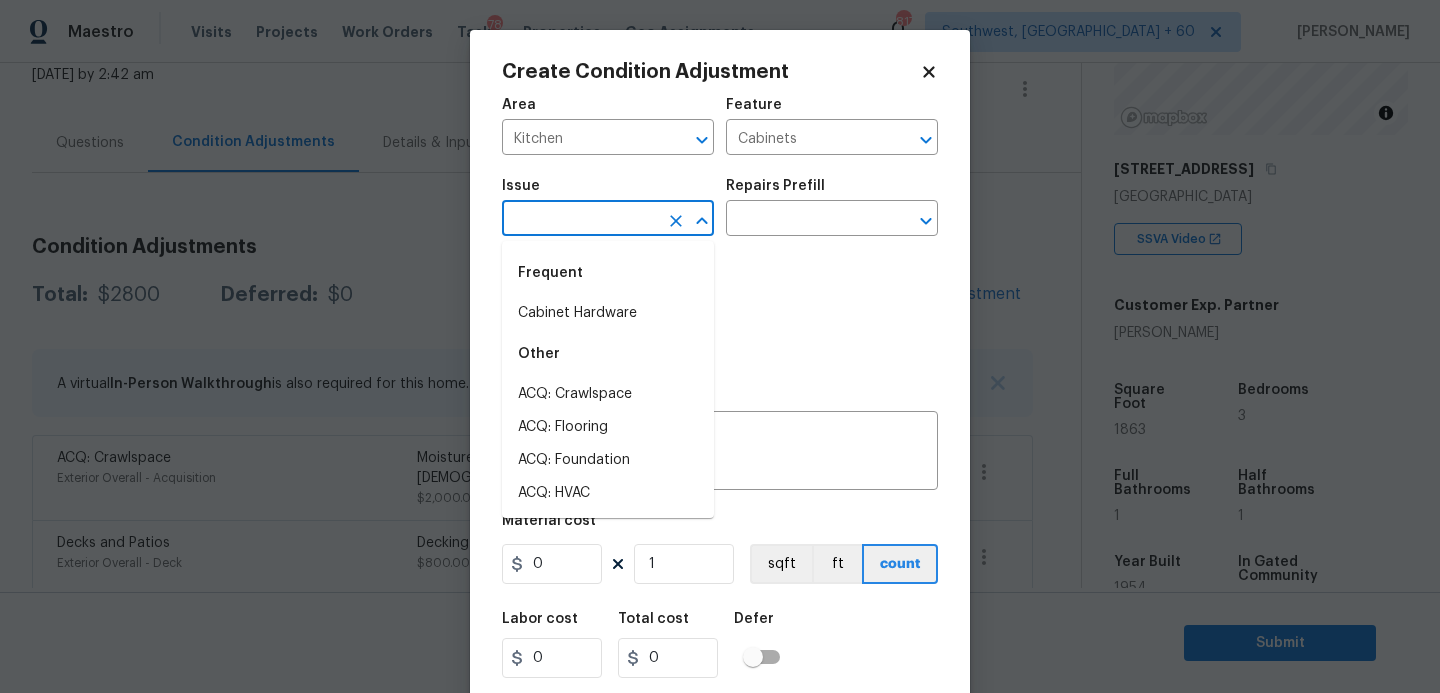 click at bounding box center (580, 220) 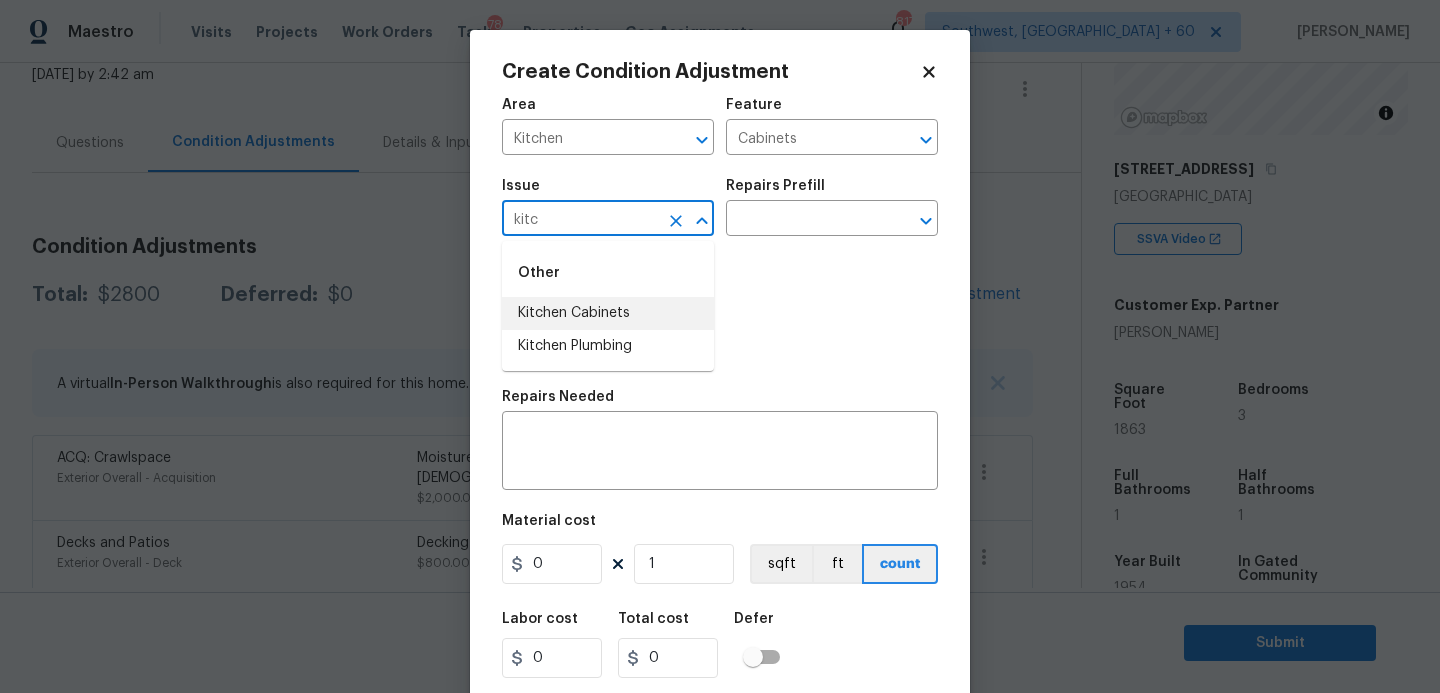click on "Kitchen Cabinets" at bounding box center (608, 313) 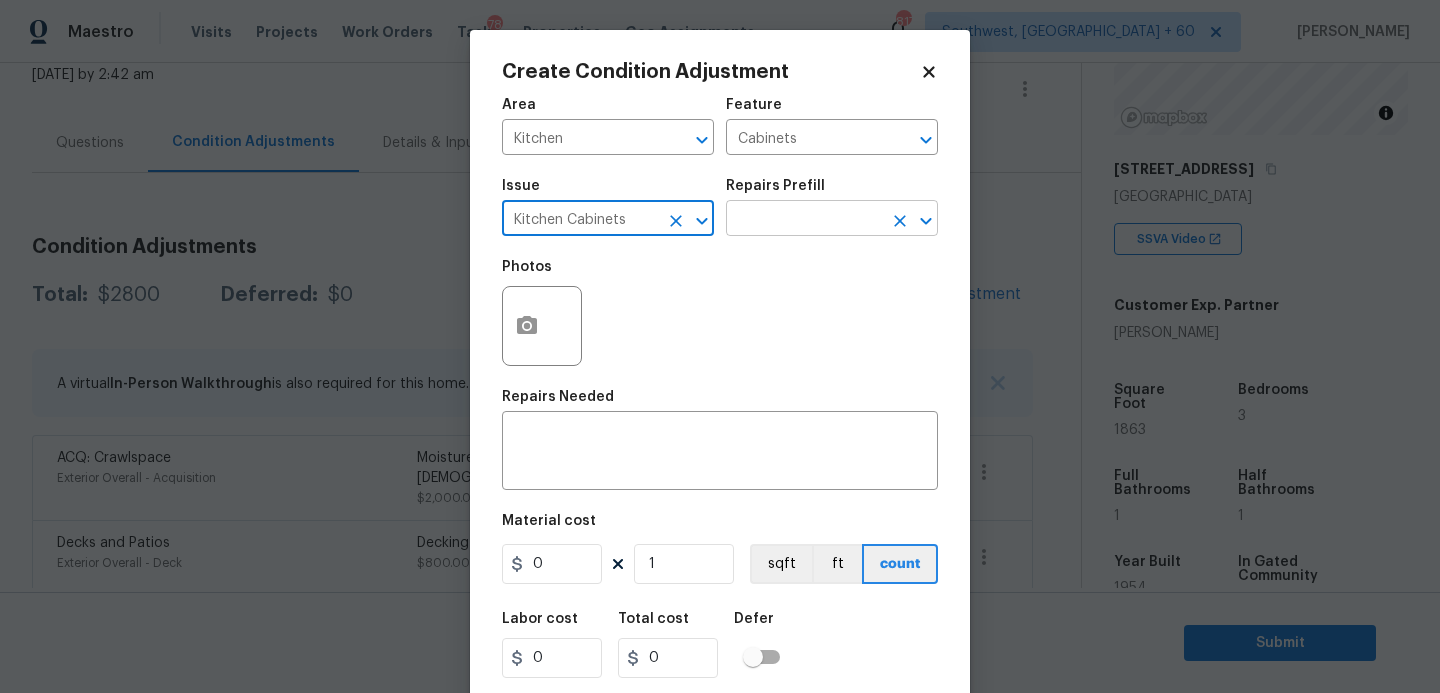 type on "Kitchen Cabinets" 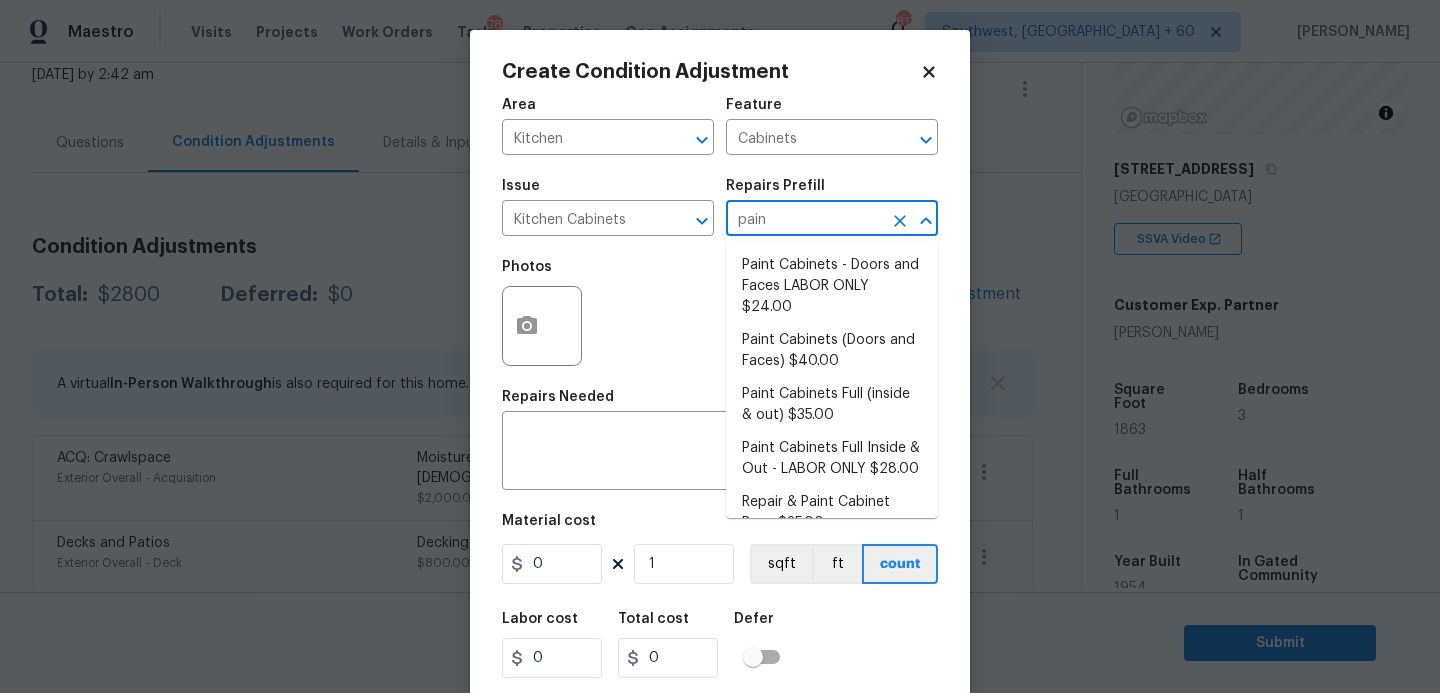 type on "paint" 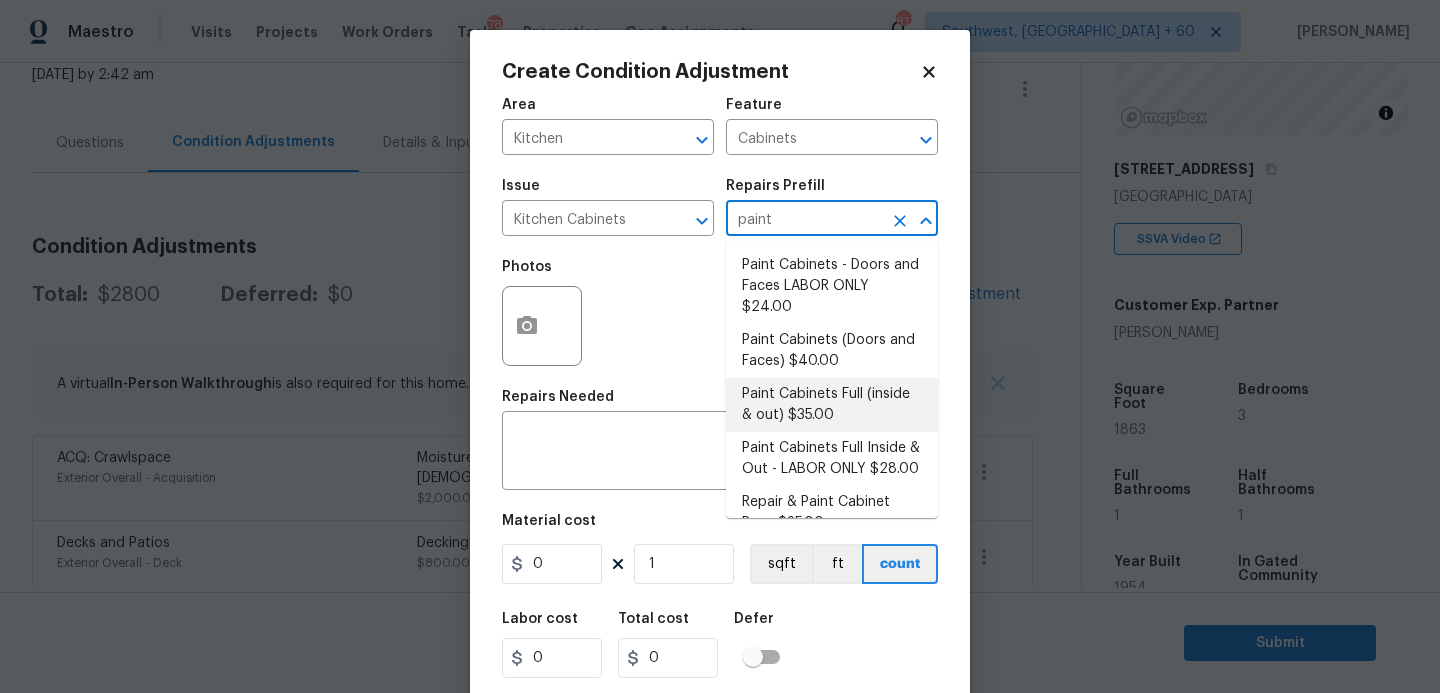click on "Paint Cabinets Full (inside & out) $35.00" at bounding box center [832, 405] 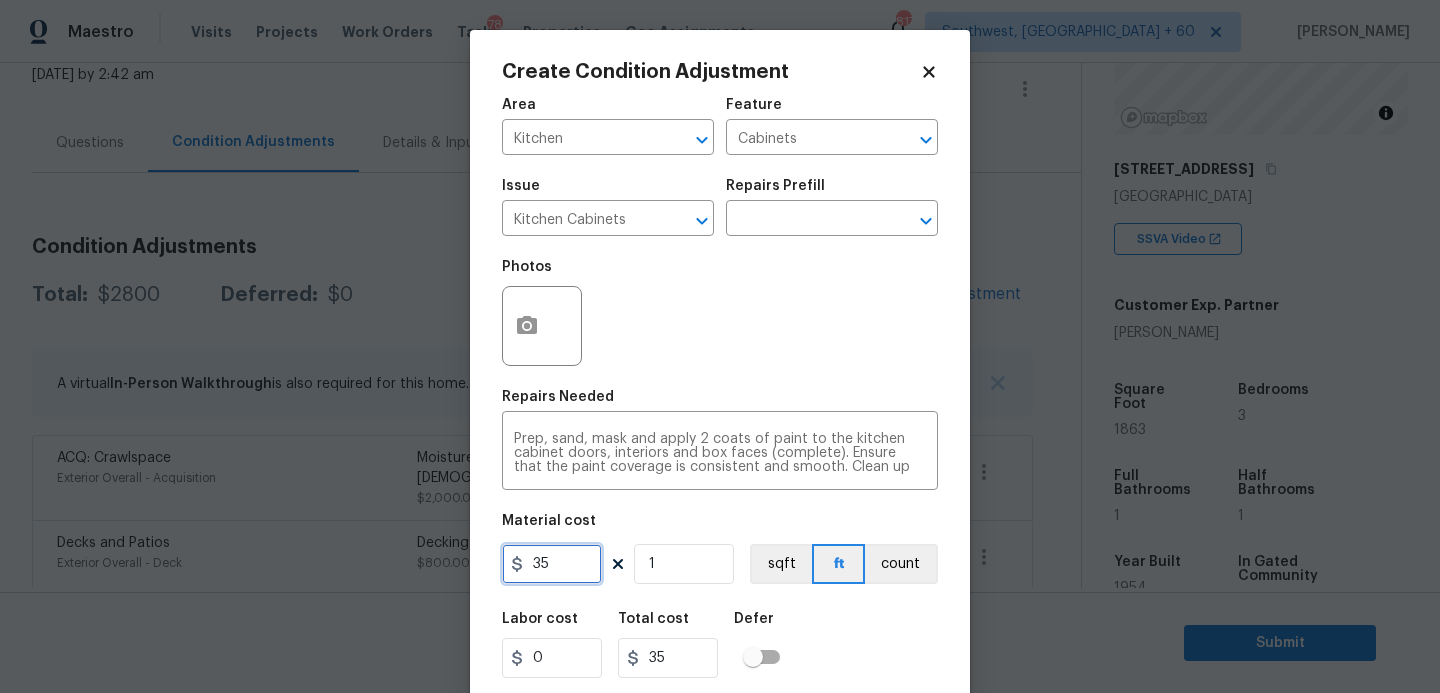 drag, startPoint x: 583, startPoint y: 568, endPoint x: 356, endPoint y: 568, distance: 227 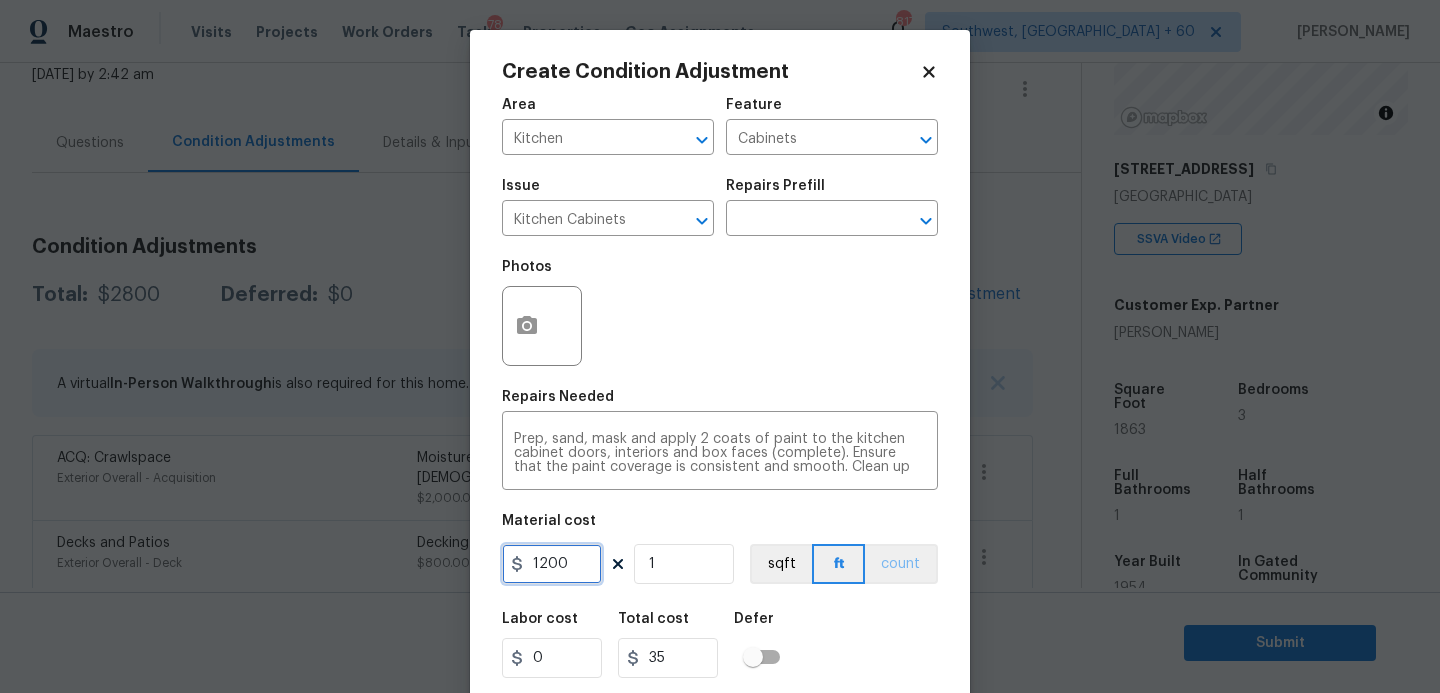 type on "1200" 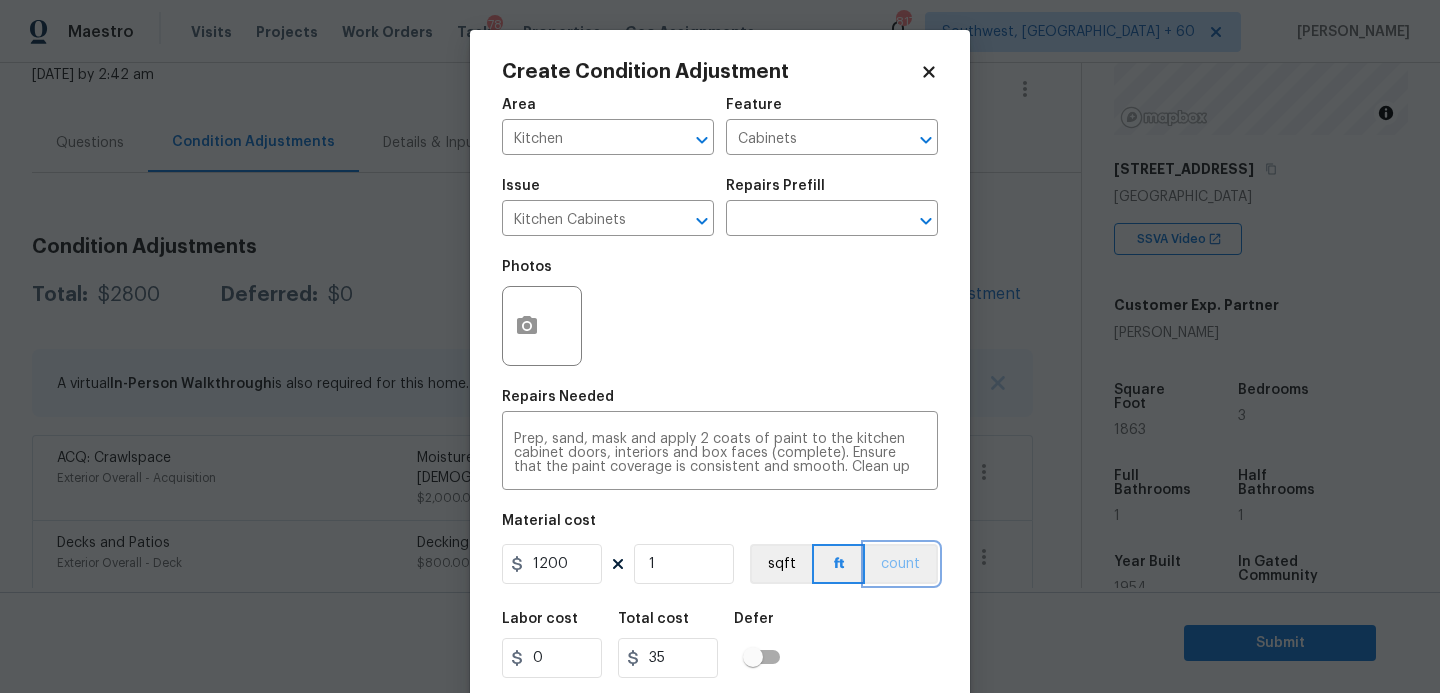 type on "1200" 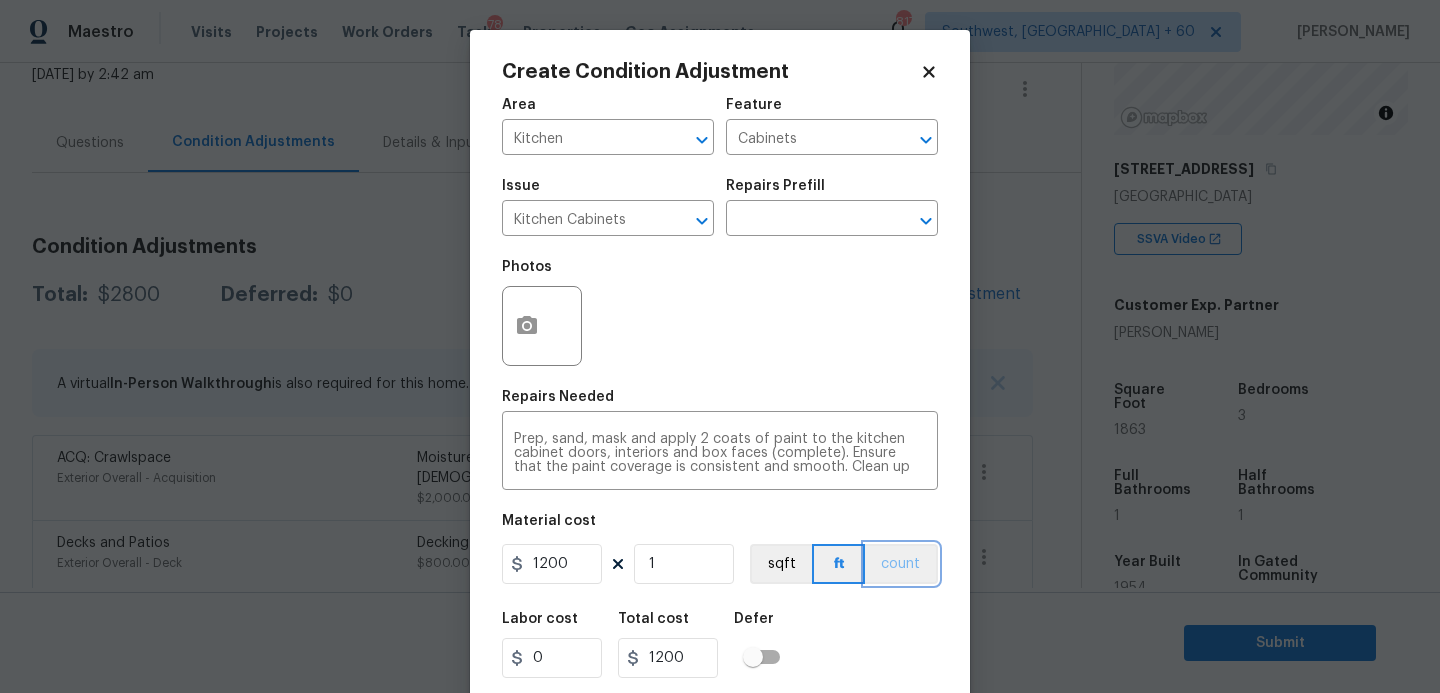 click on "count" at bounding box center [901, 564] 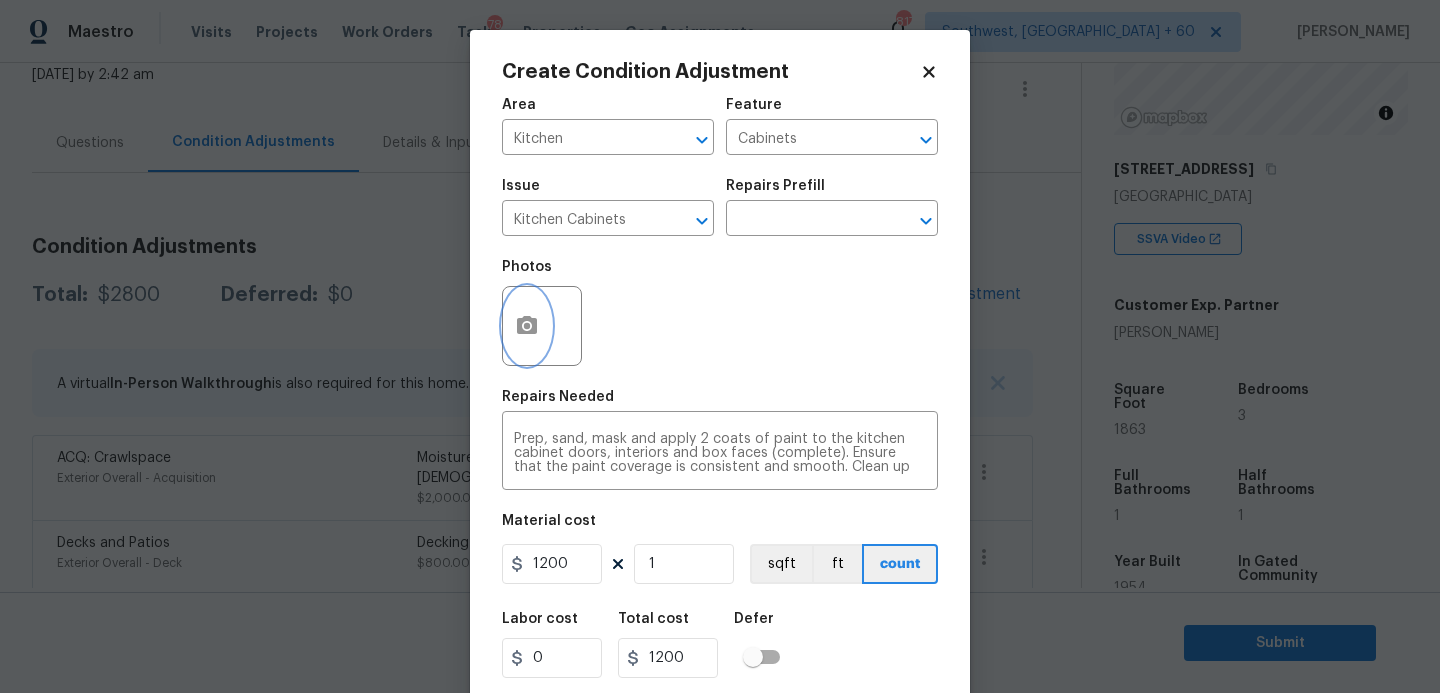 click 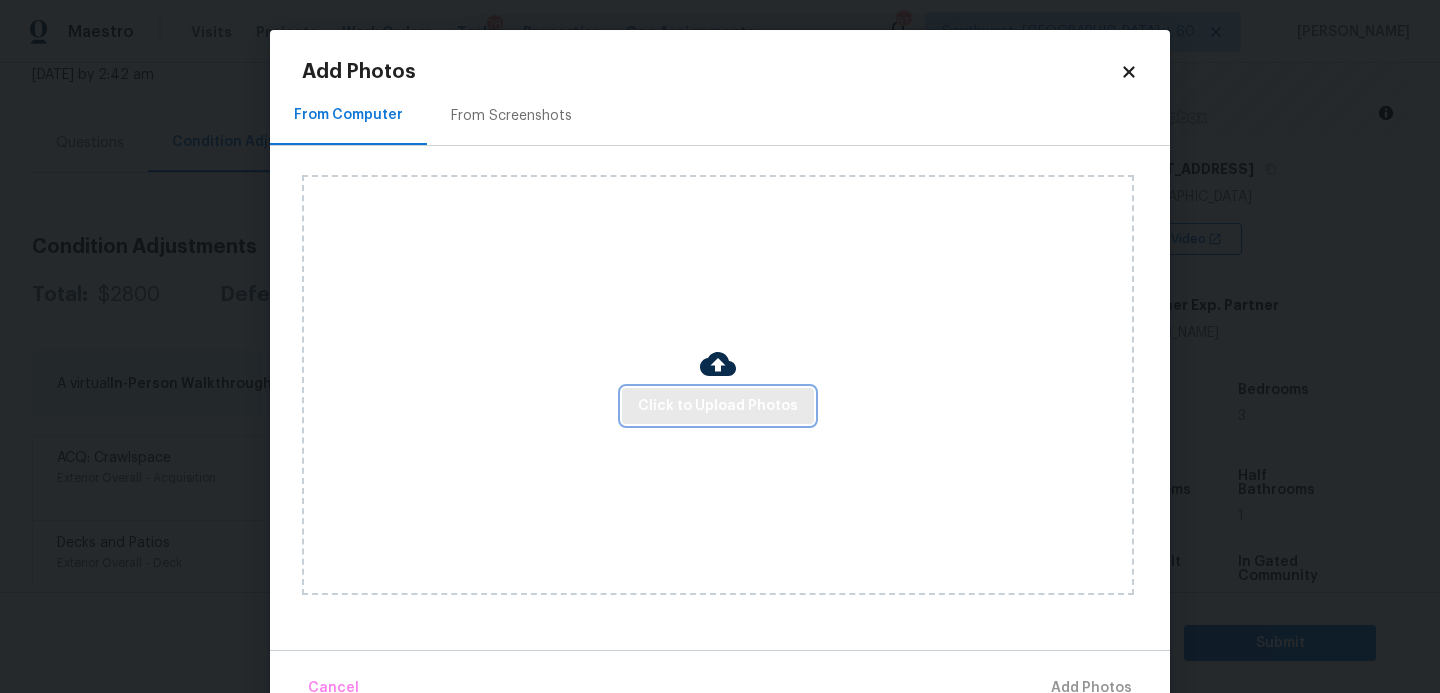 click on "Click to Upload Photos" at bounding box center [718, 406] 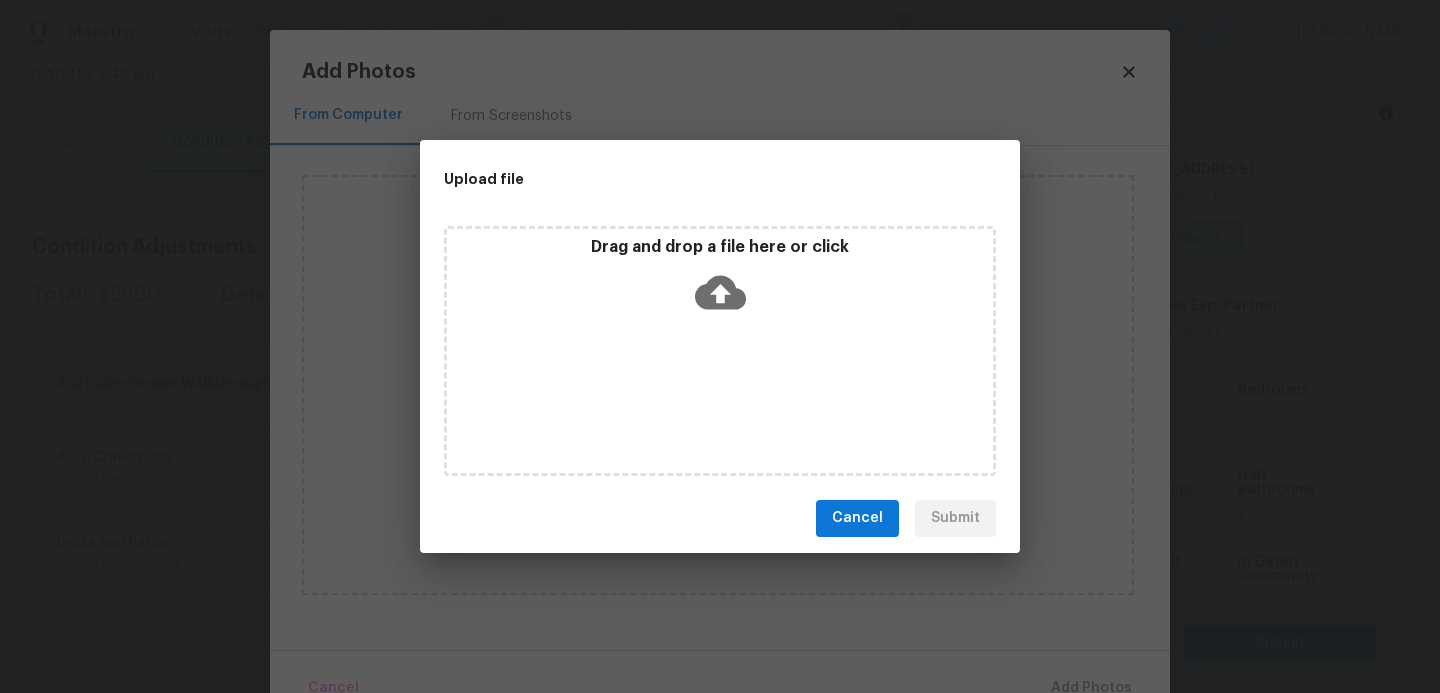 click on "Drag and drop a file here or click" at bounding box center (720, 351) 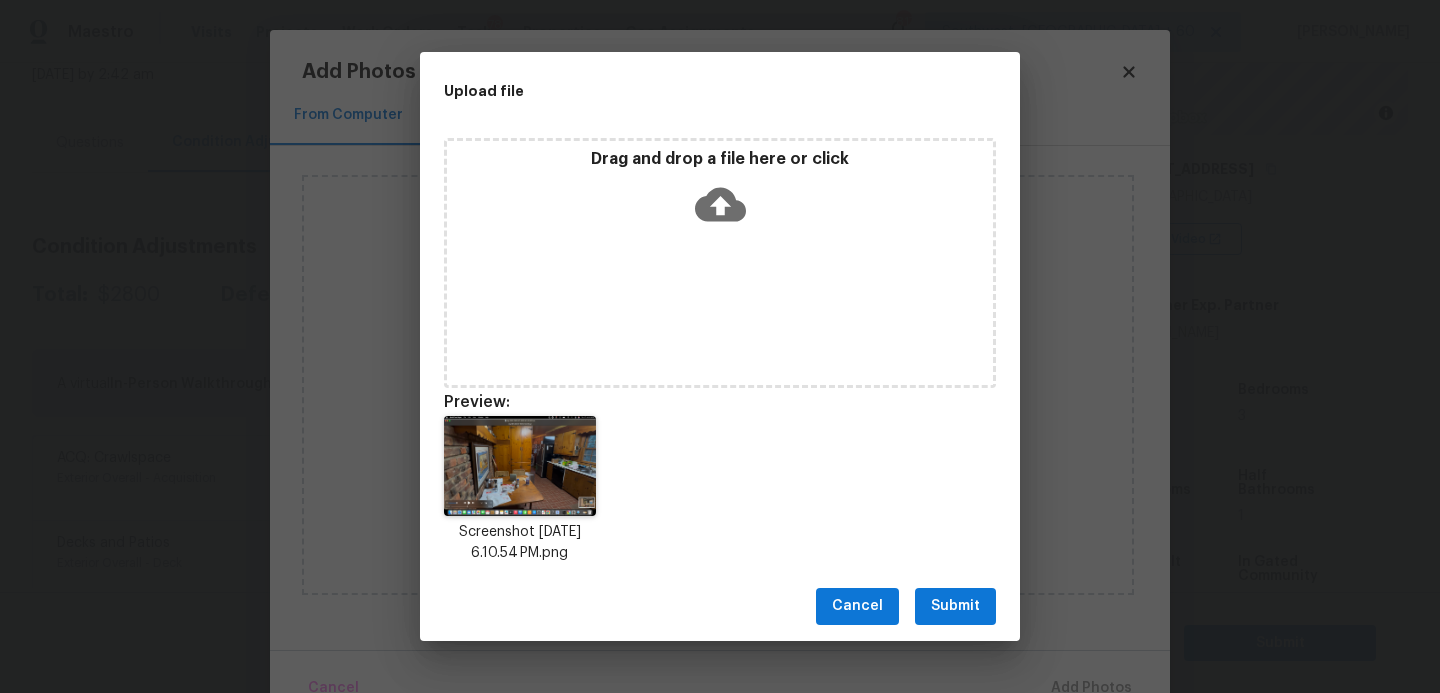 click on "Submit" at bounding box center [955, 606] 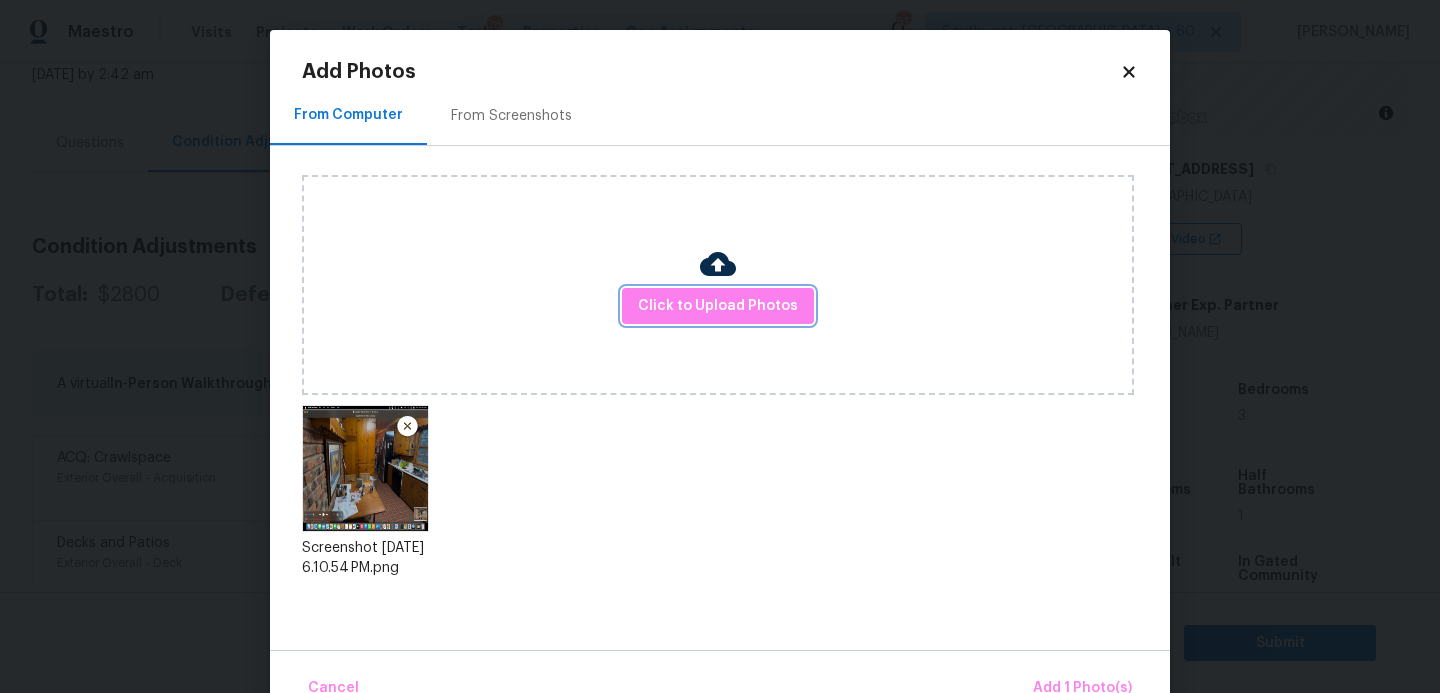 scroll, scrollTop: 47, scrollLeft: 0, axis: vertical 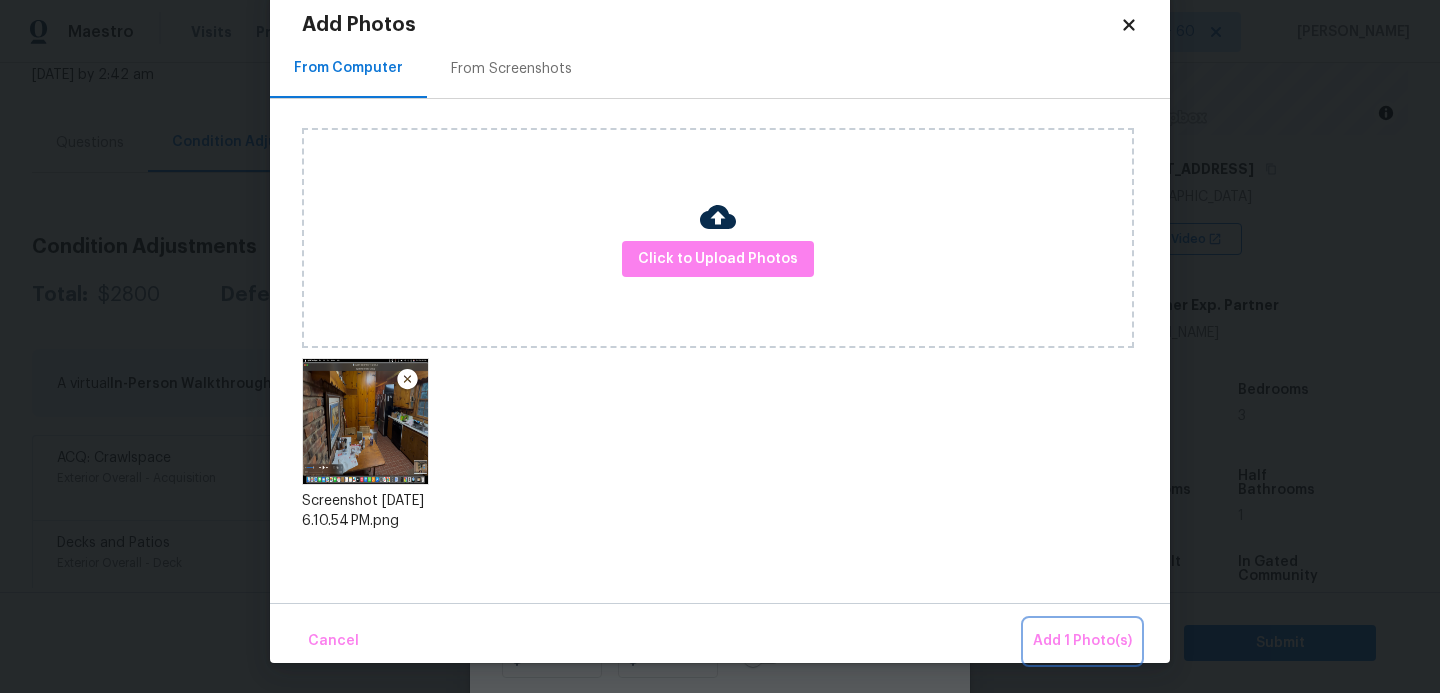click on "Add 1 Photo(s)" at bounding box center [1082, 641] 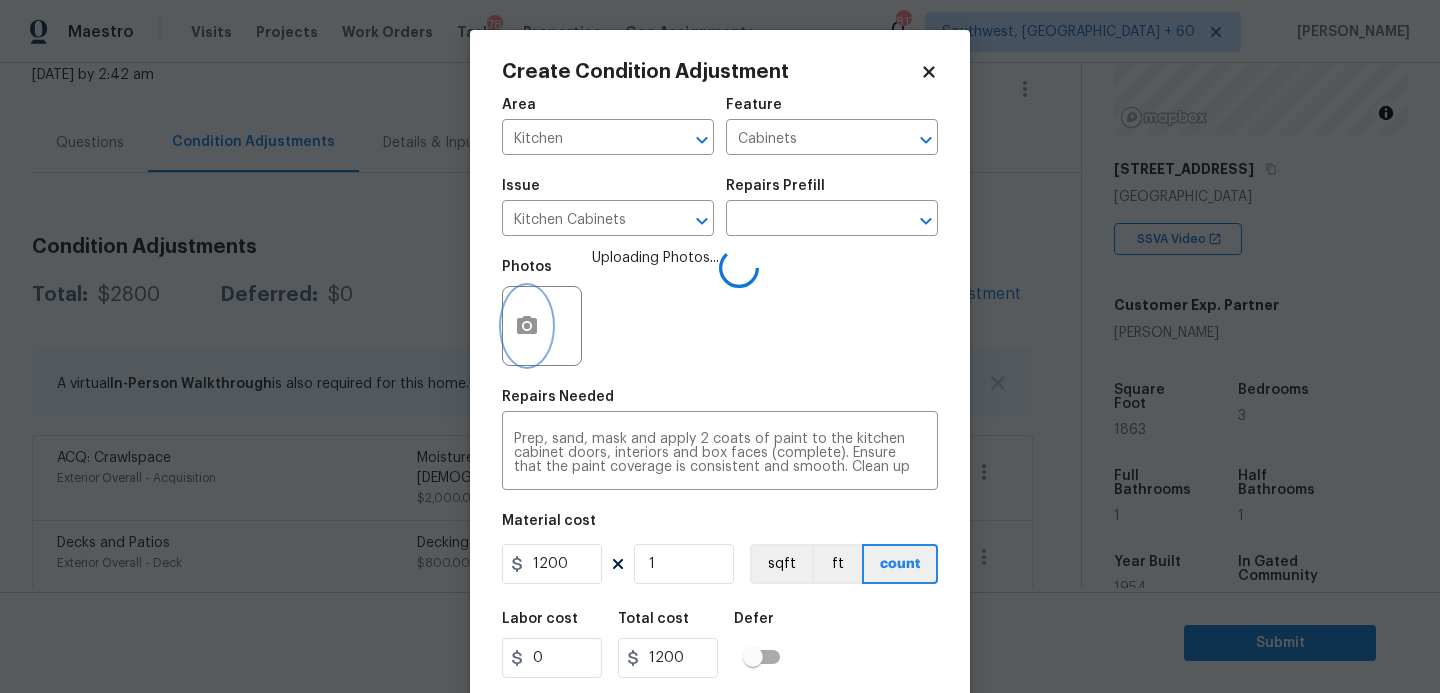 scroll, scrollTop: 0, scrollLeft: 0, axis: both 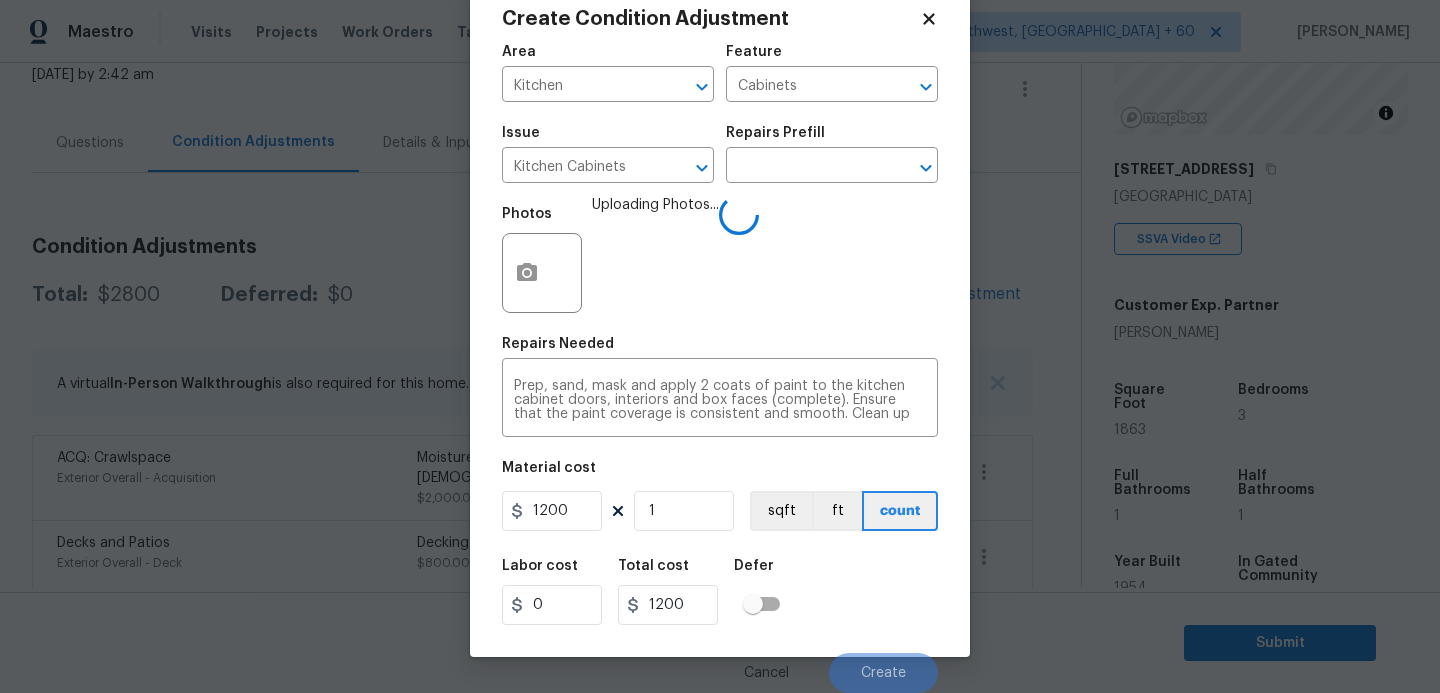 click on "Labor cost 0 Total cost 1200 Defer" at bounding box center [720, 592] 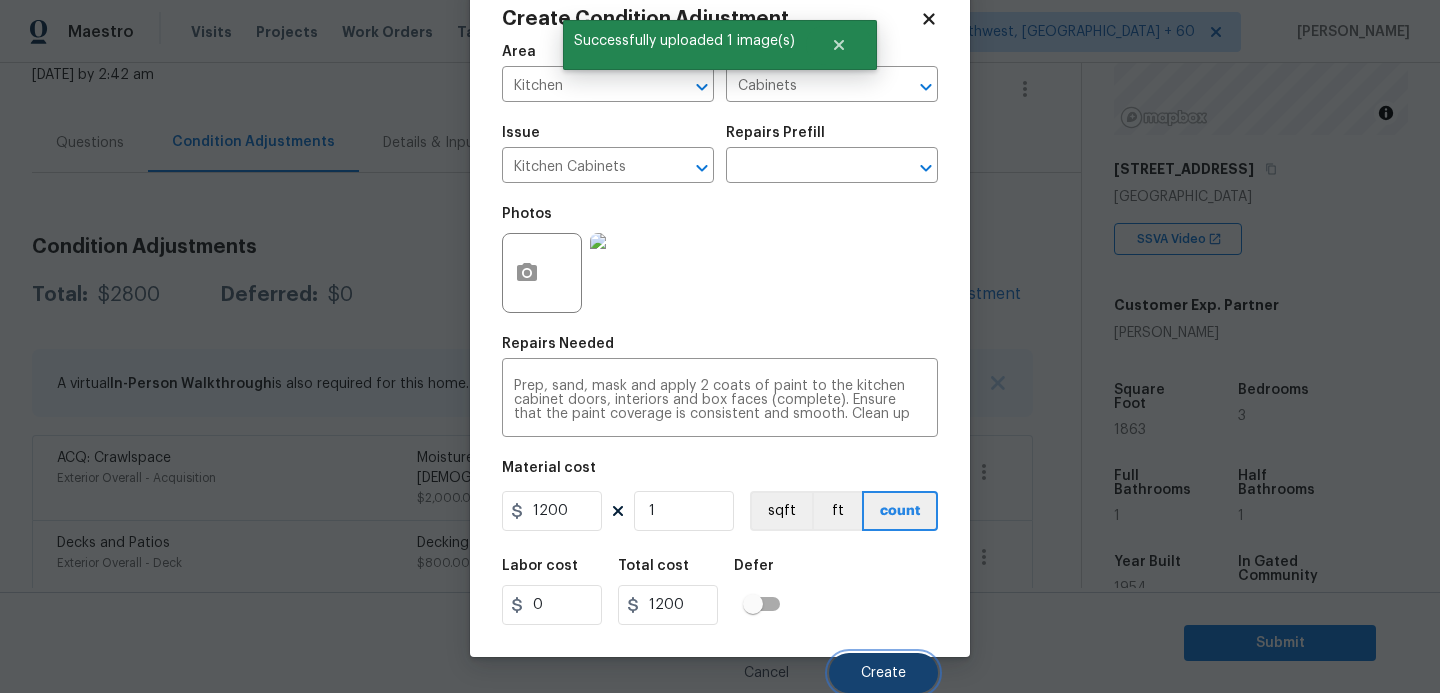click on "Create" at bounding box center [883, 673] 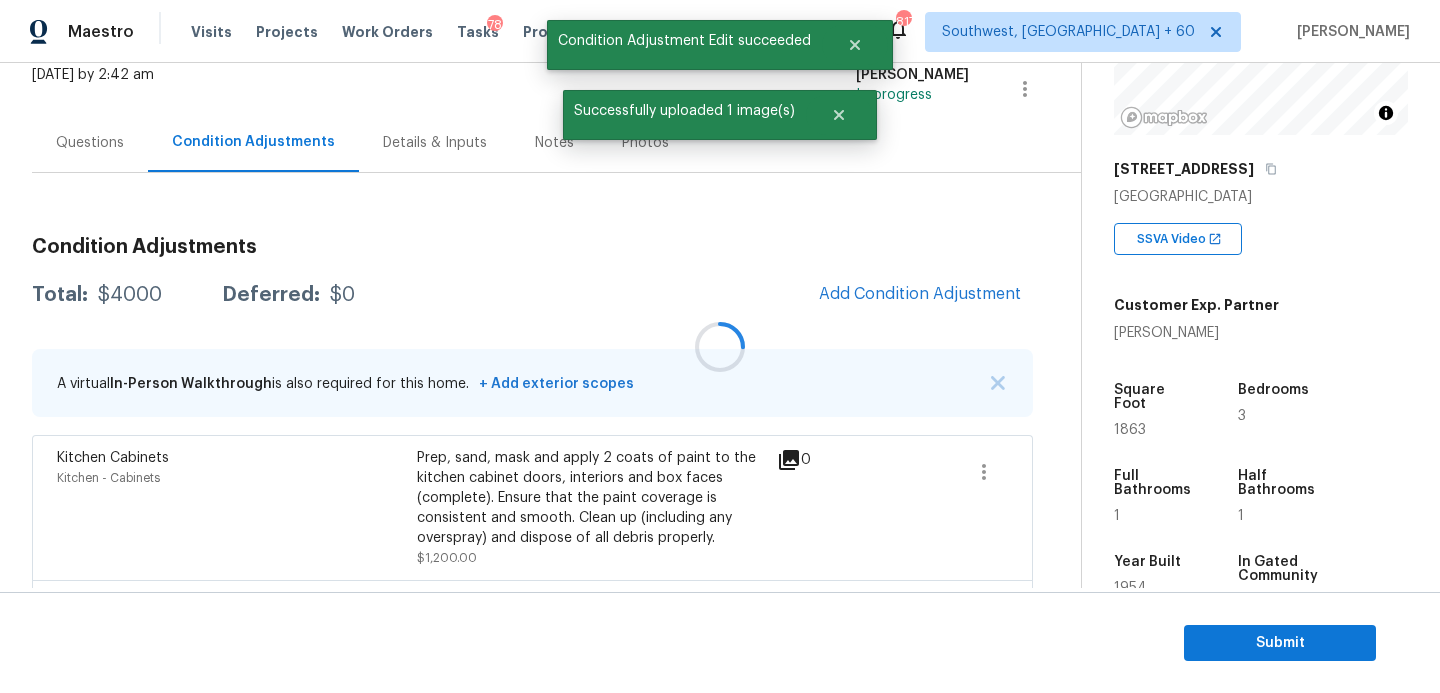 scroll, scrollTop: 0, scrollLeft: 0, axis: both 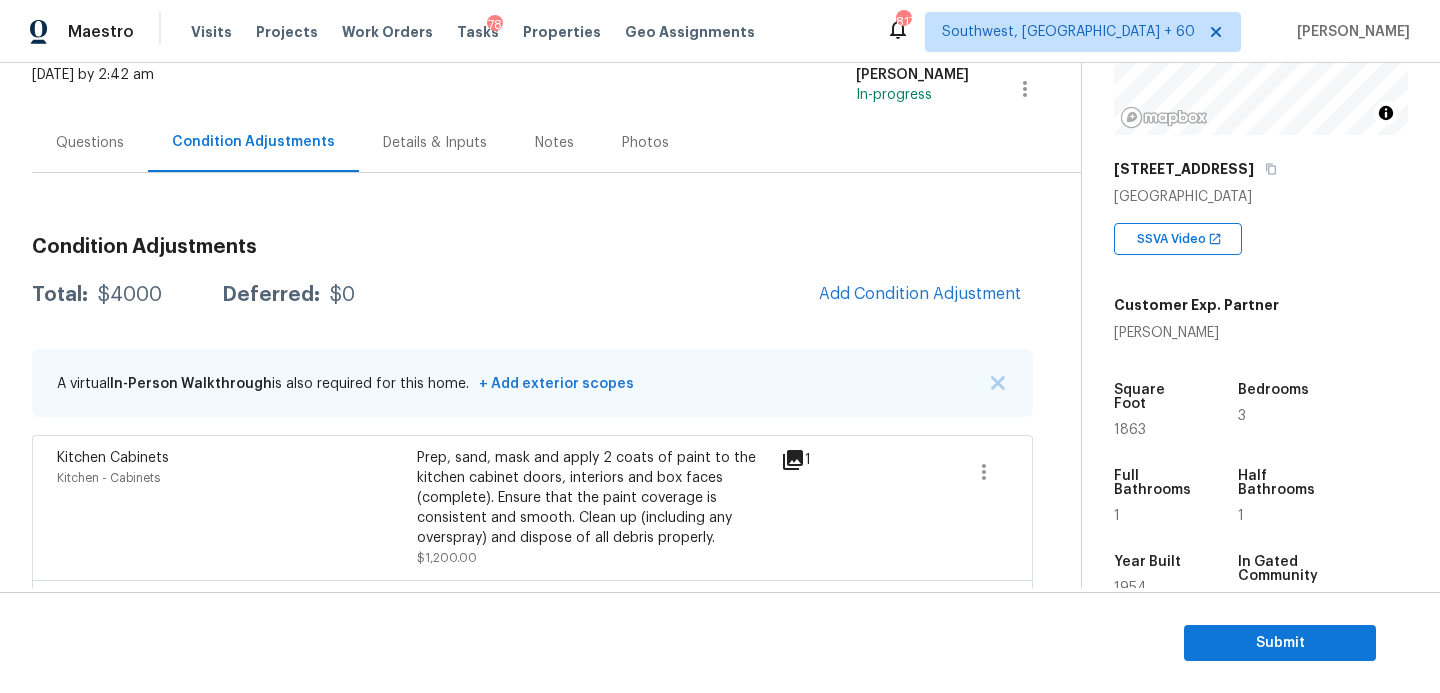 click on "Questions" at bounding box center (90, 142) 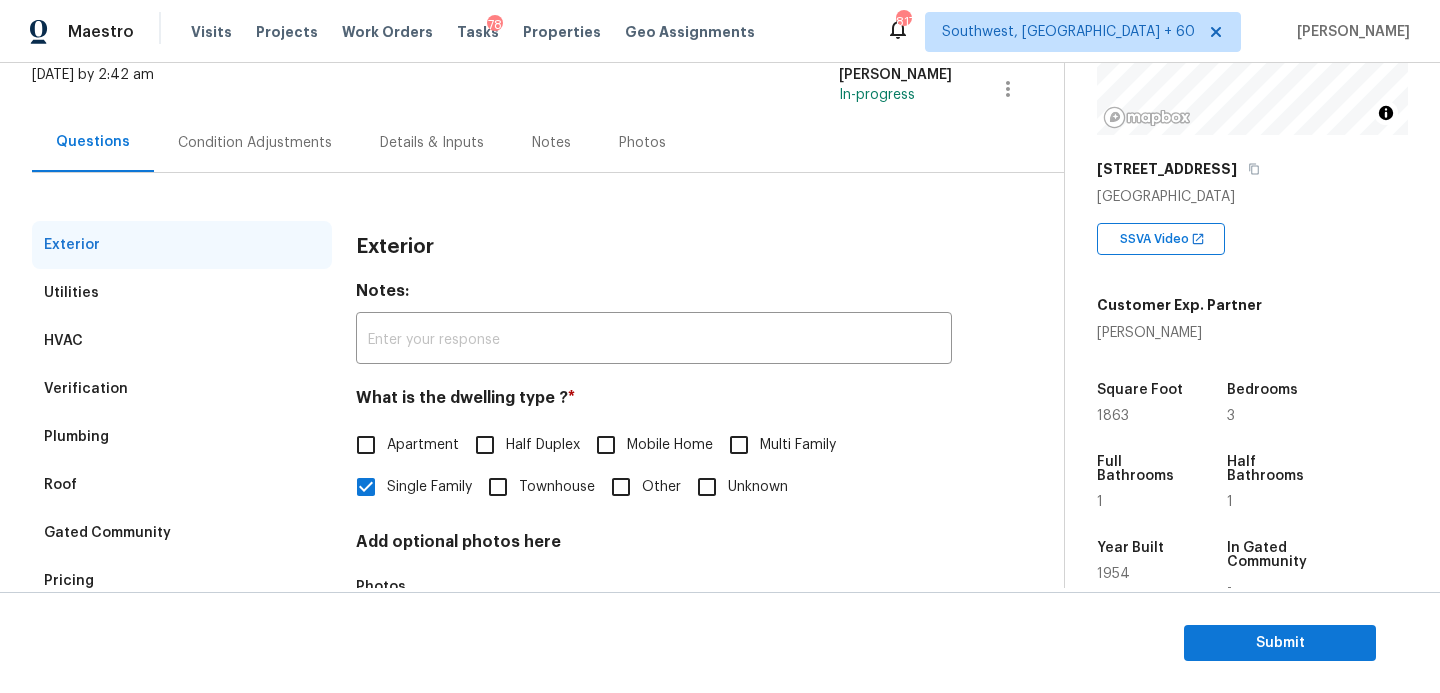 scroll, scrollTop: 226, scrollLeft: 0, axis: vertical 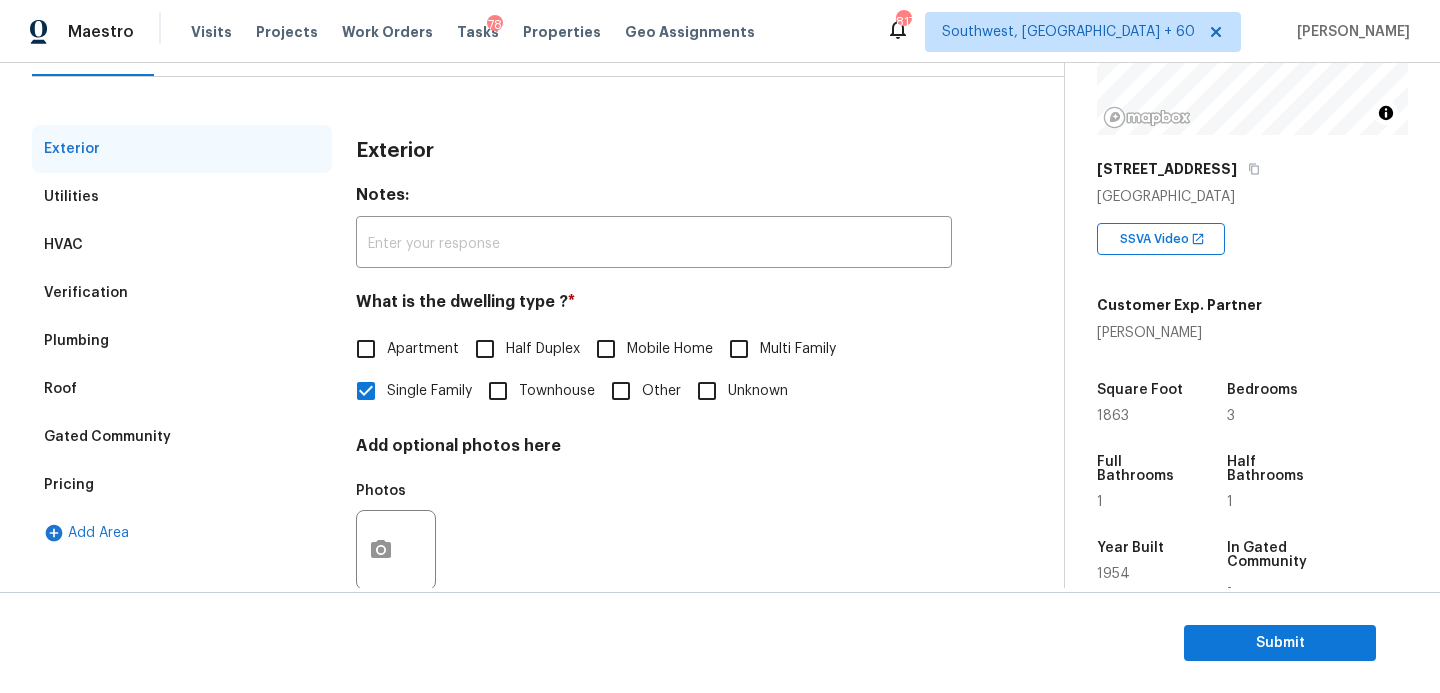 click on "Pricing" at bounding box center (182, 485) 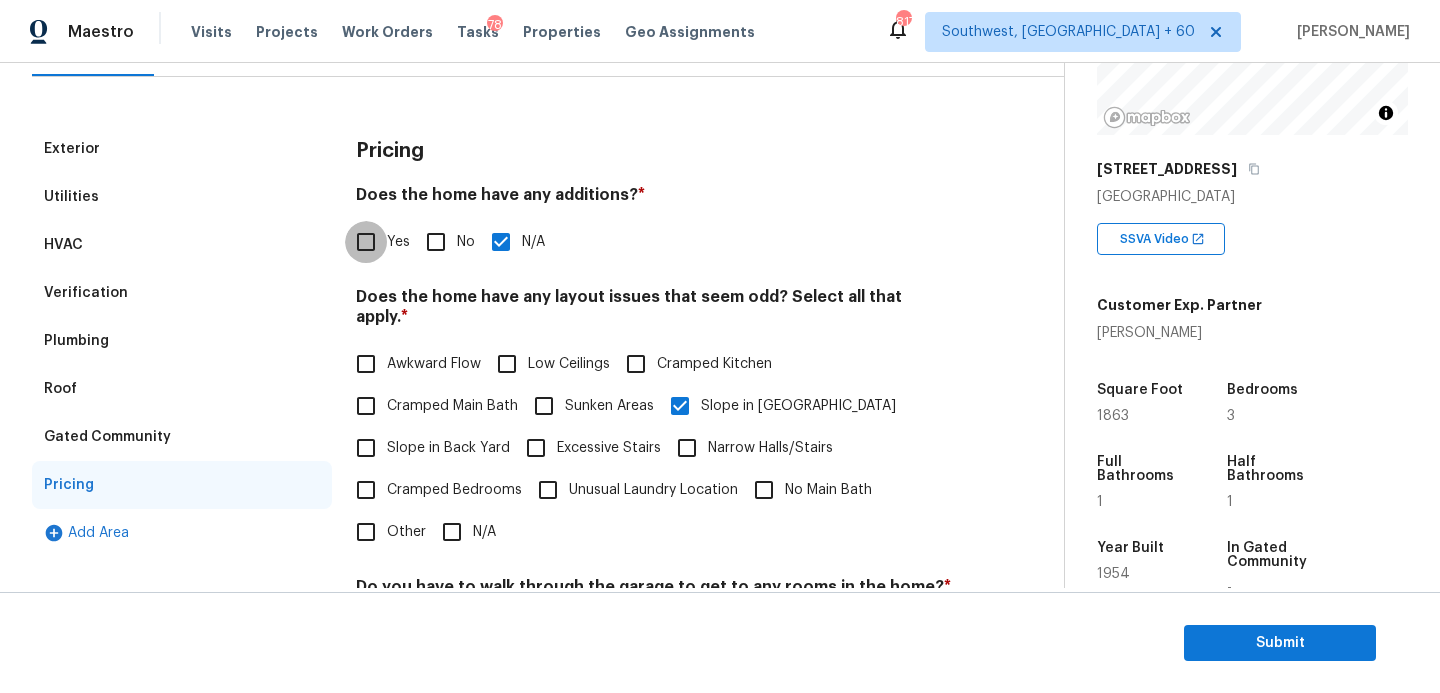 click on "Yes" at bounding box center [366, 242] 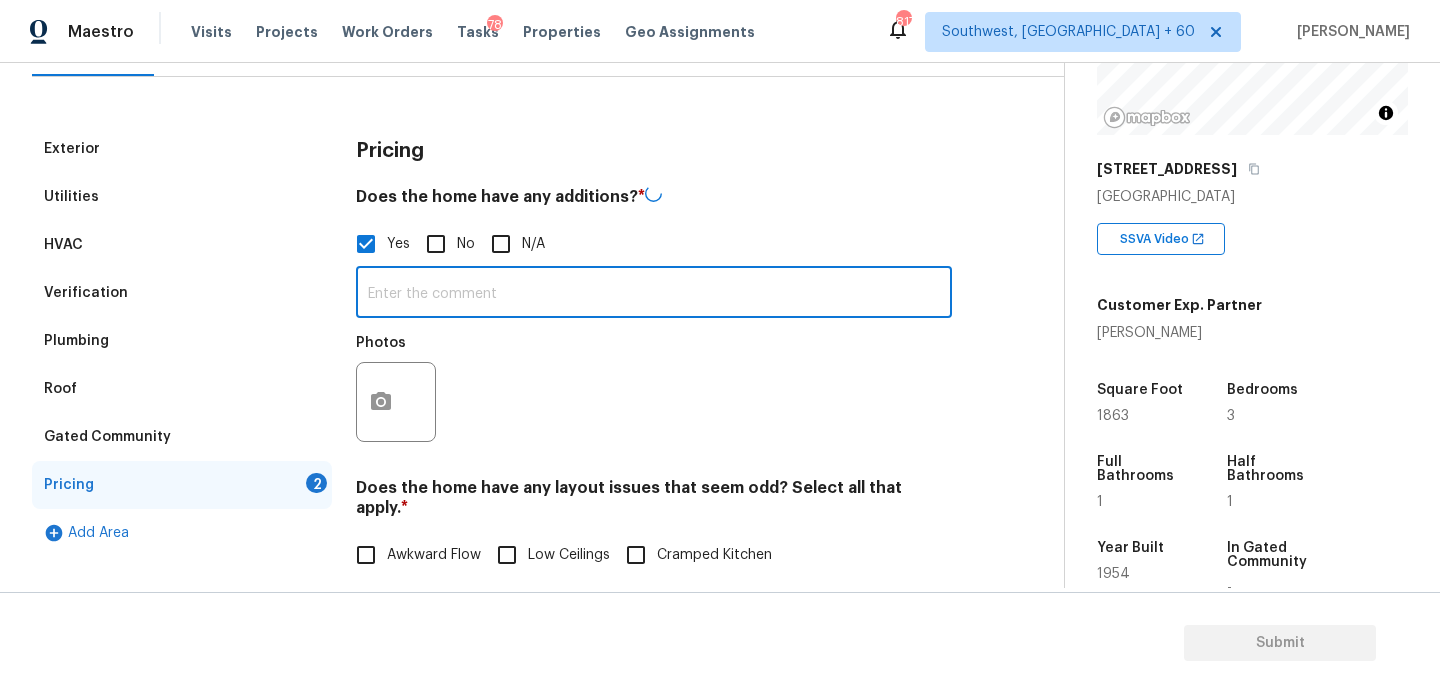 click at bounding box center (654, 294) 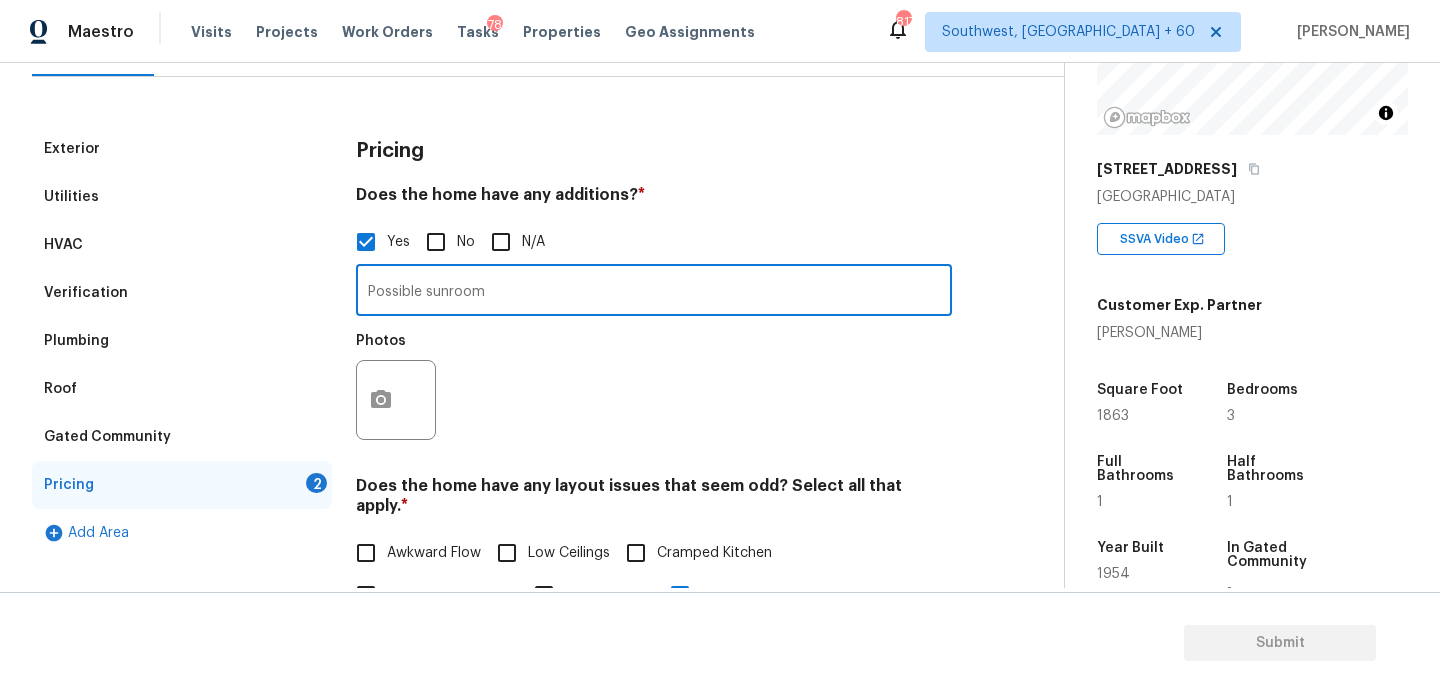 type on "Possible sunroom" 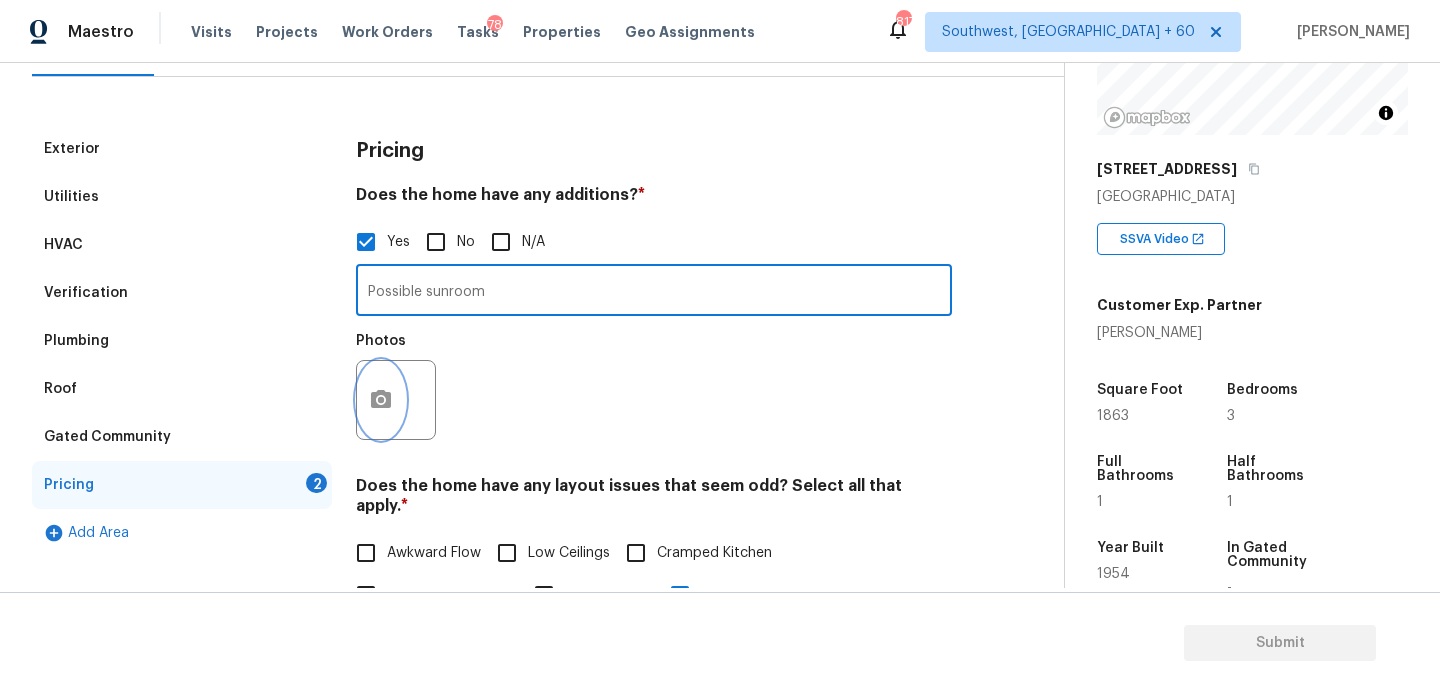 click at bounding box center (381, 400) 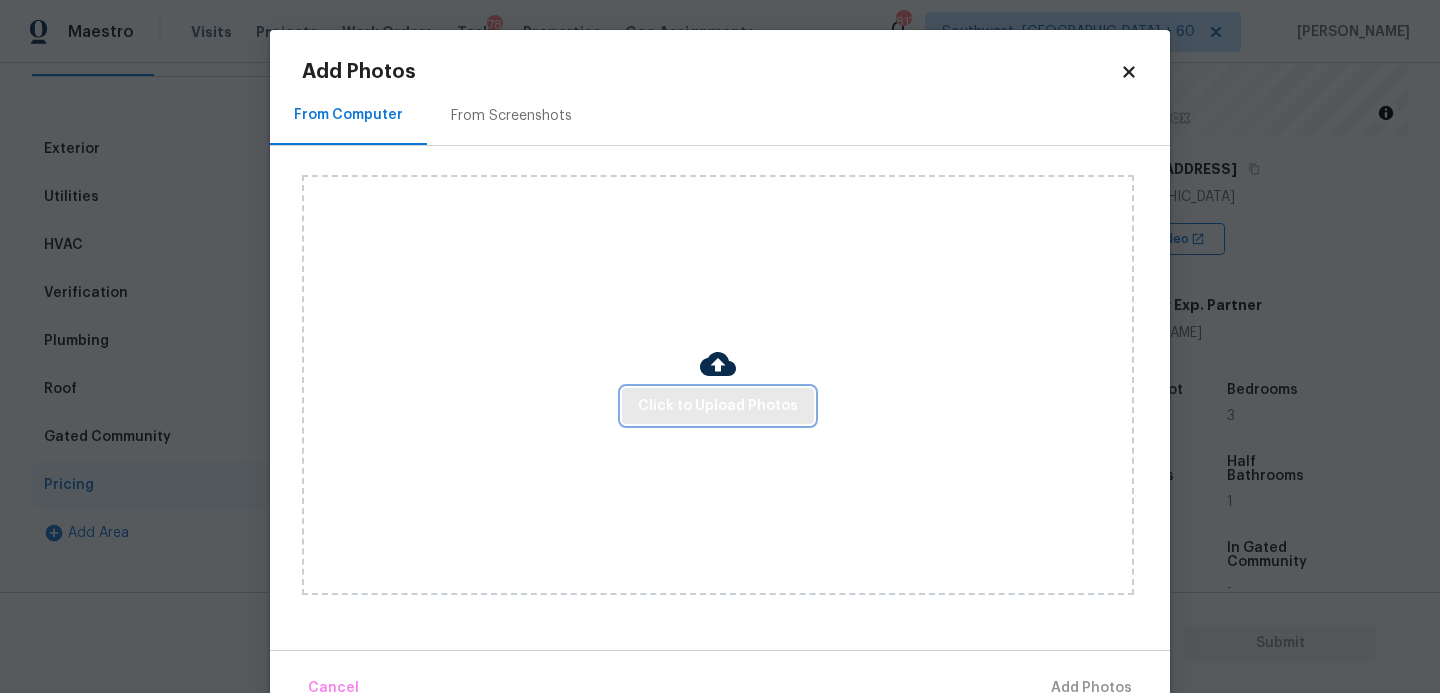 click on "Click to Upload Photos" at bounding box center [718, 406] 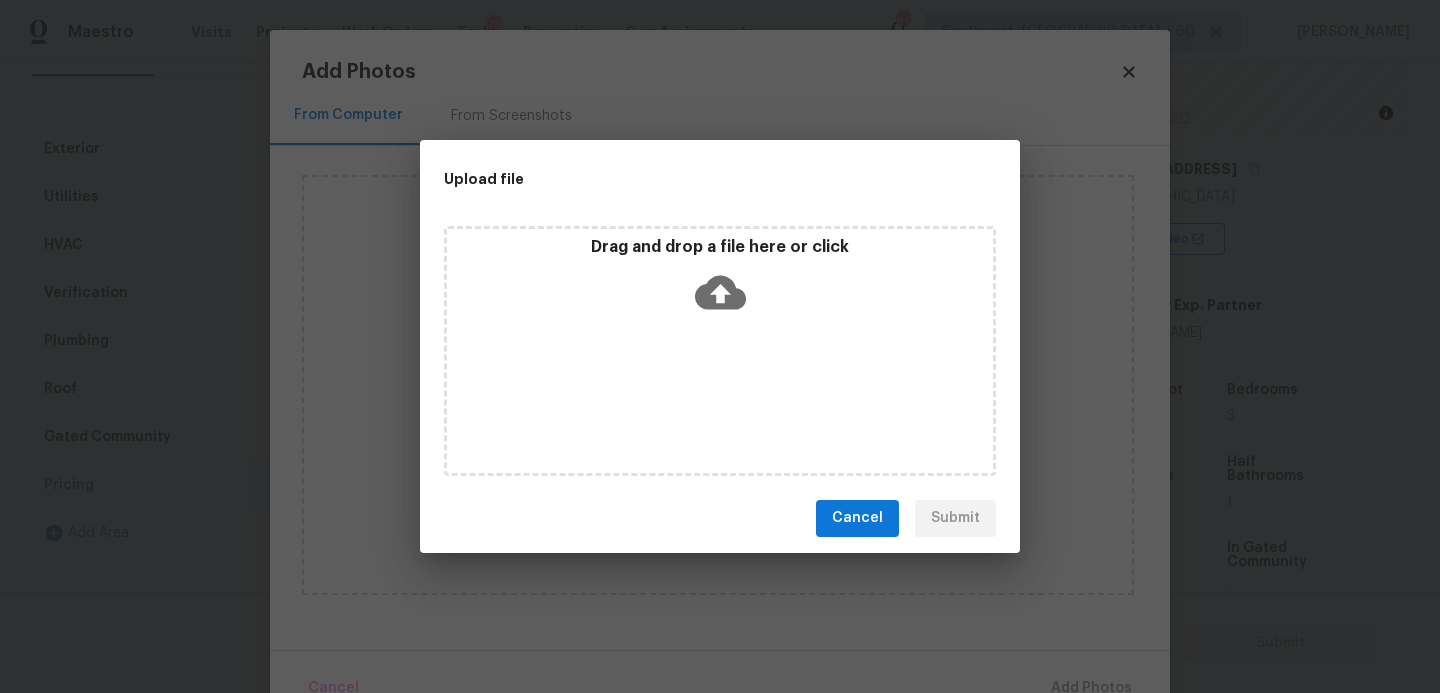click on "Drag and drop a file here or click" at bounding box center [720, 351] 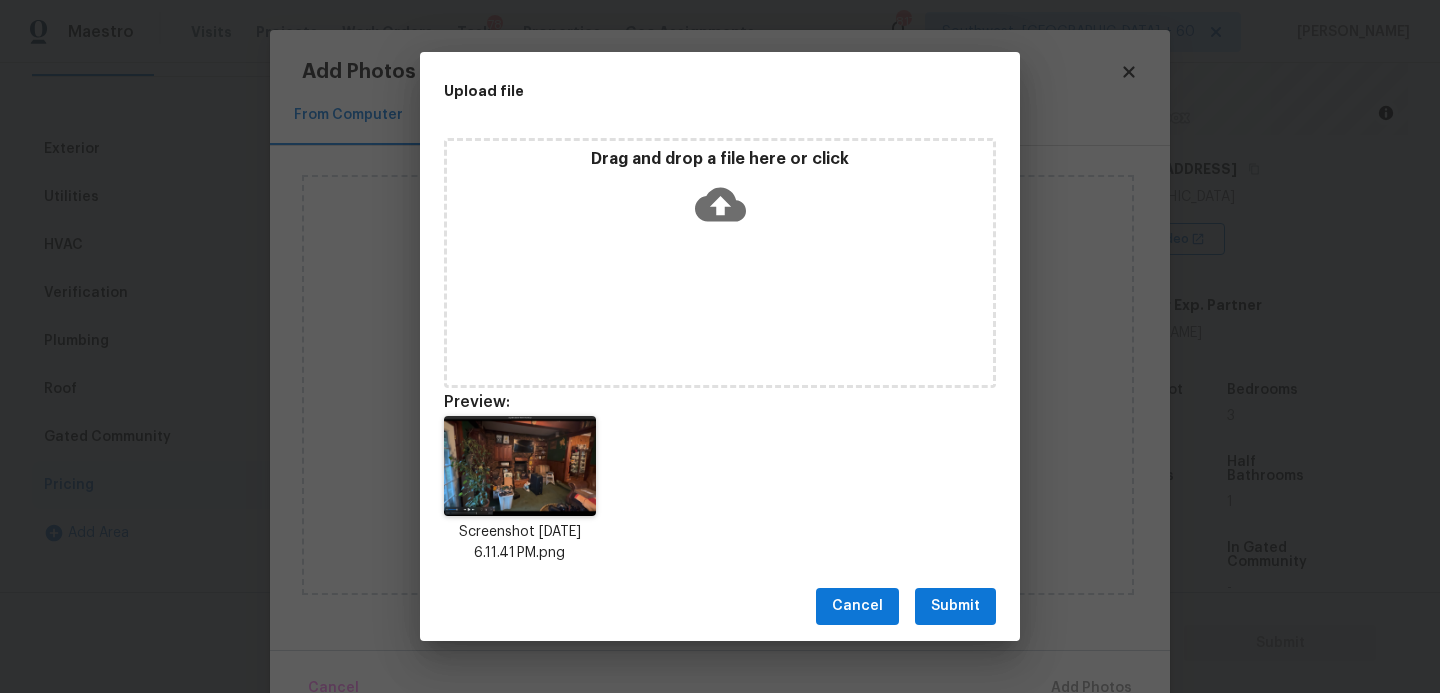 click on "Submit" at bounding box center [955, 606] 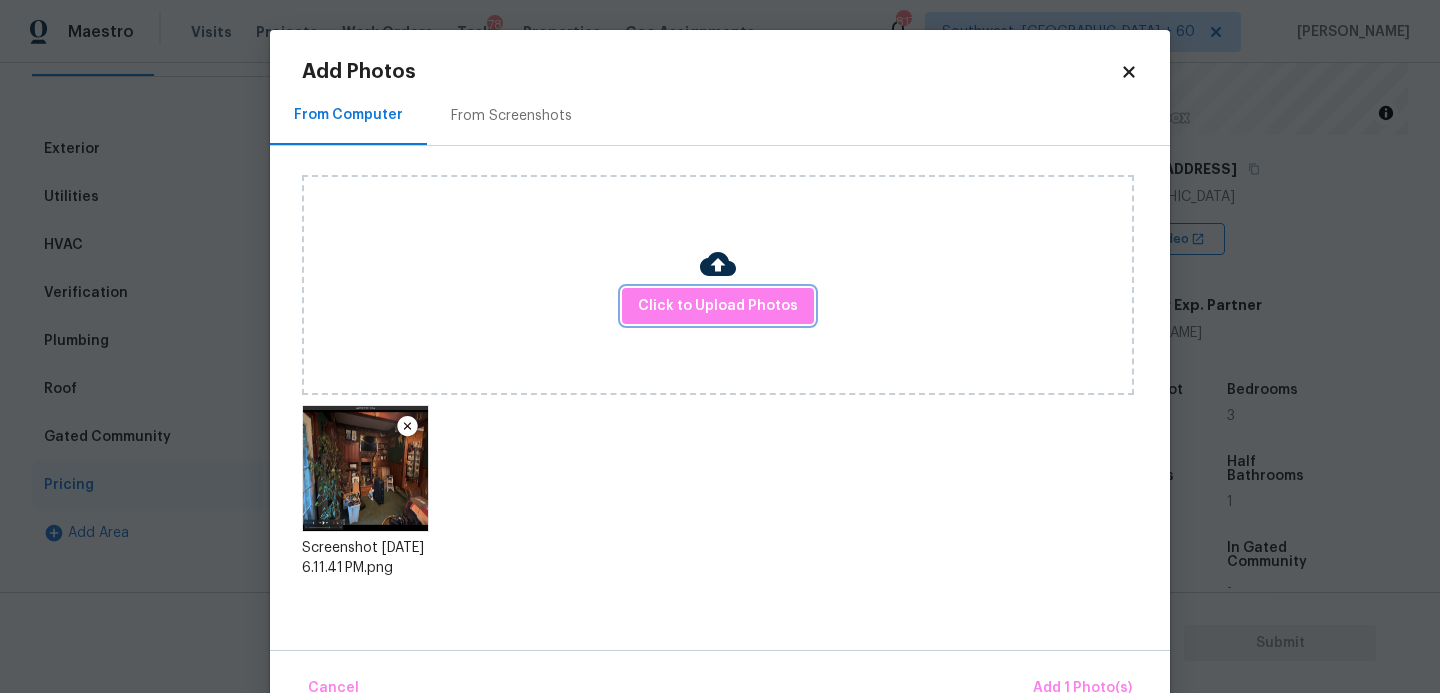 scroll, scrollTop: 47, scrollLeft: 0, axis: vertical 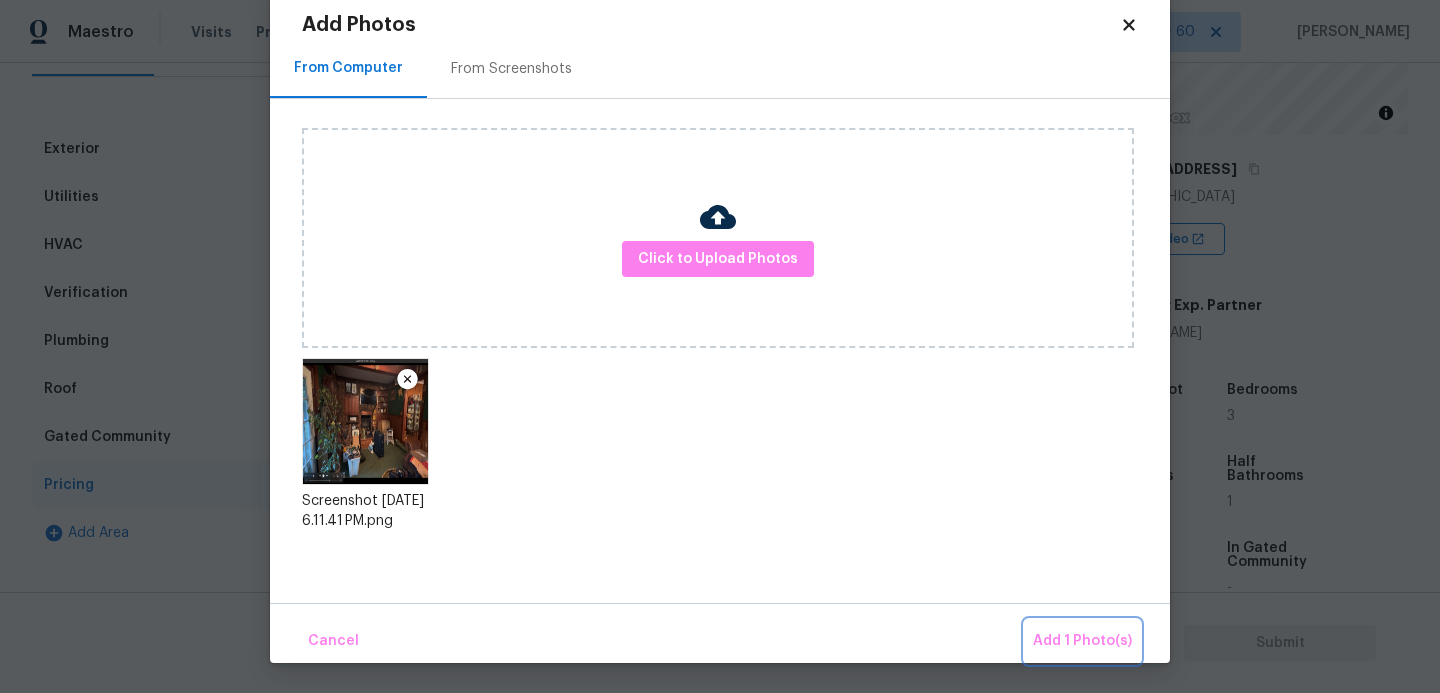 click on "Add 1 Photo(s)" at bounding box center [1082, 641] 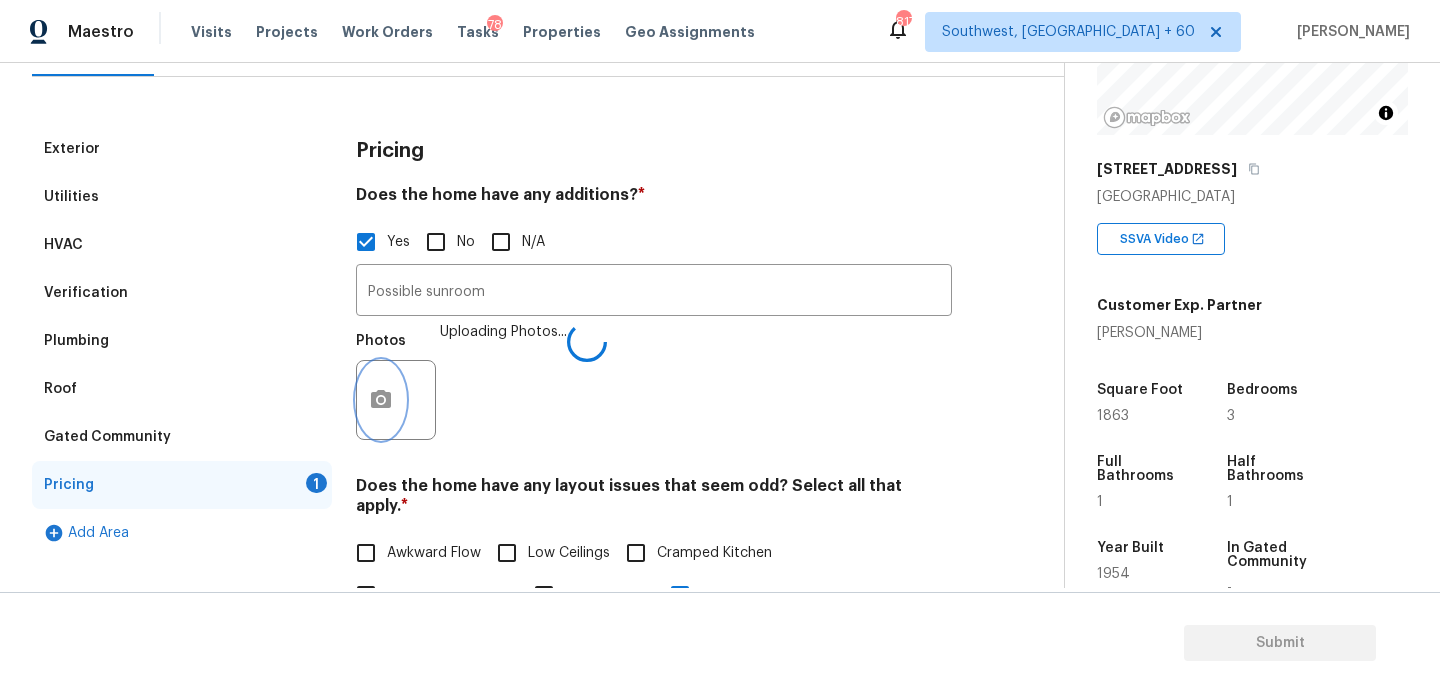 scroll, scrollTop: 0, scrollLeft: 0, axis: both 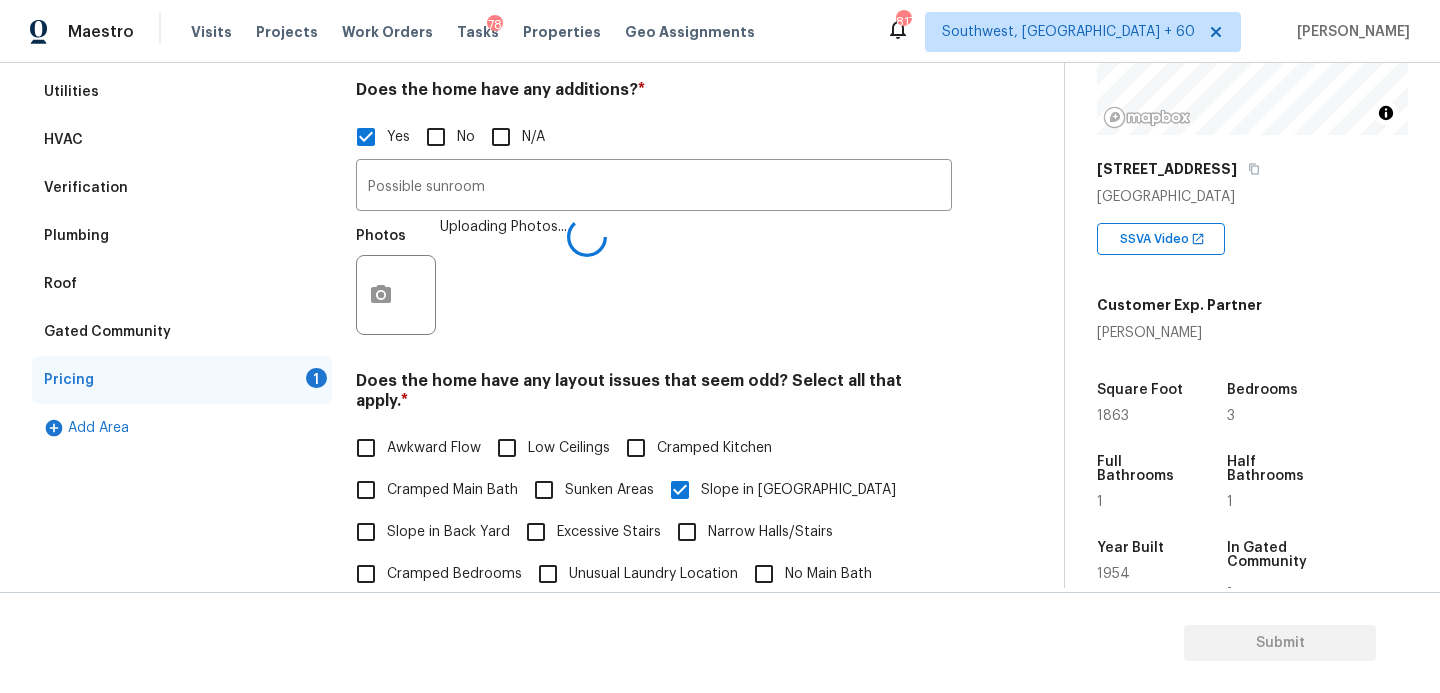 click on "Awkward Flow Low Ceilings Cramped Kitchen Cramped Main Bath Sunken Areas Slope in Front Yard Slope in Back Yard Excessive Stairs Narrow Halls/Stairs Cramped Bedrooms Unusual Laundry Location No Main Bath Other N/A" at bounding box center (654, 532) 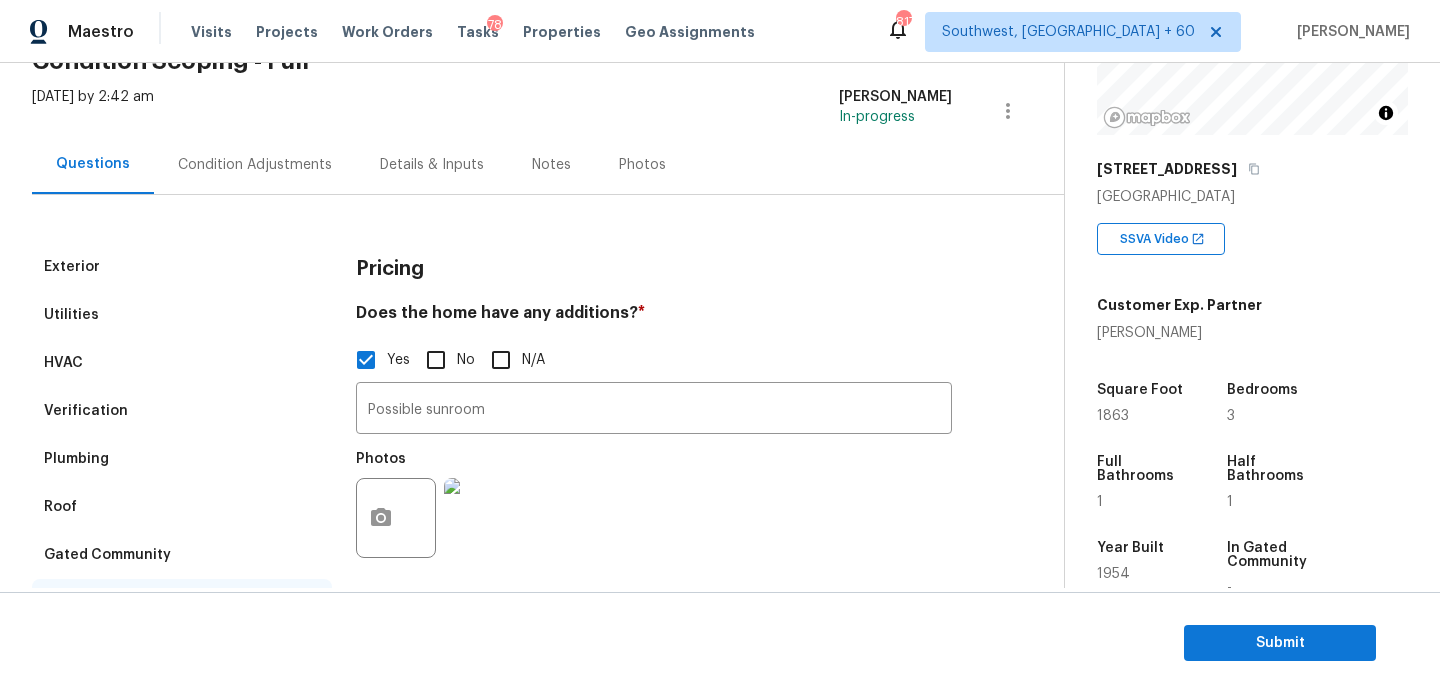 scroll, scrollTop: 0, scrollLeft: 0, axis: both 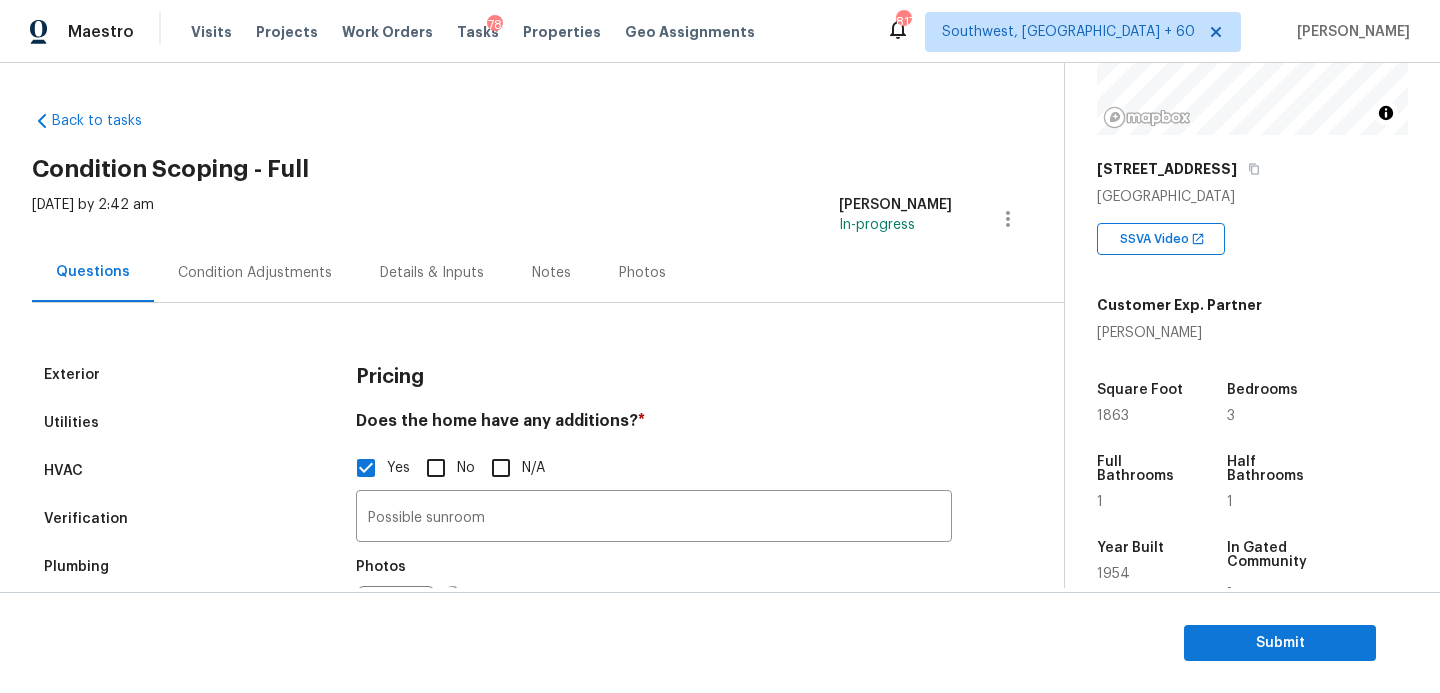 click on "Condition Adjustments" at bounding box center (255, 273) 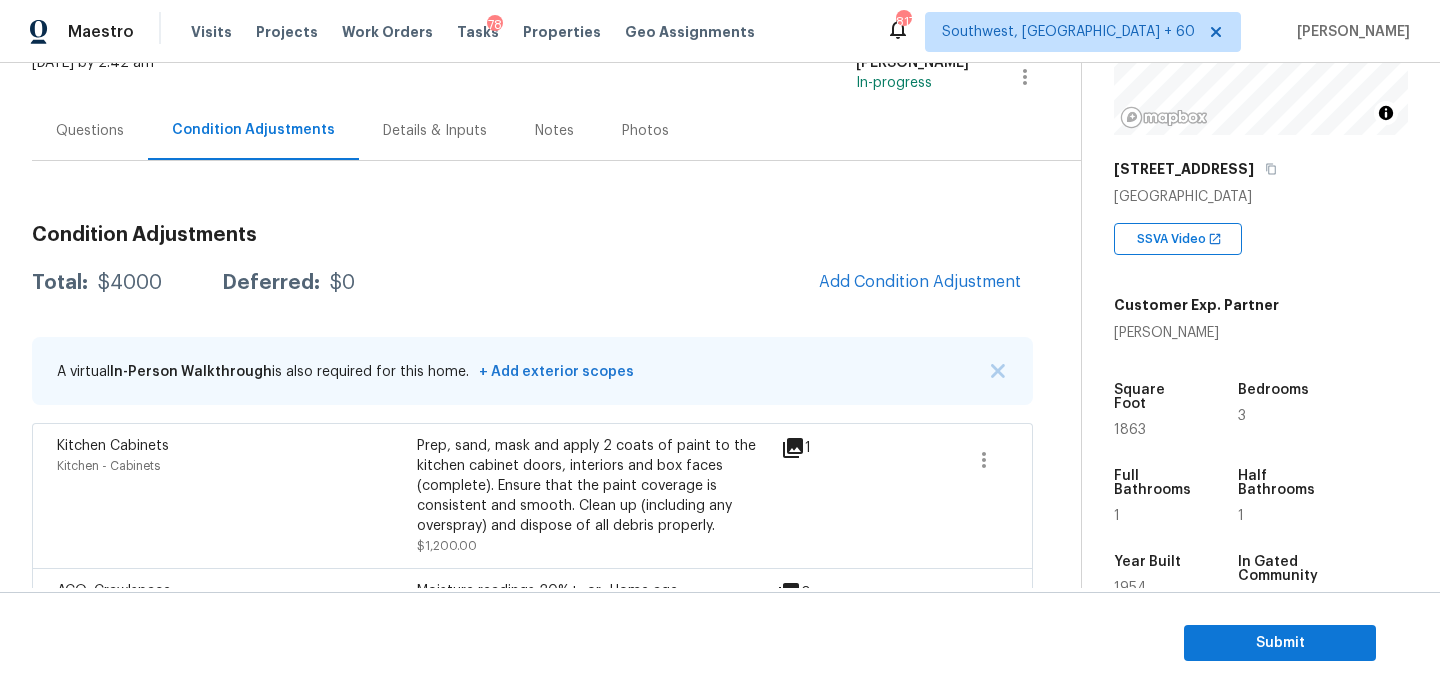 scroll, scrollTop: 199, scrollLeft: 0, axis: vertical 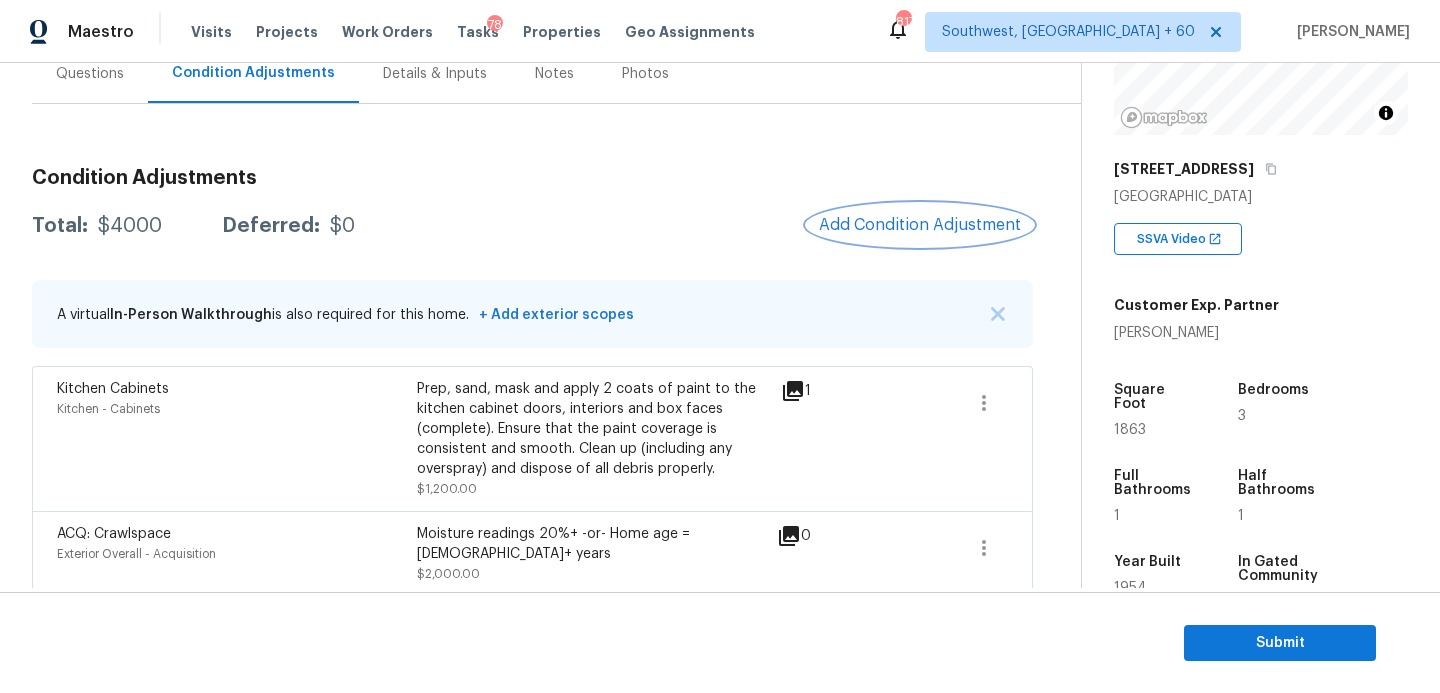 click on "Add Condition Adjustment" at bounding box center (920, 225) 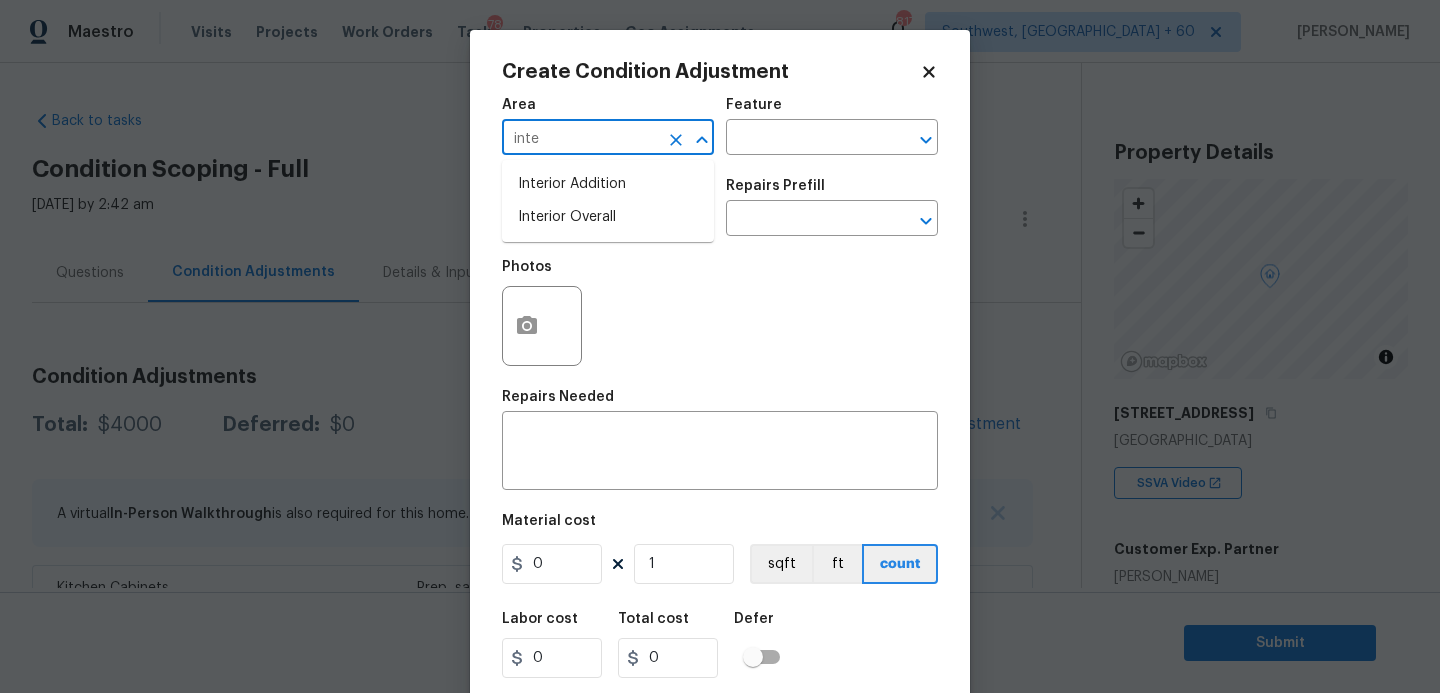 scroll, scrollTop: 0, scrollLeft: 0, axis: both 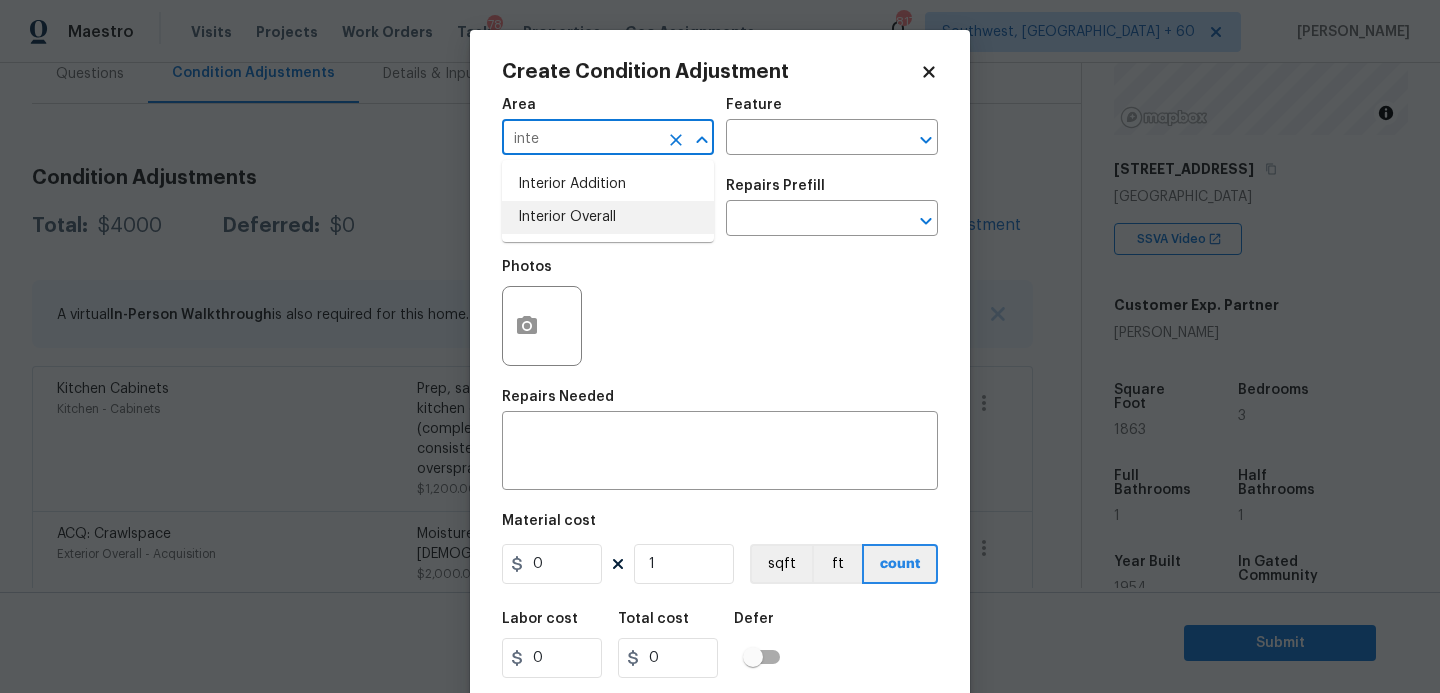 click on "Interior Overall" at bounding box center (608, 217) 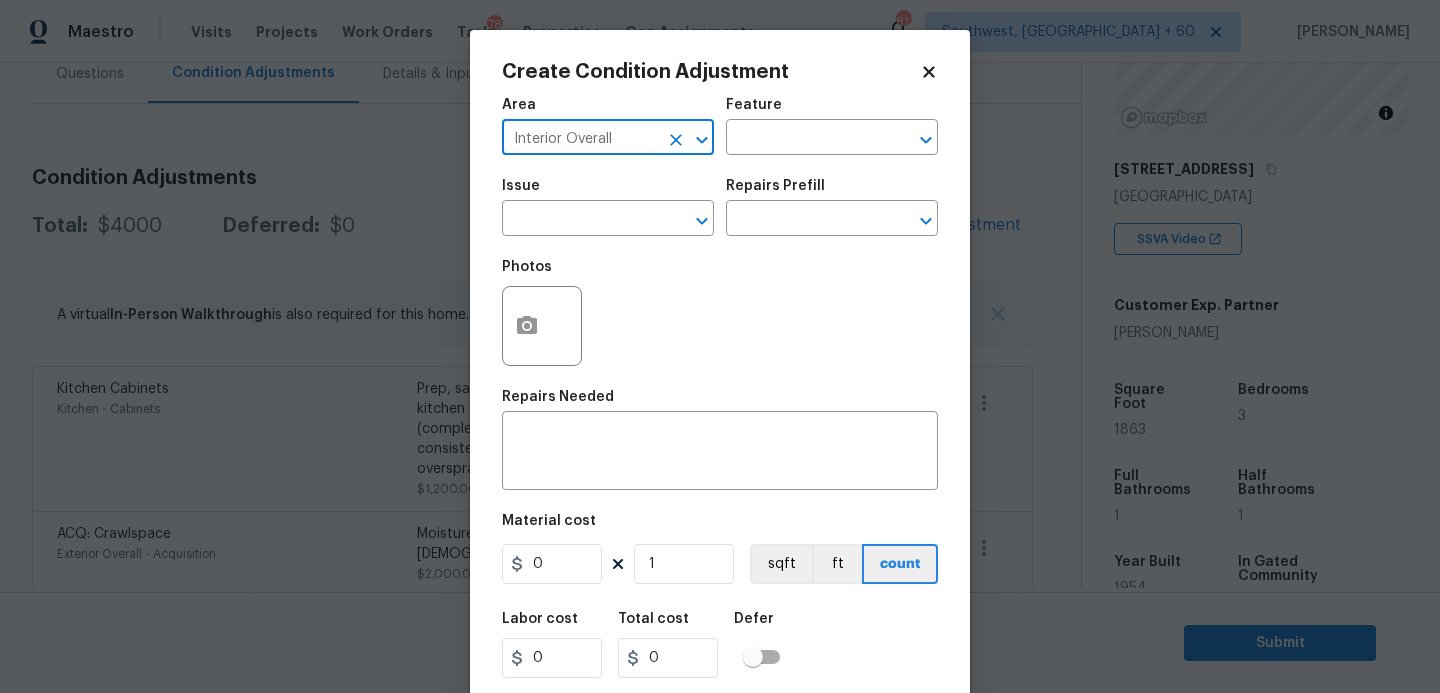 type on "Interior Overall" 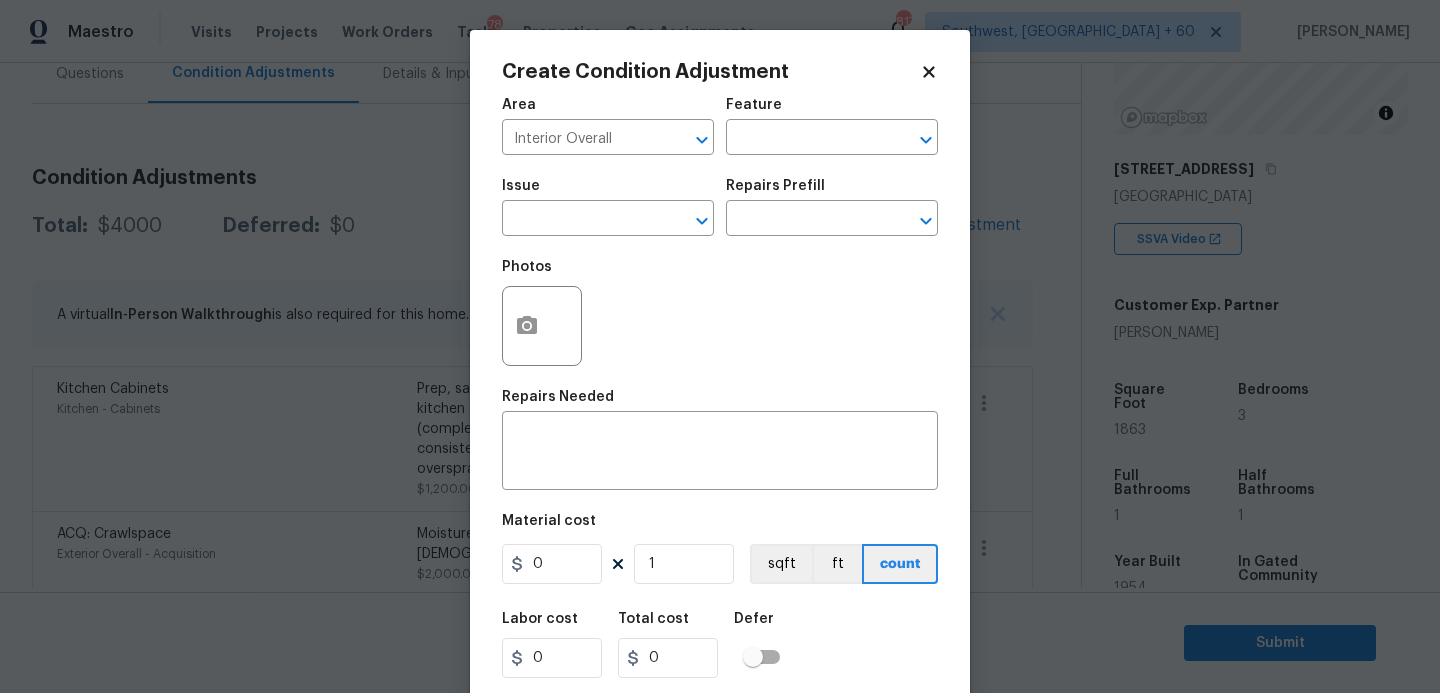 click on "Feature" at bounding box center (754, 105) 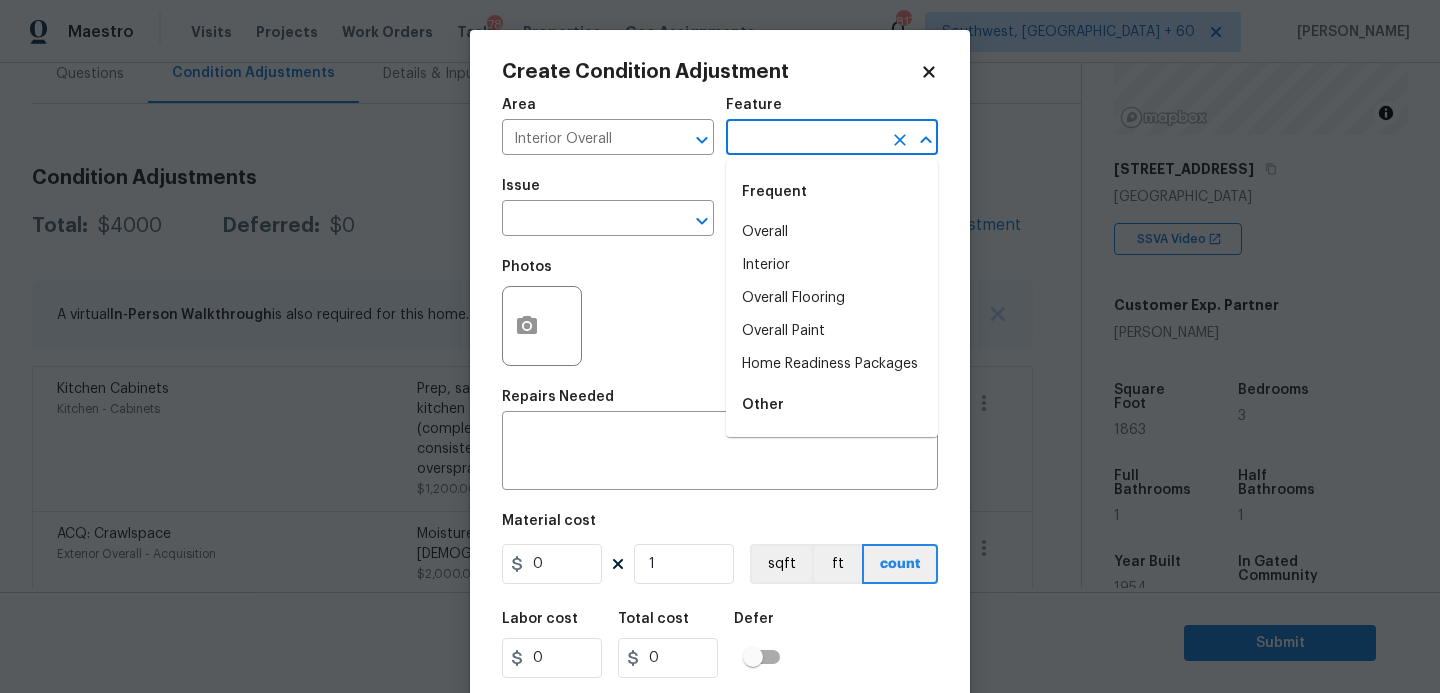 click at bounding box center (804, 139) 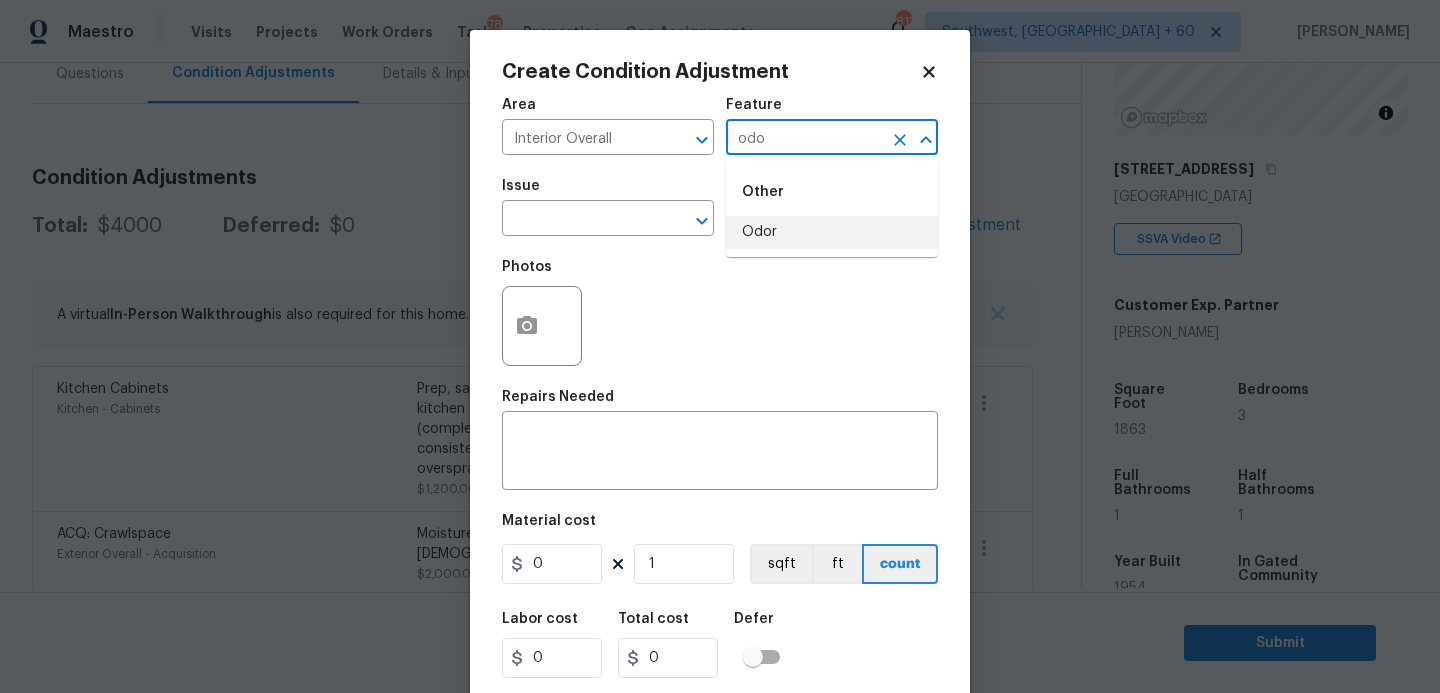 click on "Odor" at bounding box center (832, 232) 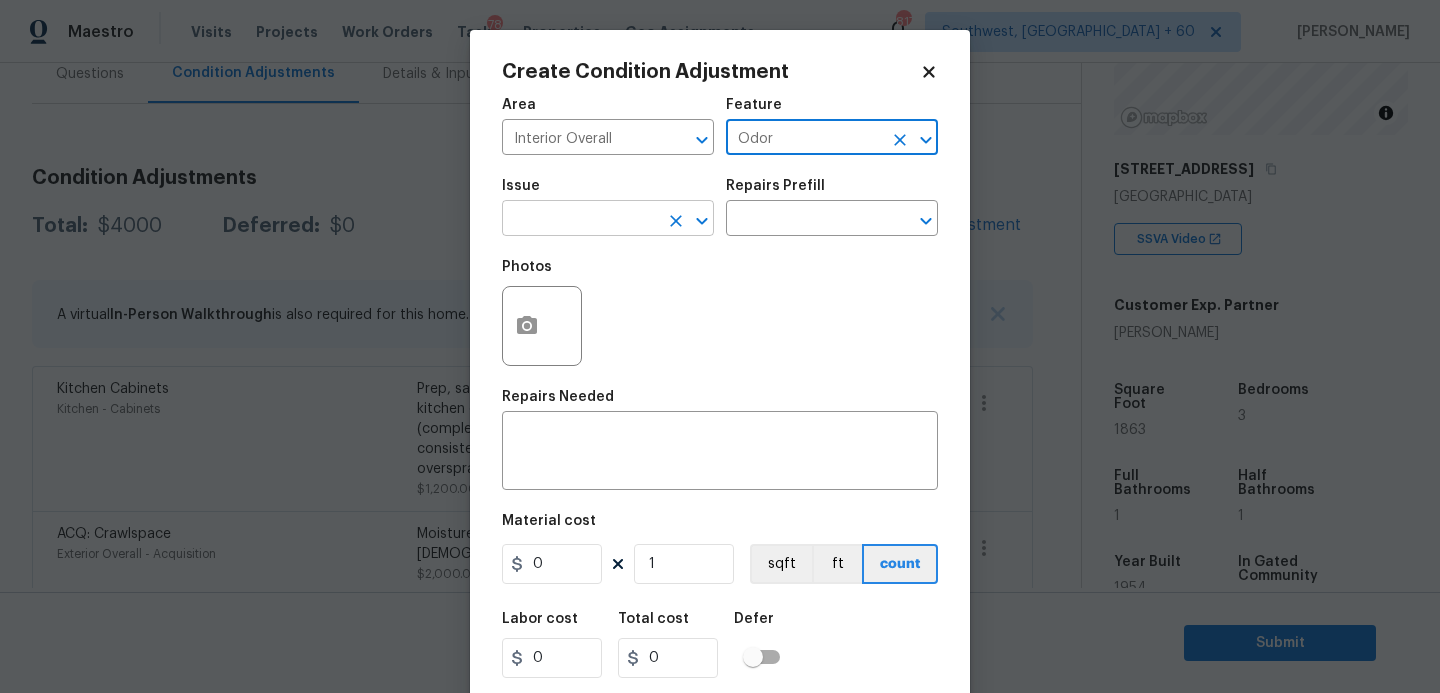 type on "Odor" 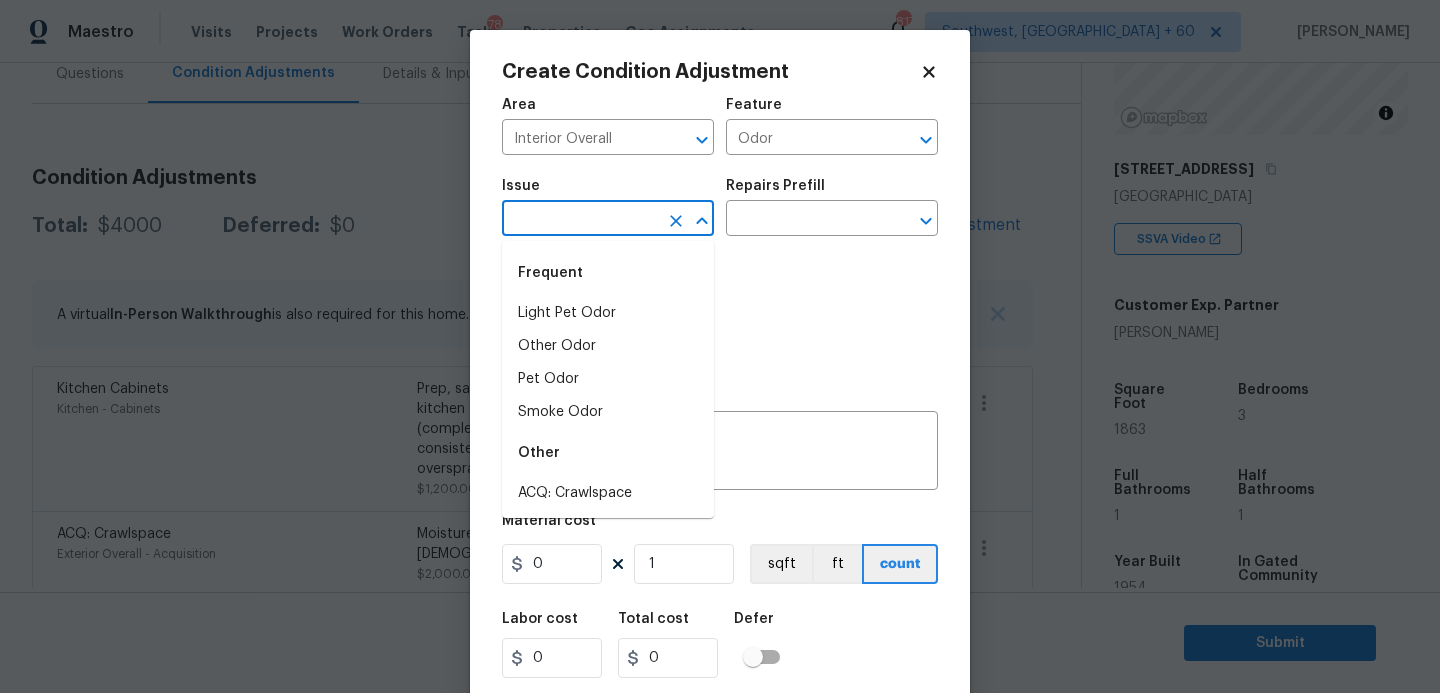 click on "Frequent" at bounding box center [608, 273] 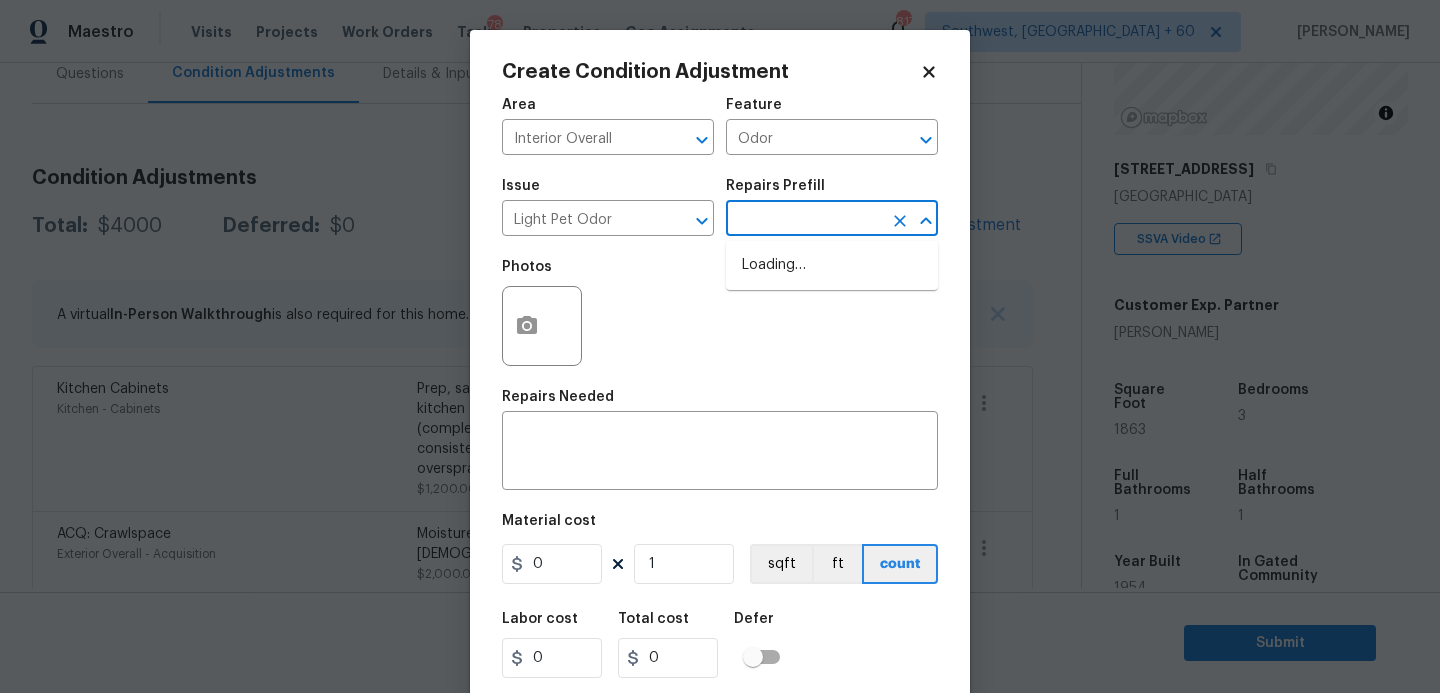 click at bounding box center [804, 220] 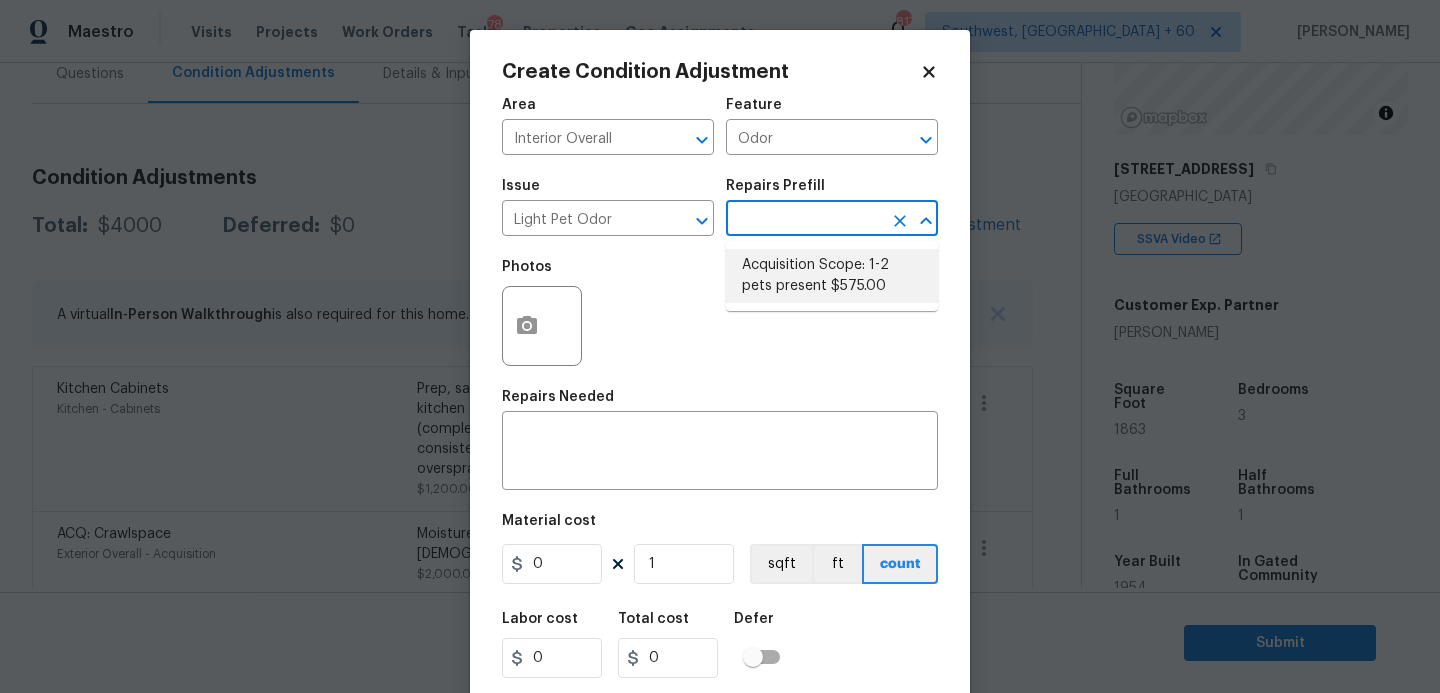 click on "Acquisition Scope: 1-2 pets present $575.00" at bounding box center (832, 276) 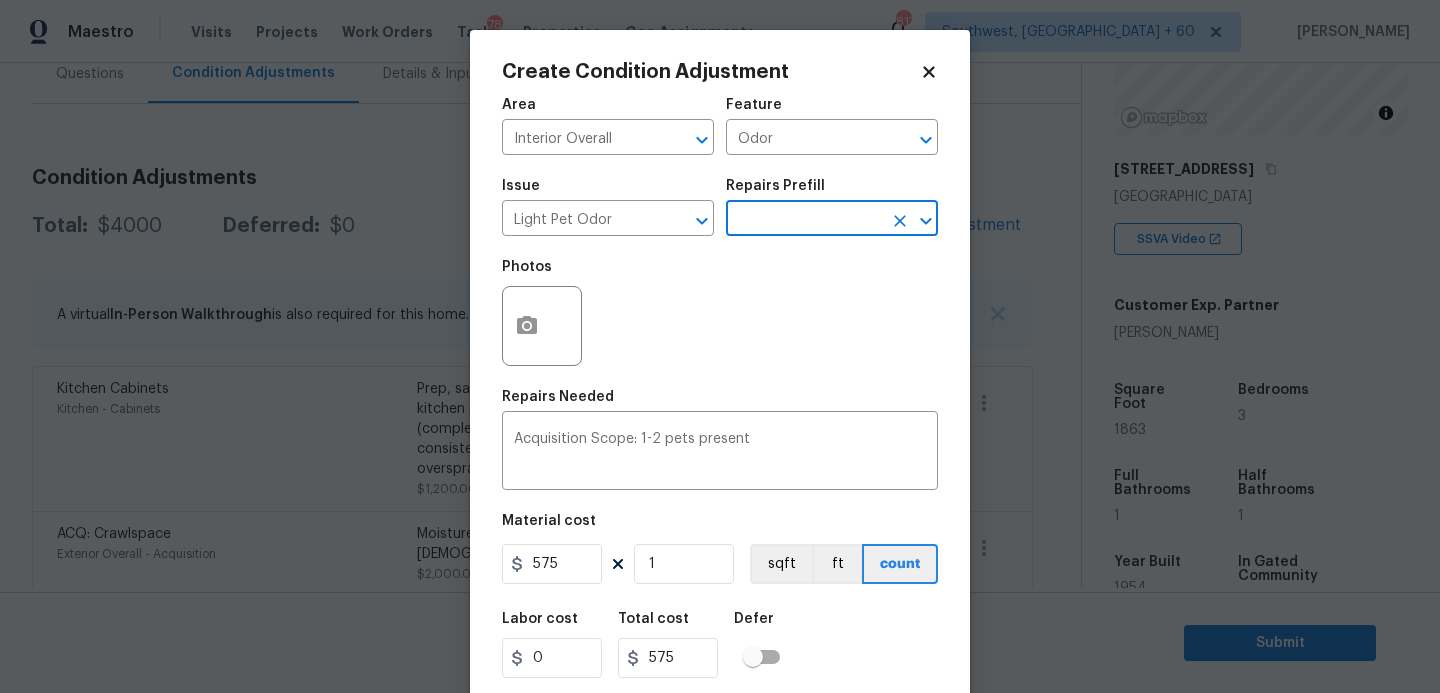 scroll, scrollTop: 54, scrollLeft: 0, axis: vertical 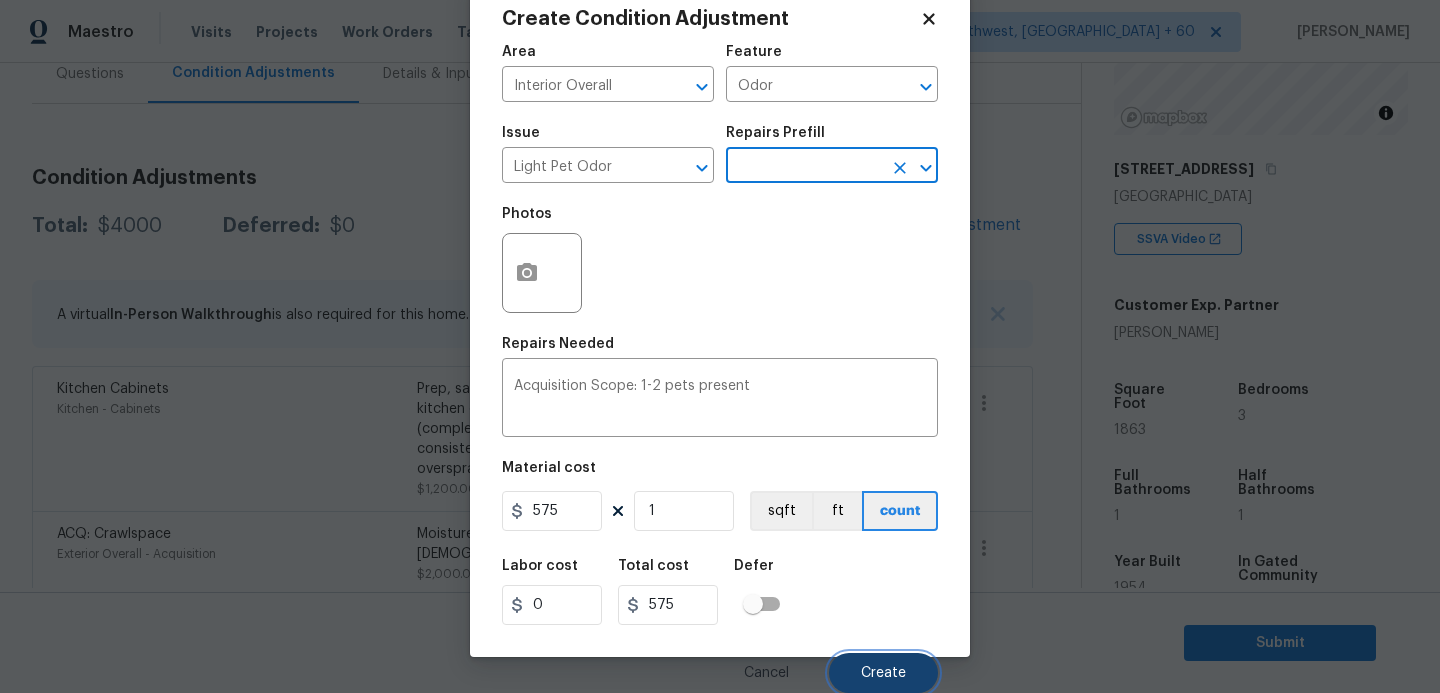 click on "Create" at bounding box center (883, 673) 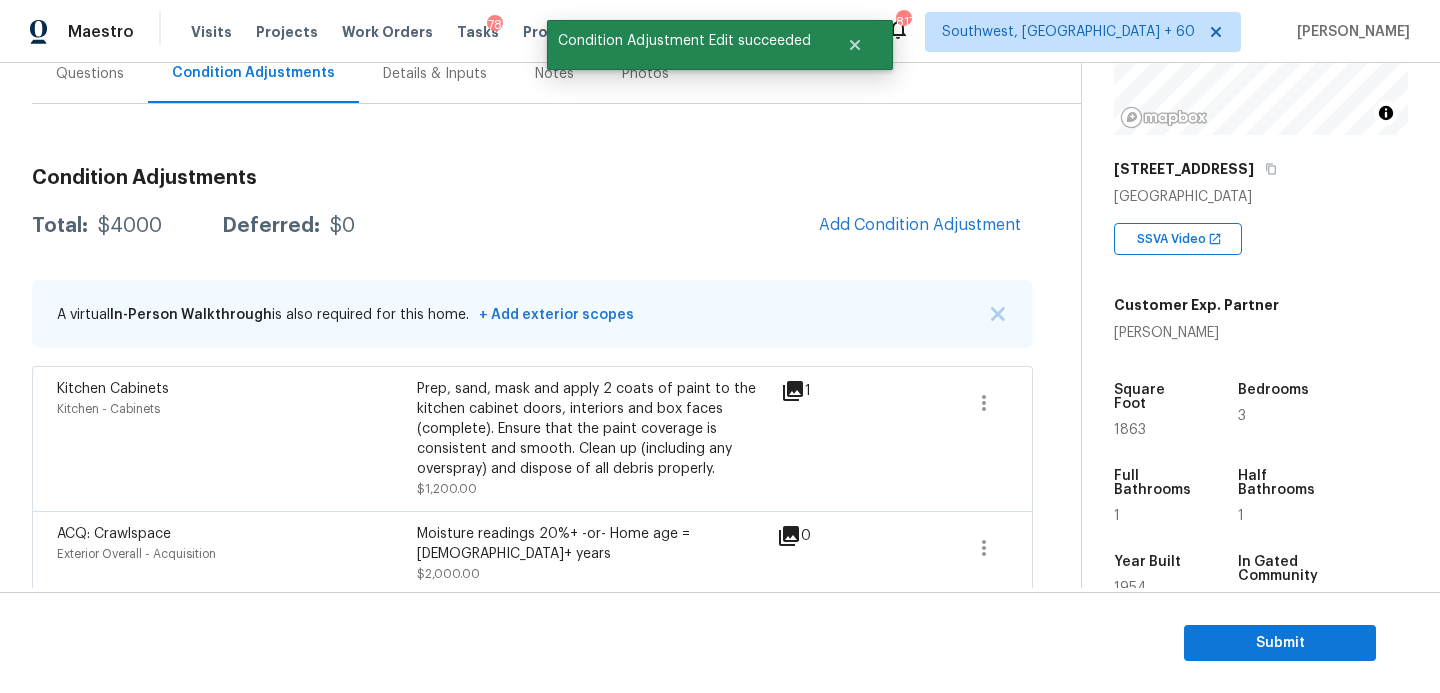scroll, scrollTop: 47, scrollLeft: 0, axis: vertical 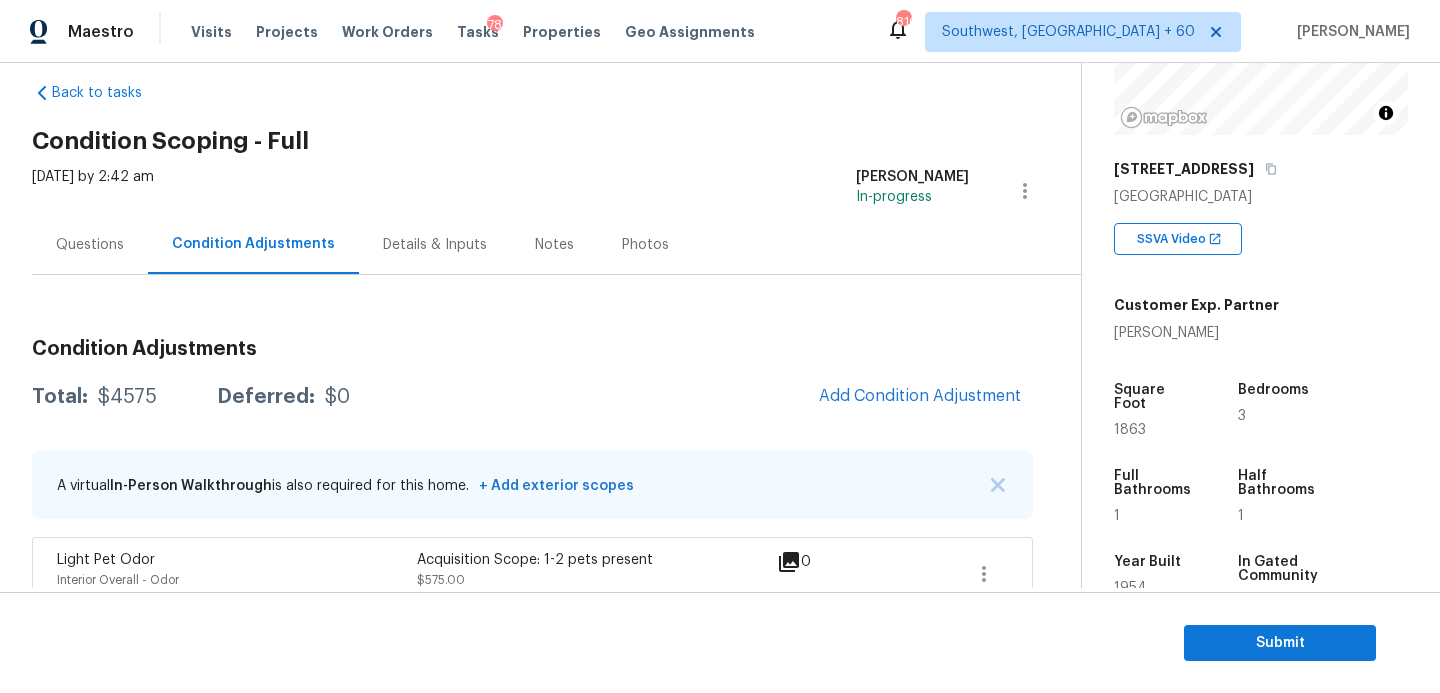 click on "Questions" at bounding box center (90, 245) 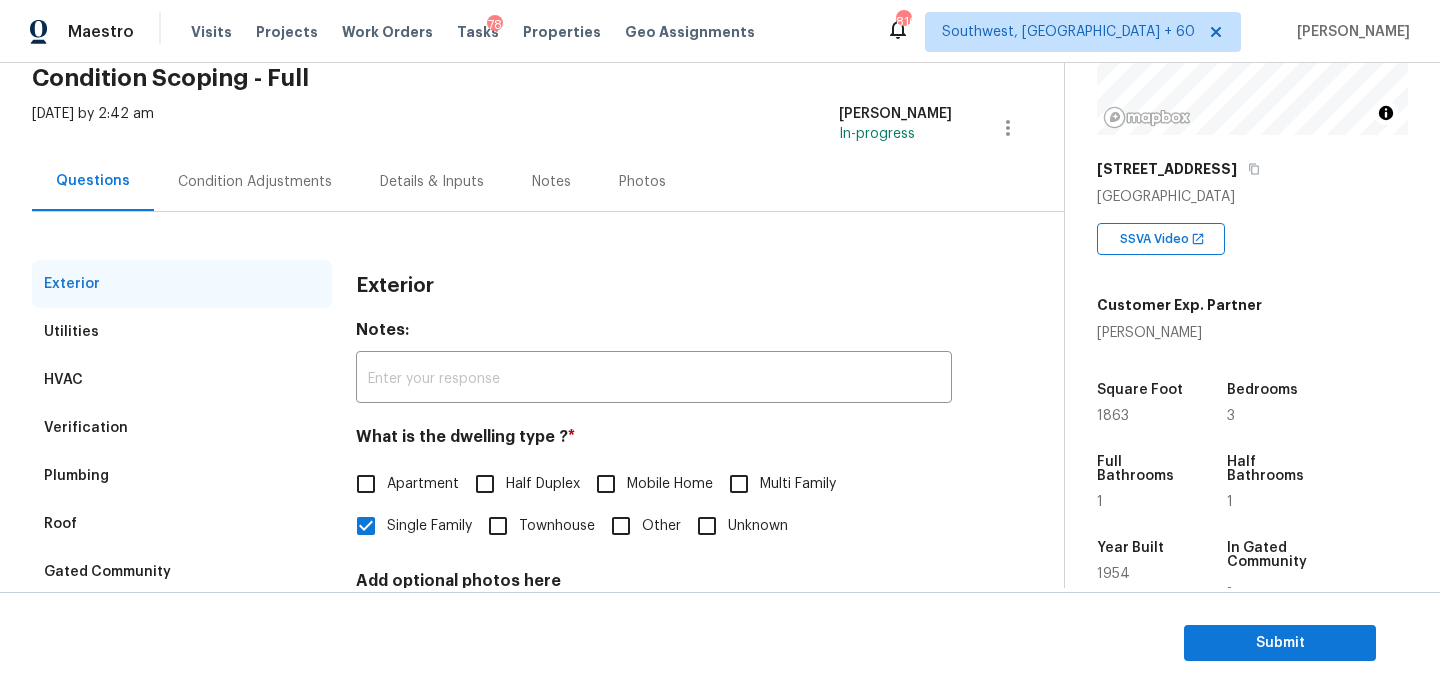 click on "Condition Adjustments" at bounding box center (255, 181) 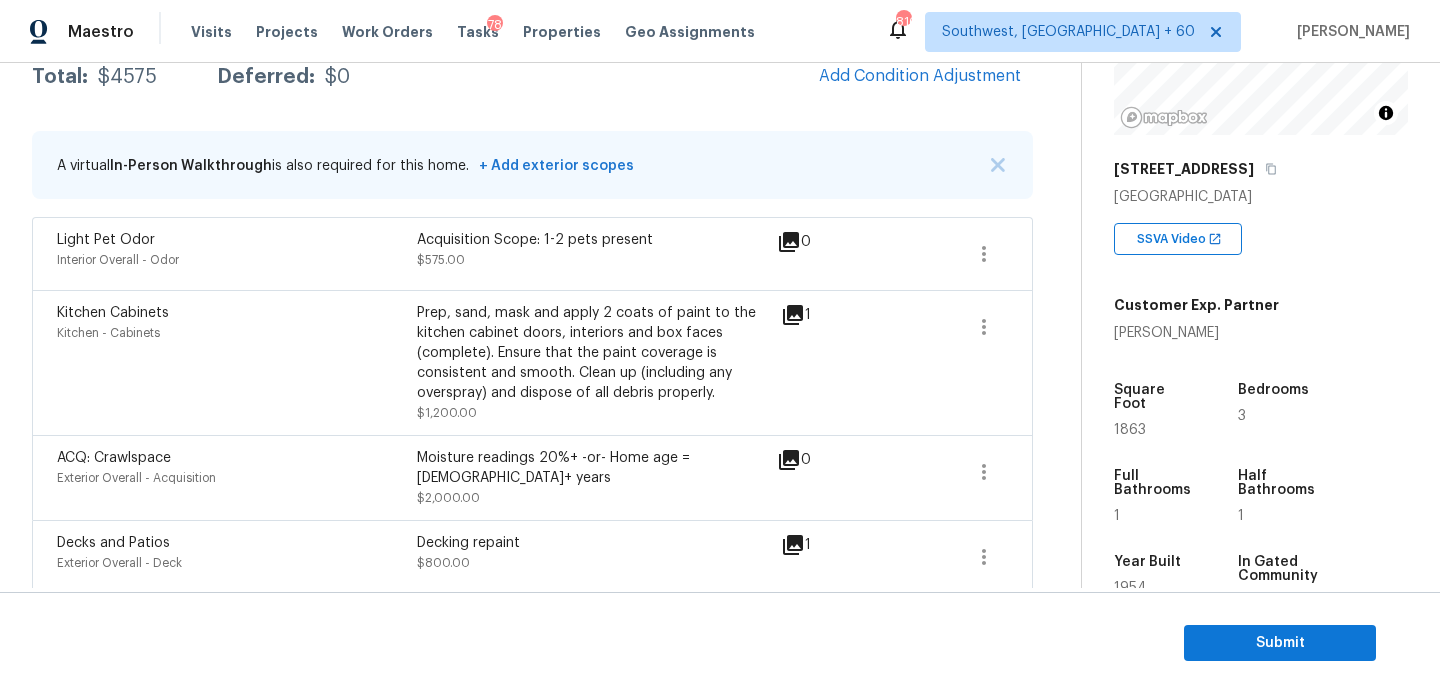 scroll, scrollTop: 221, scrollLeft: 0, axis: vertical 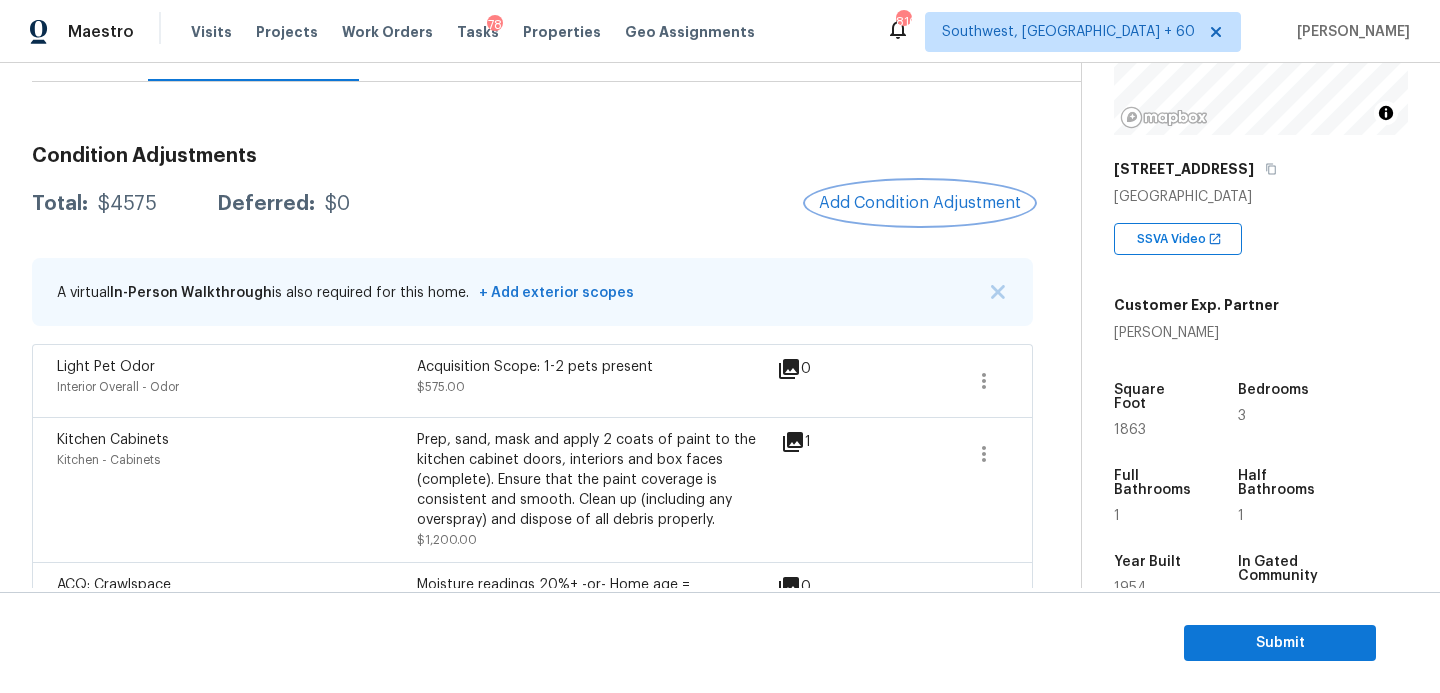 click on "Add Condition Adjustment" at bounding box center (920, 203) 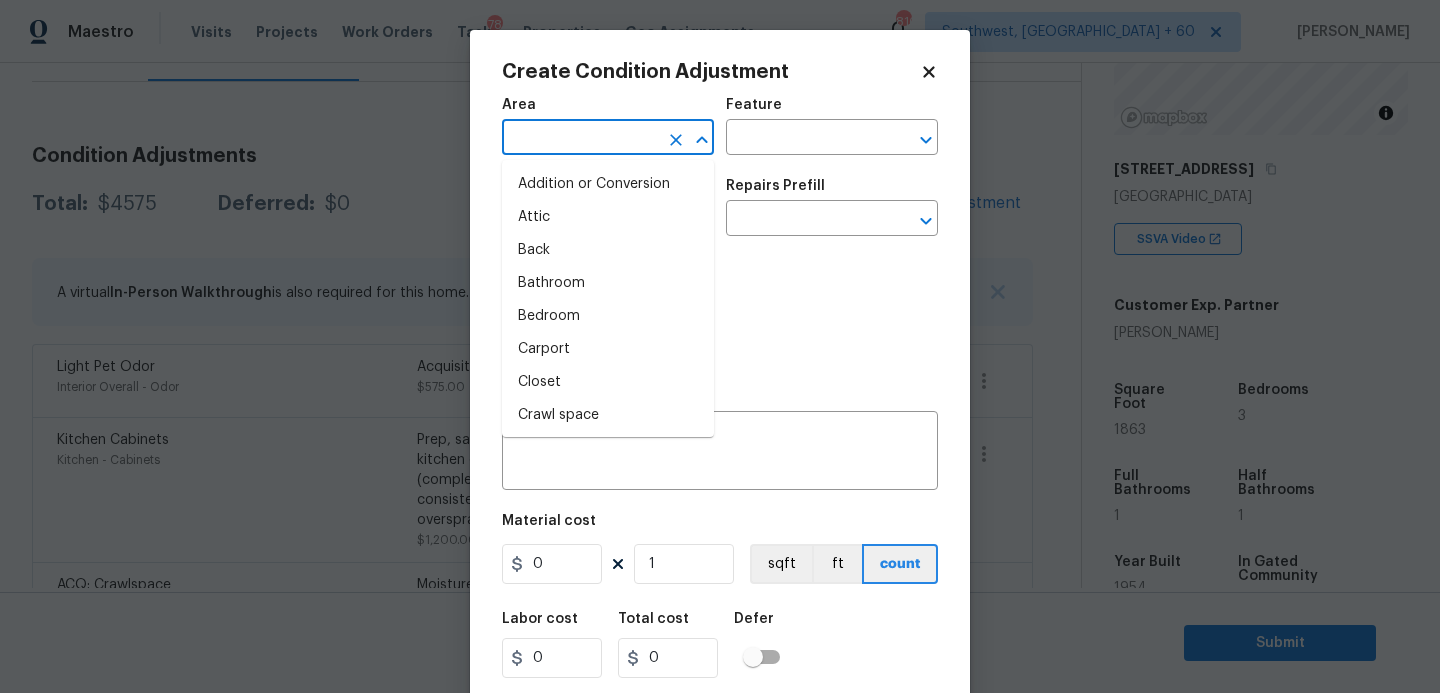 click at bounding box center (580, 139) 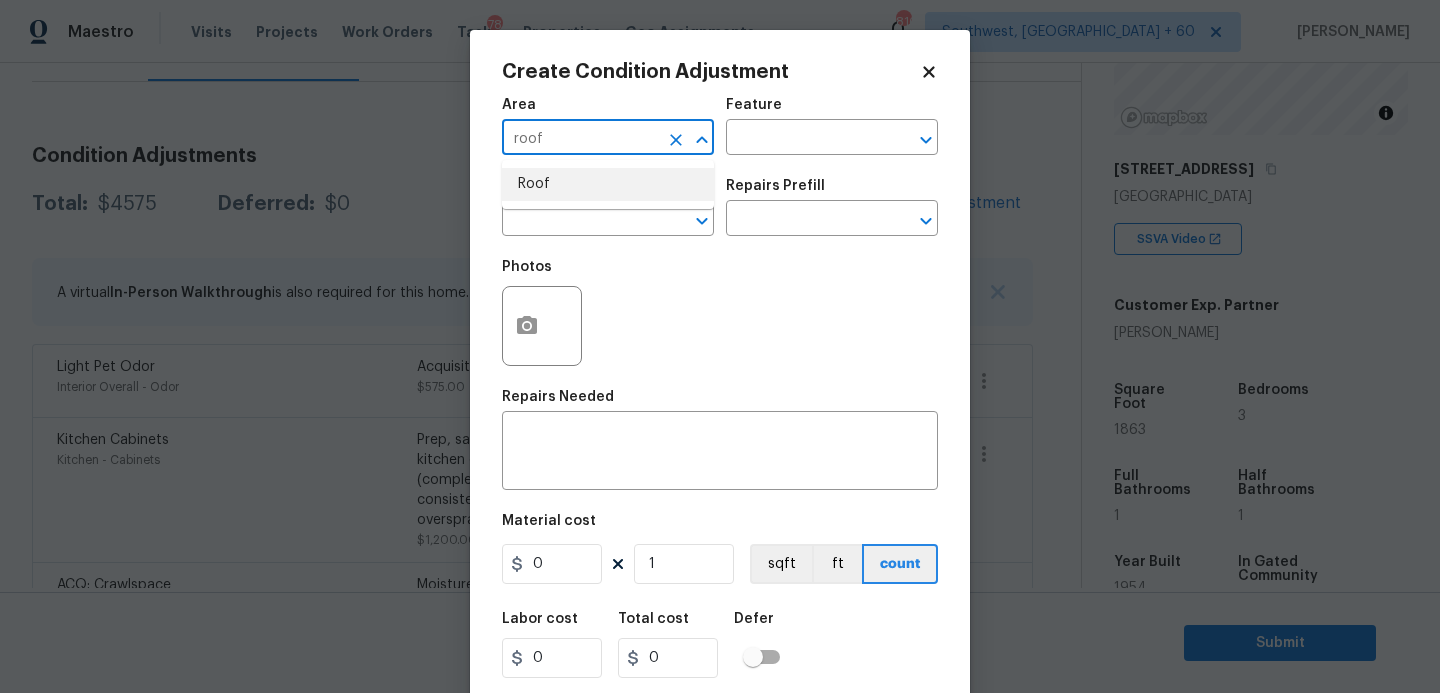 click on "Roof" at bounding box center [608, 184] 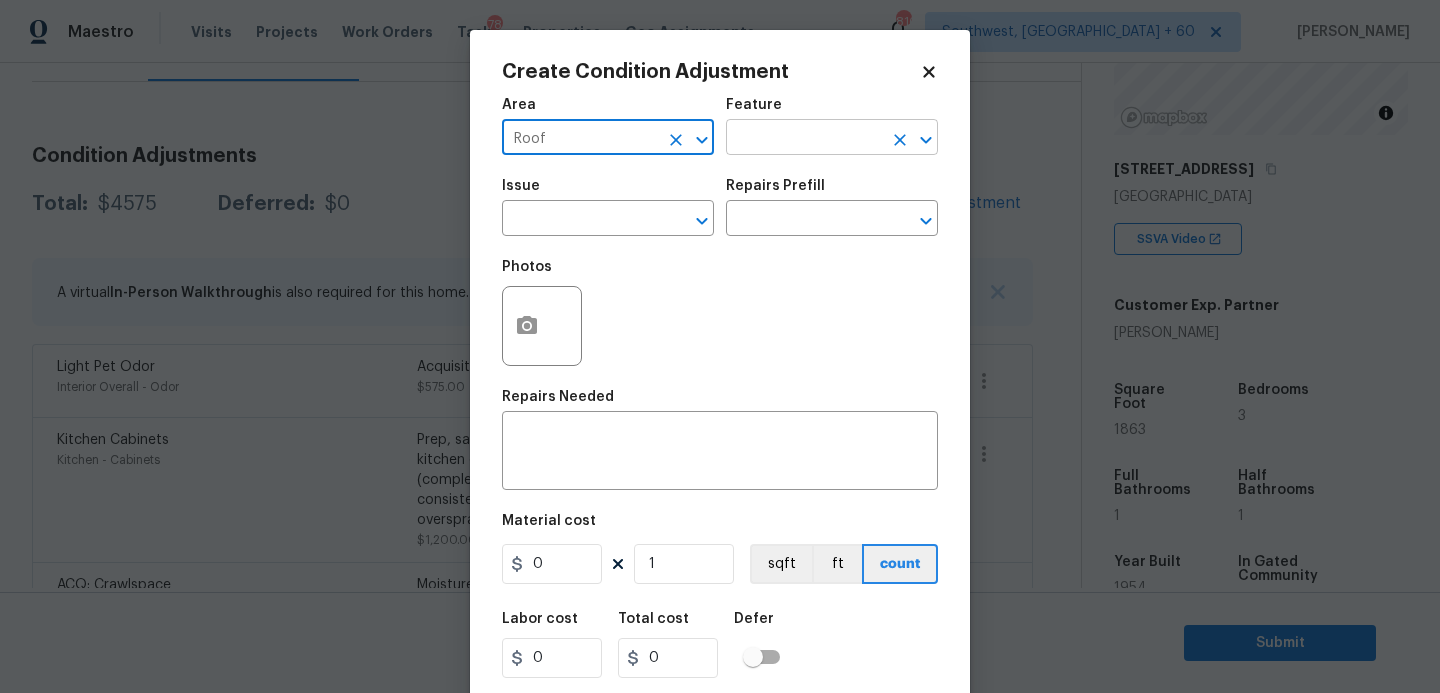 type on "Roof" 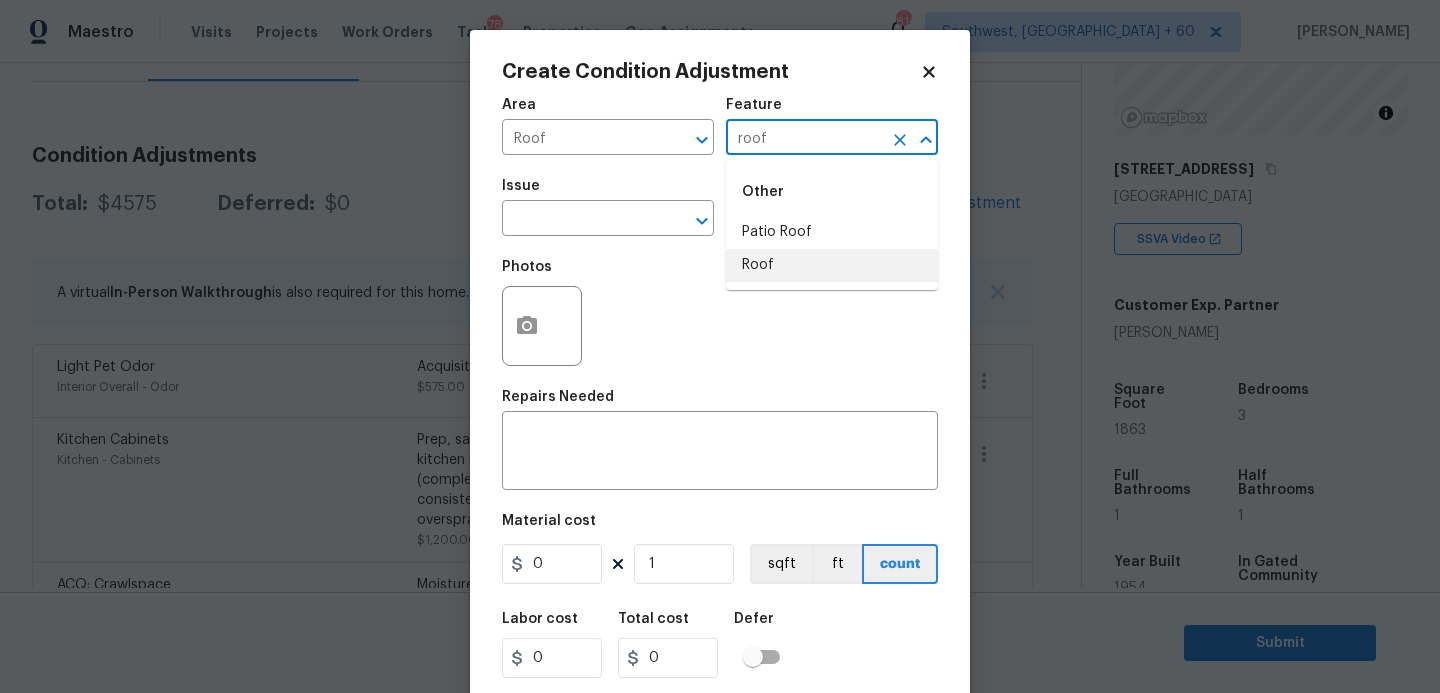 click on "Roof" at bounding box center [832, 265] 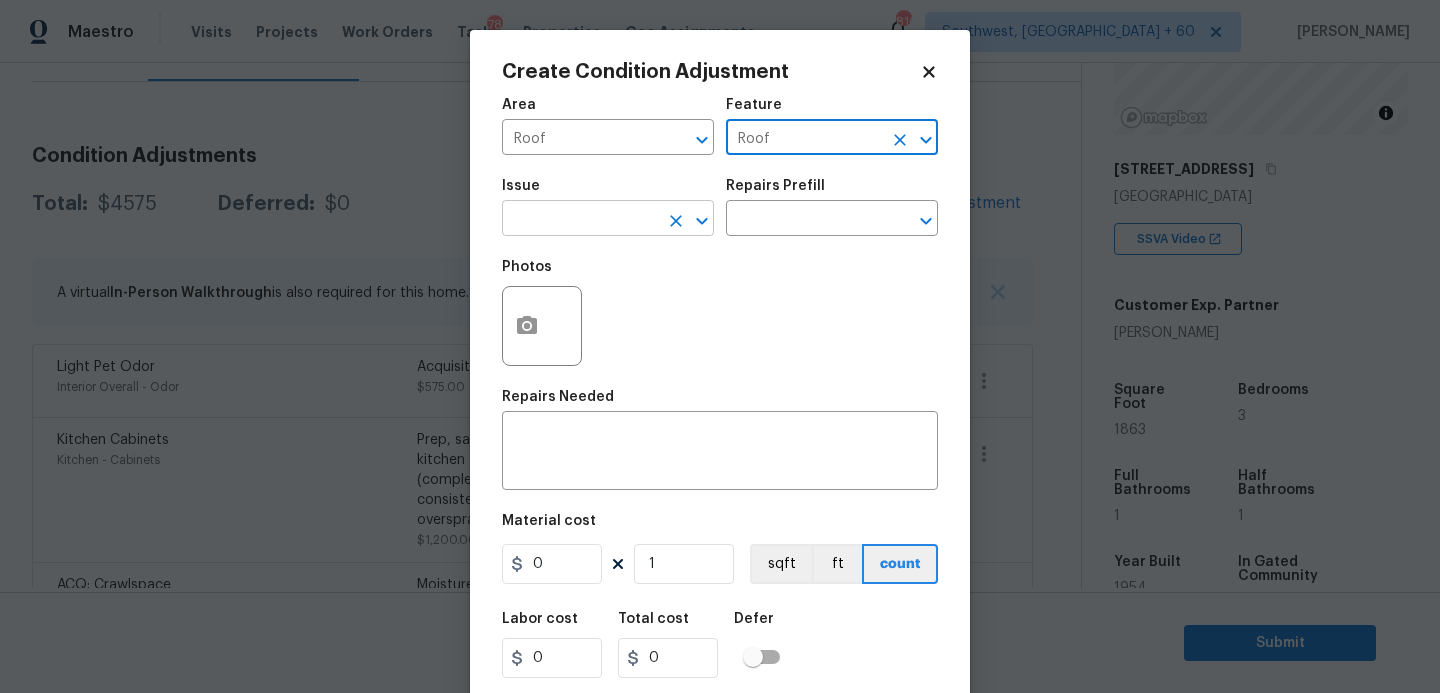 type on "Roof" 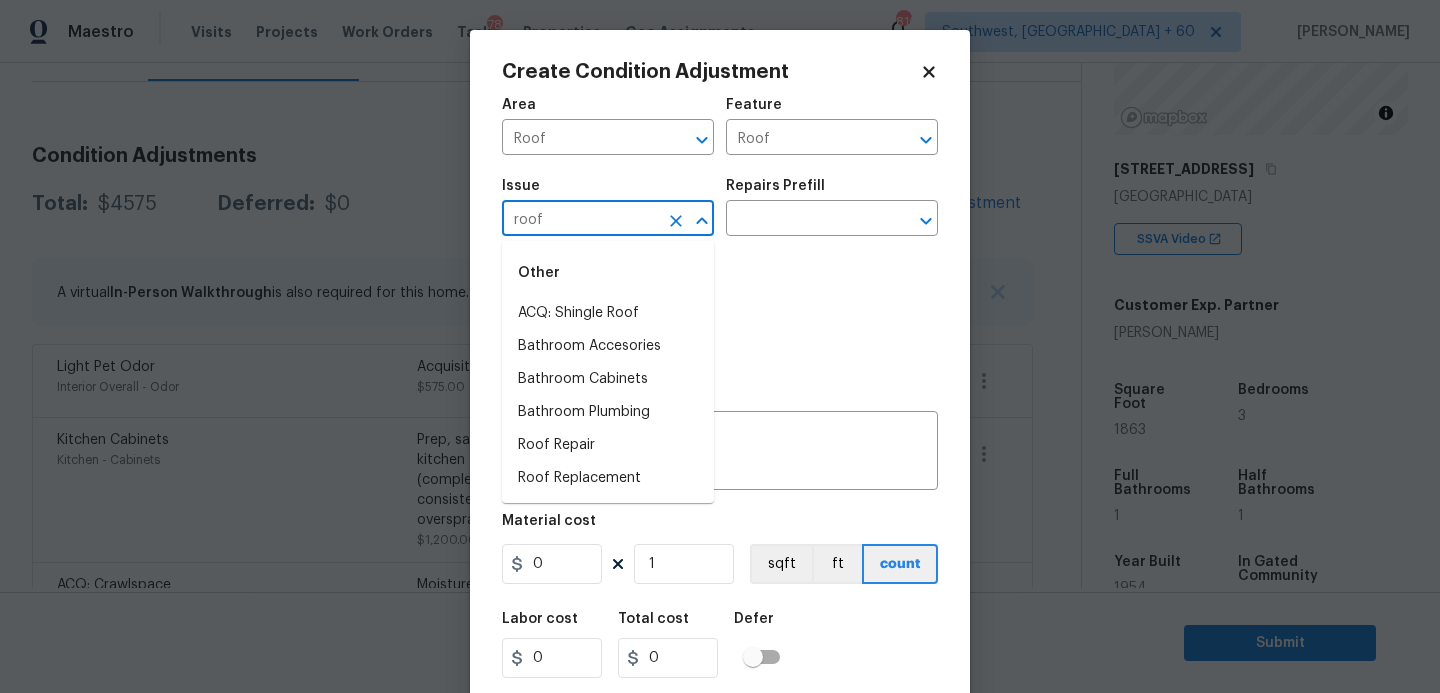 drag, startPoint x: 647, startPoint y: 230, endPoint x: 647, endPoint y: 261, distance: 31 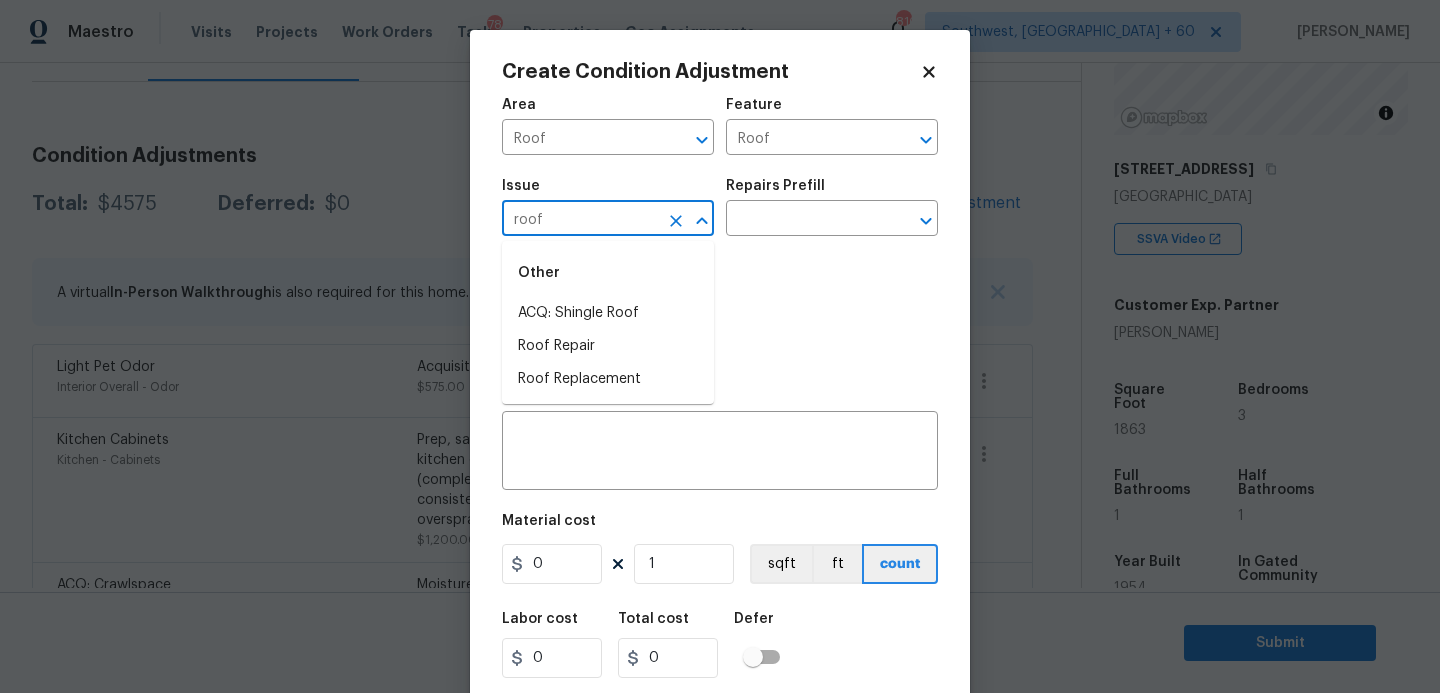 click on "ACQ: Shingle Roof" at bounding box center [608, 313] 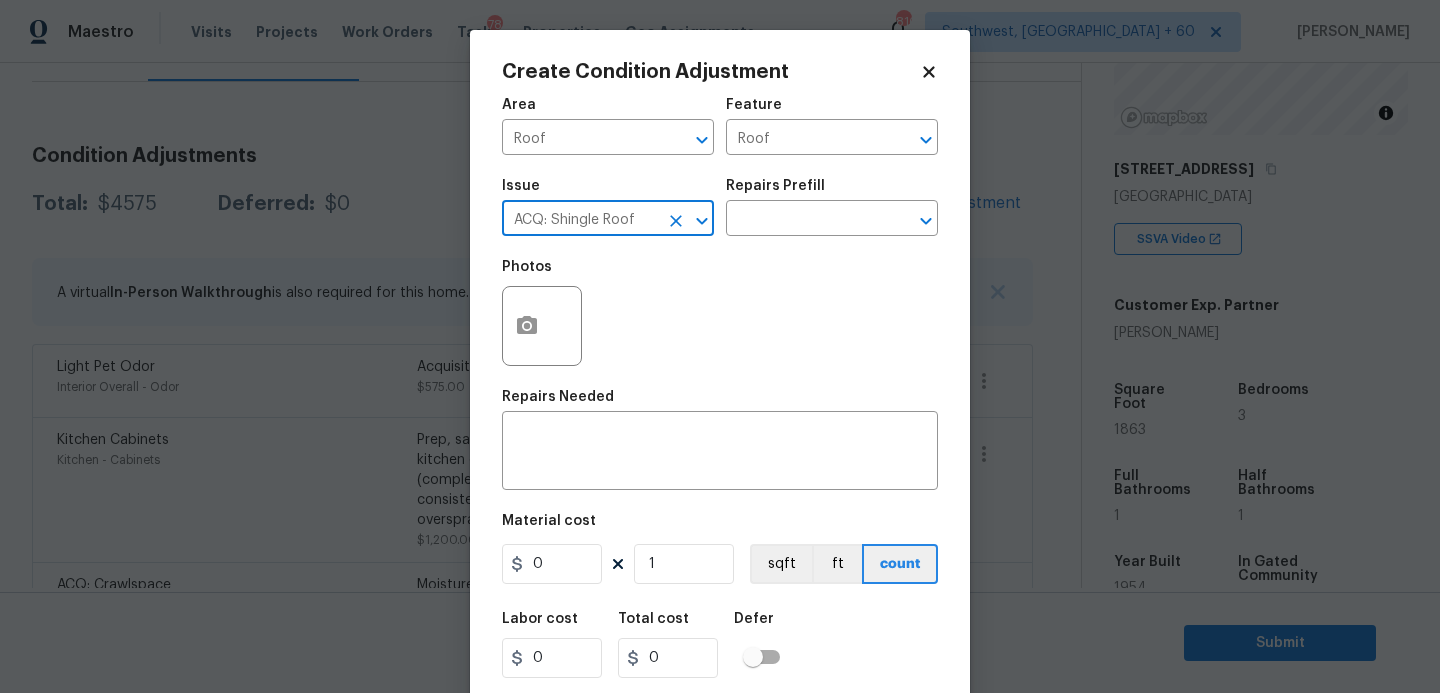 type on "ACQ: Shingle Roof" 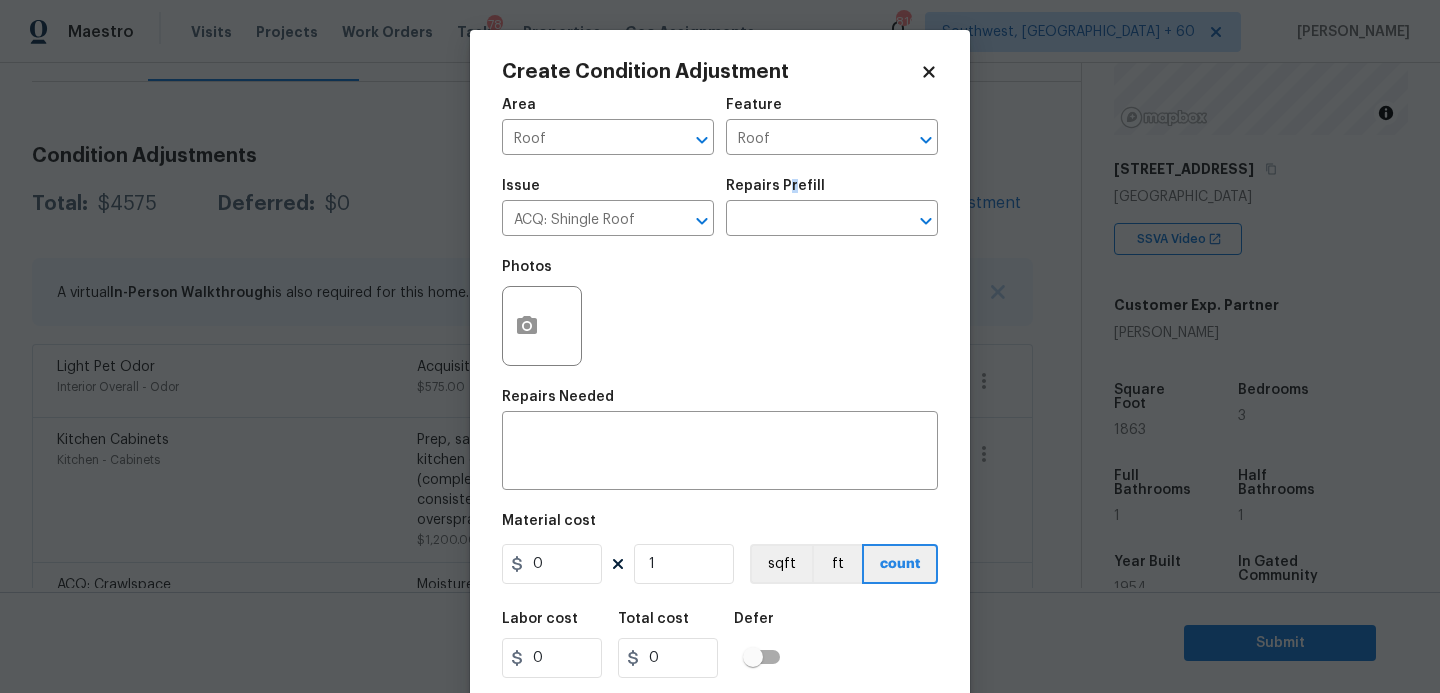 click on "Repairs Prefill" at bounding box center [775, 186] 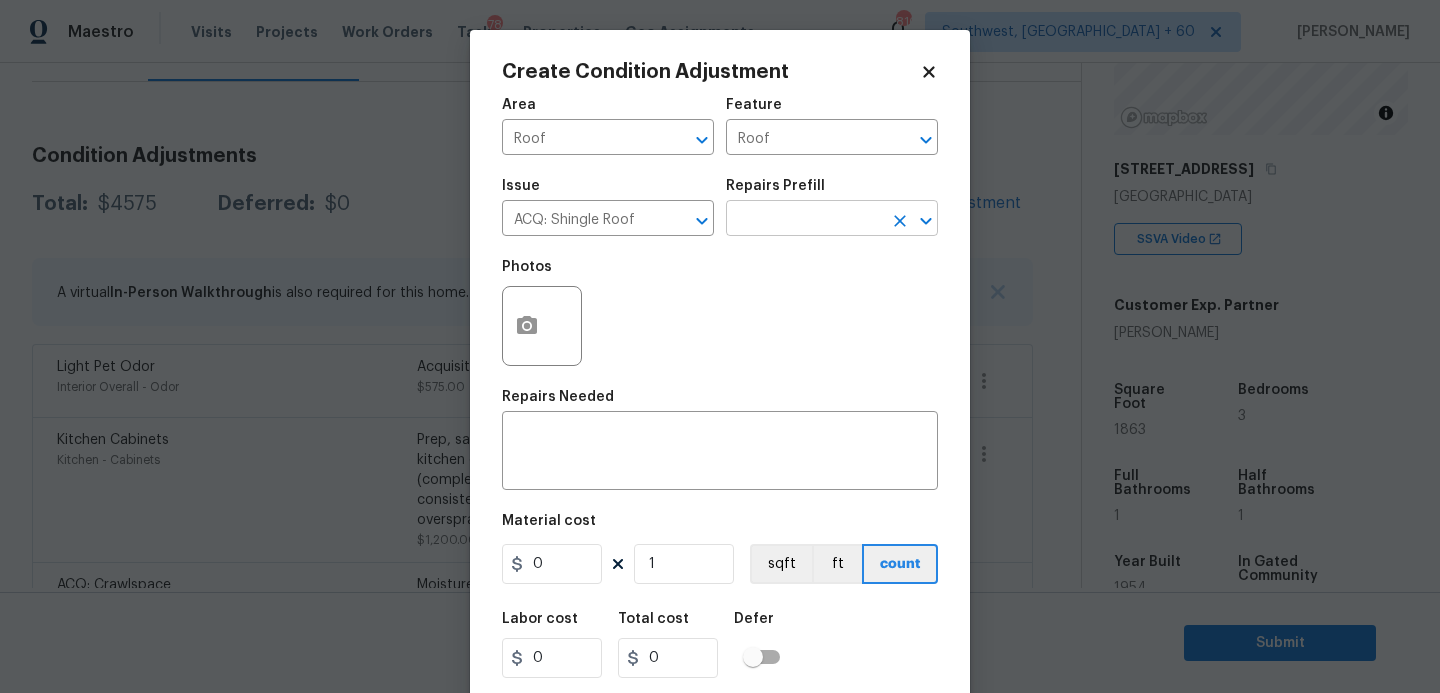 click at bounding box center [804, 220] 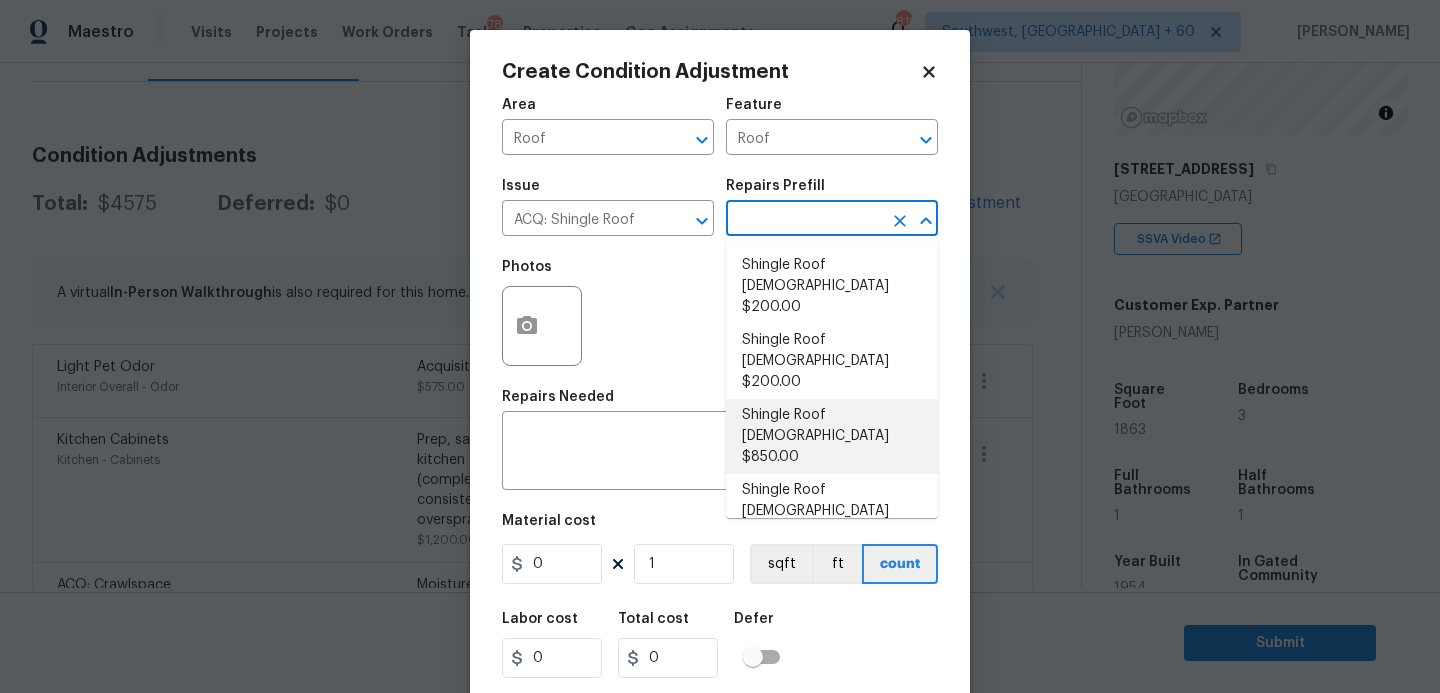 click on "Shingle Roof 16-20 Years Old $850.00" at bounding box center (832, 436) 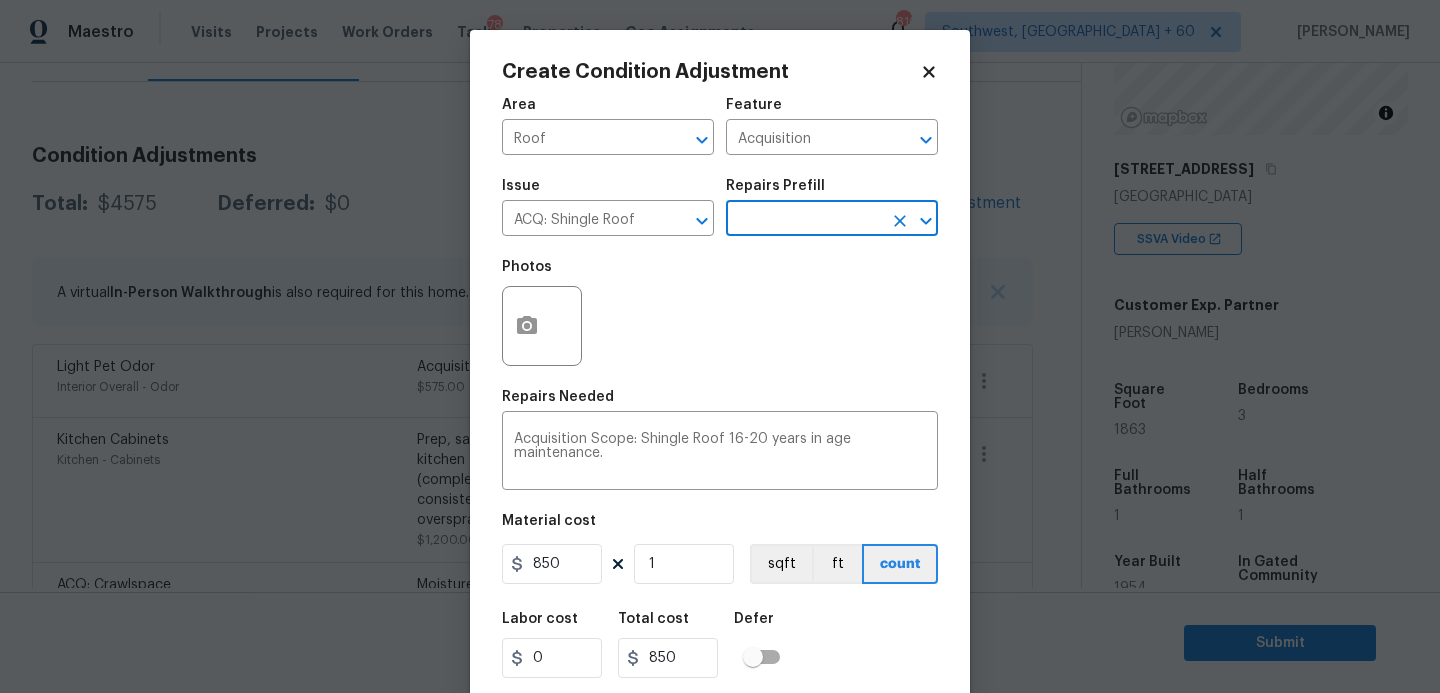 scroll, scrollTop: 54, scrollLeft: 0, axis: vertical 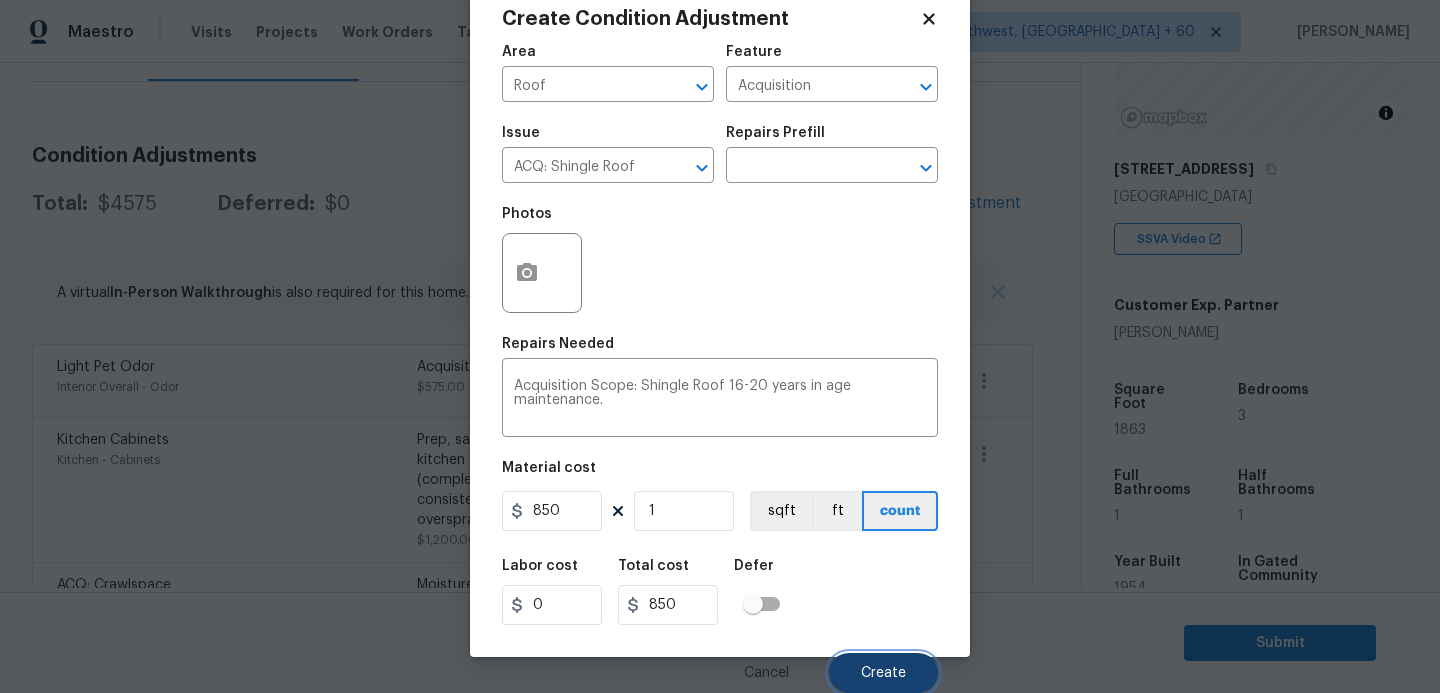 click on "Create" at bounding box center [883, 673] 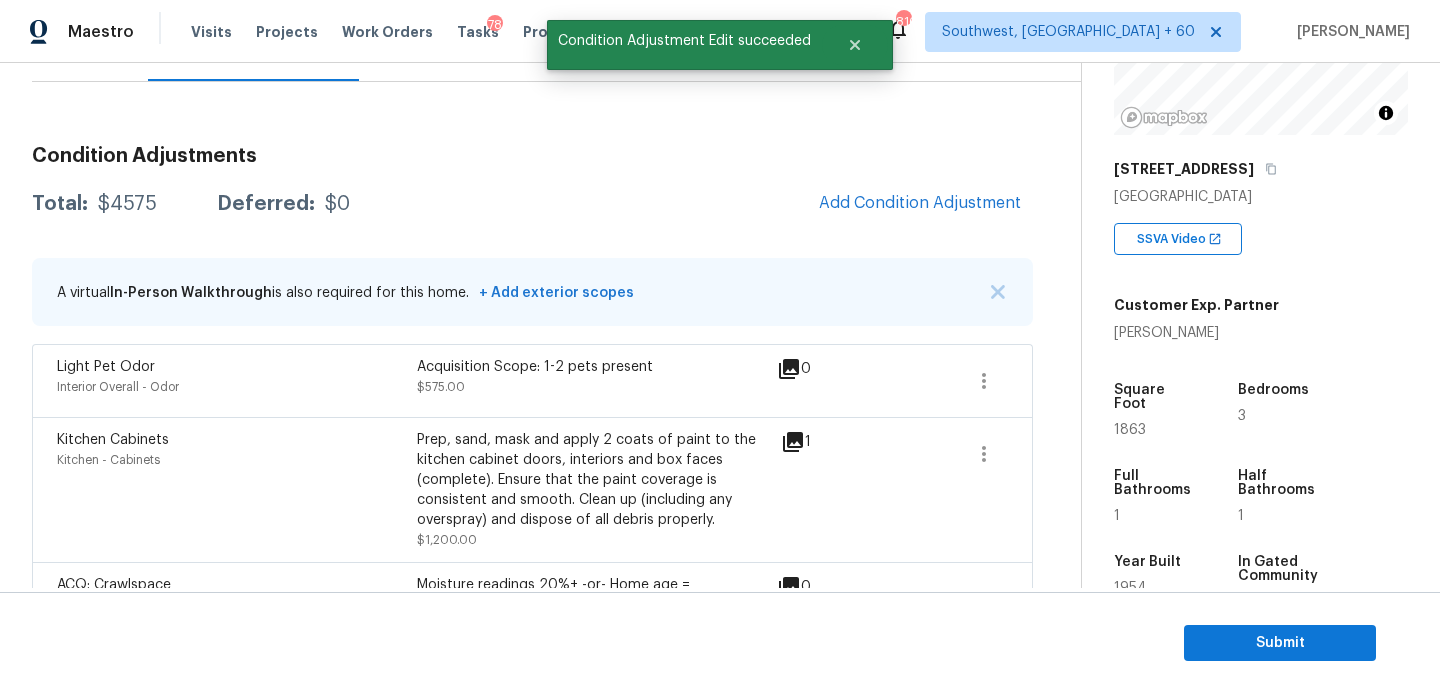 scroll, scrollTop: 47, scrollLeft: 0, axis: vertical 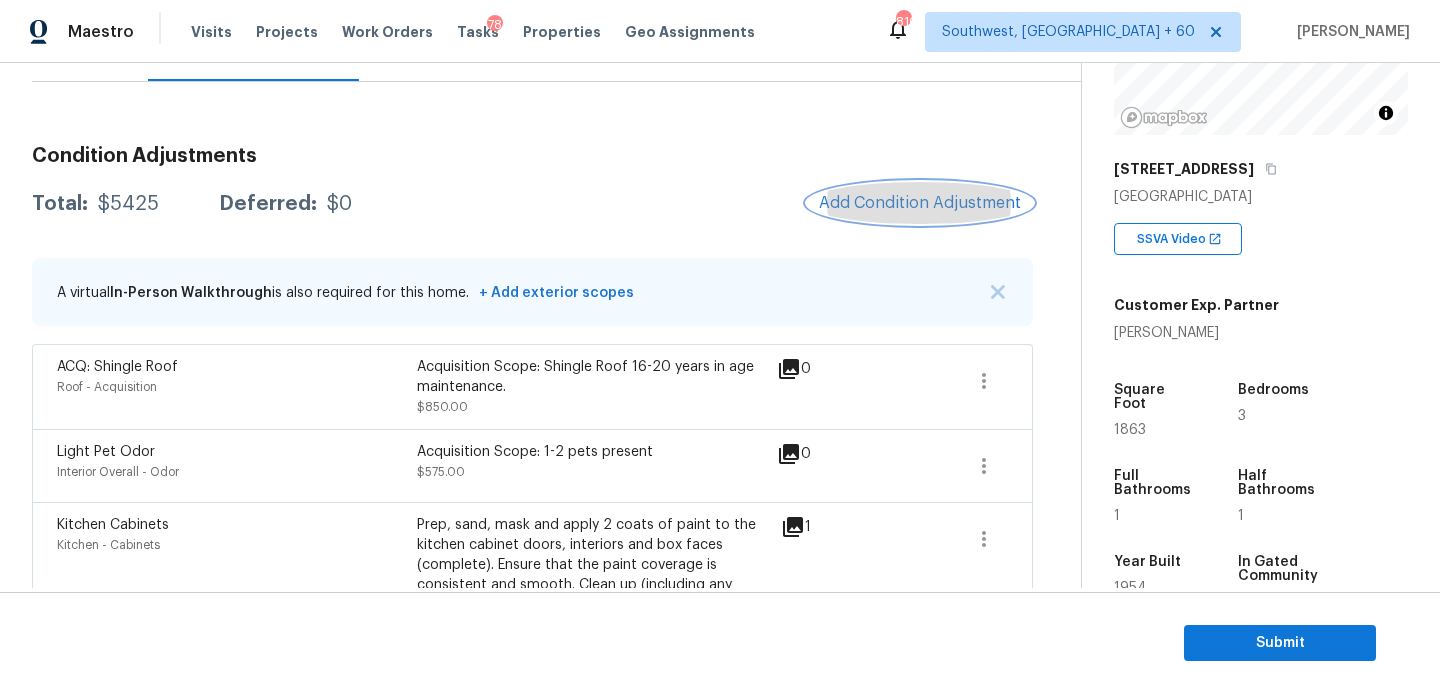 click on "Add Condition Adjustment" at bounding box center [920, 203] 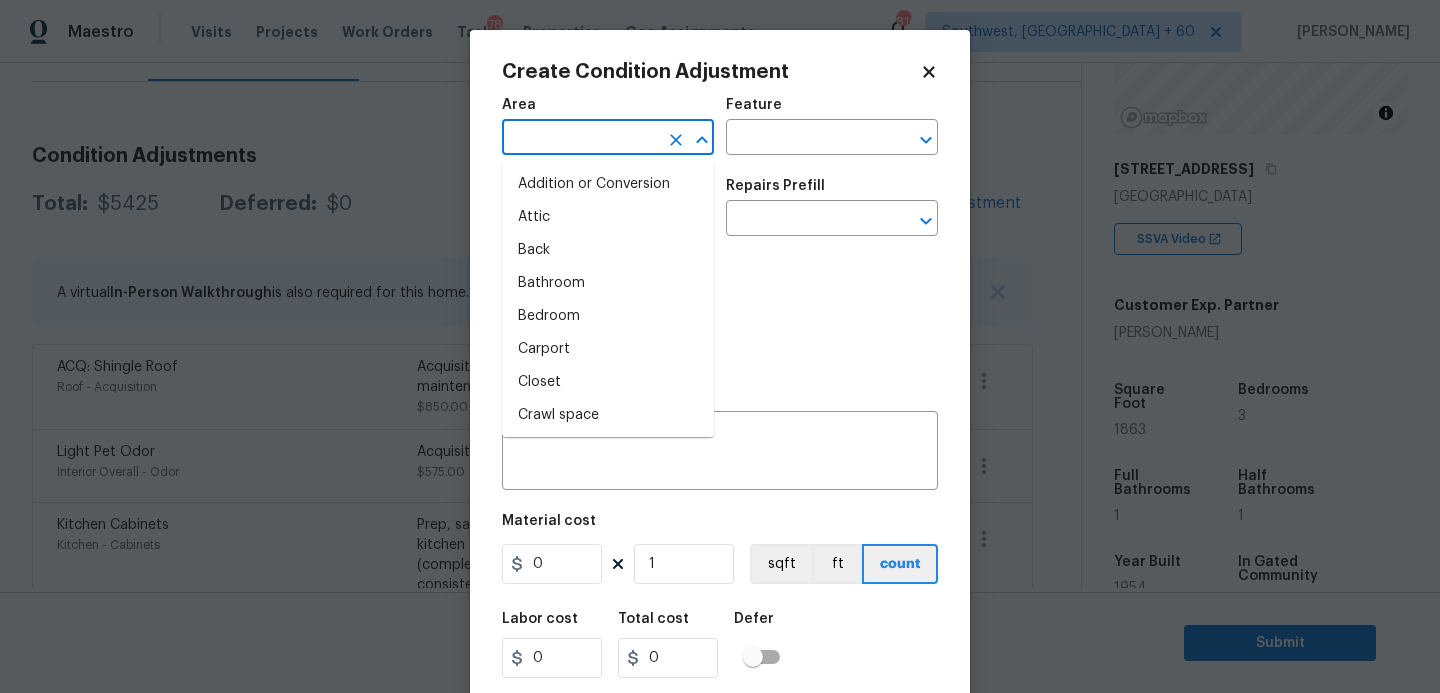 click at bounding box center (580, 139) 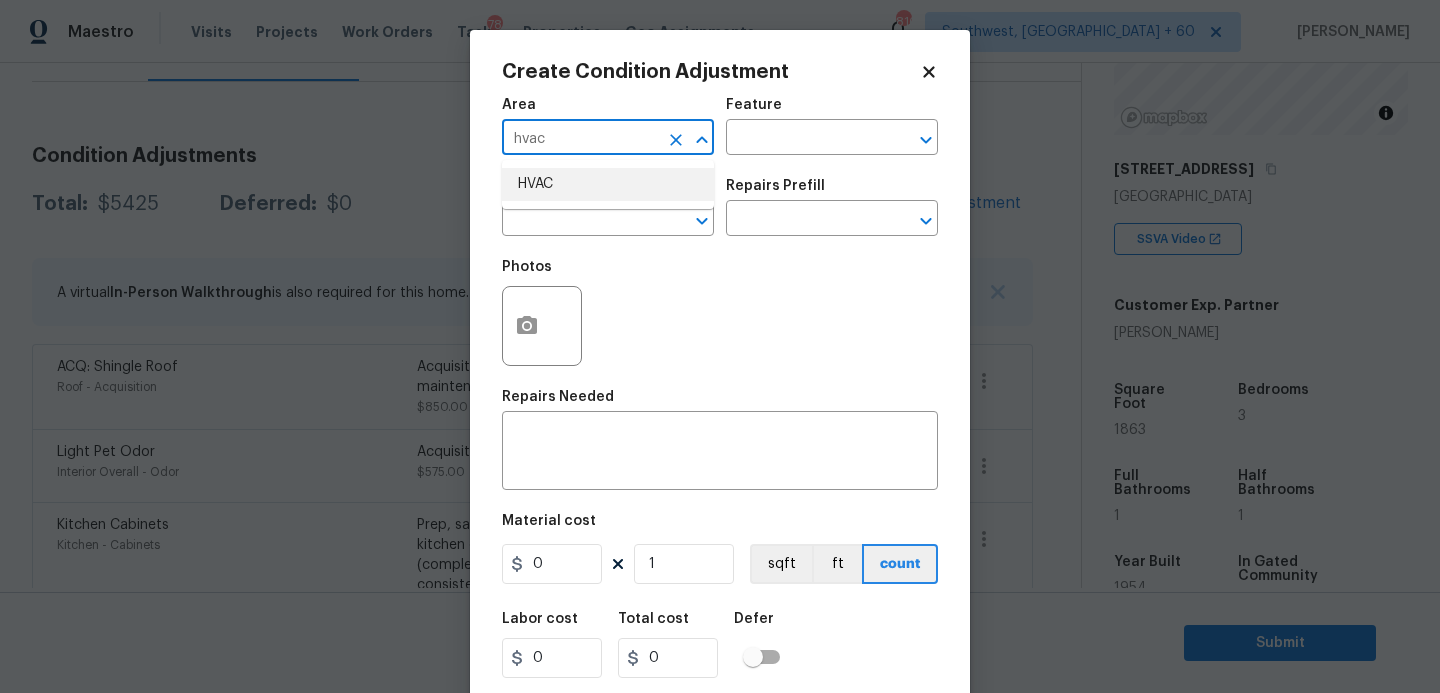 click on "HVAC" at bounding box center [608, 184] 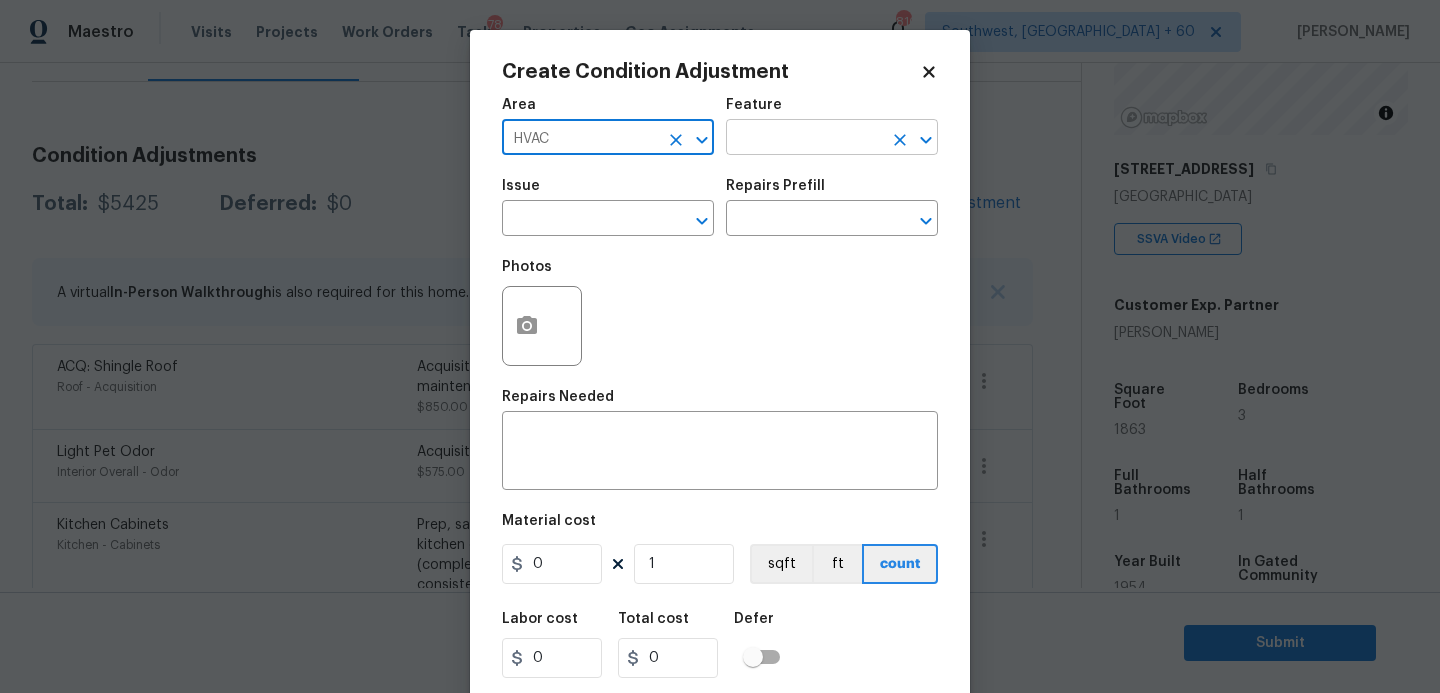 type on "HVAC" 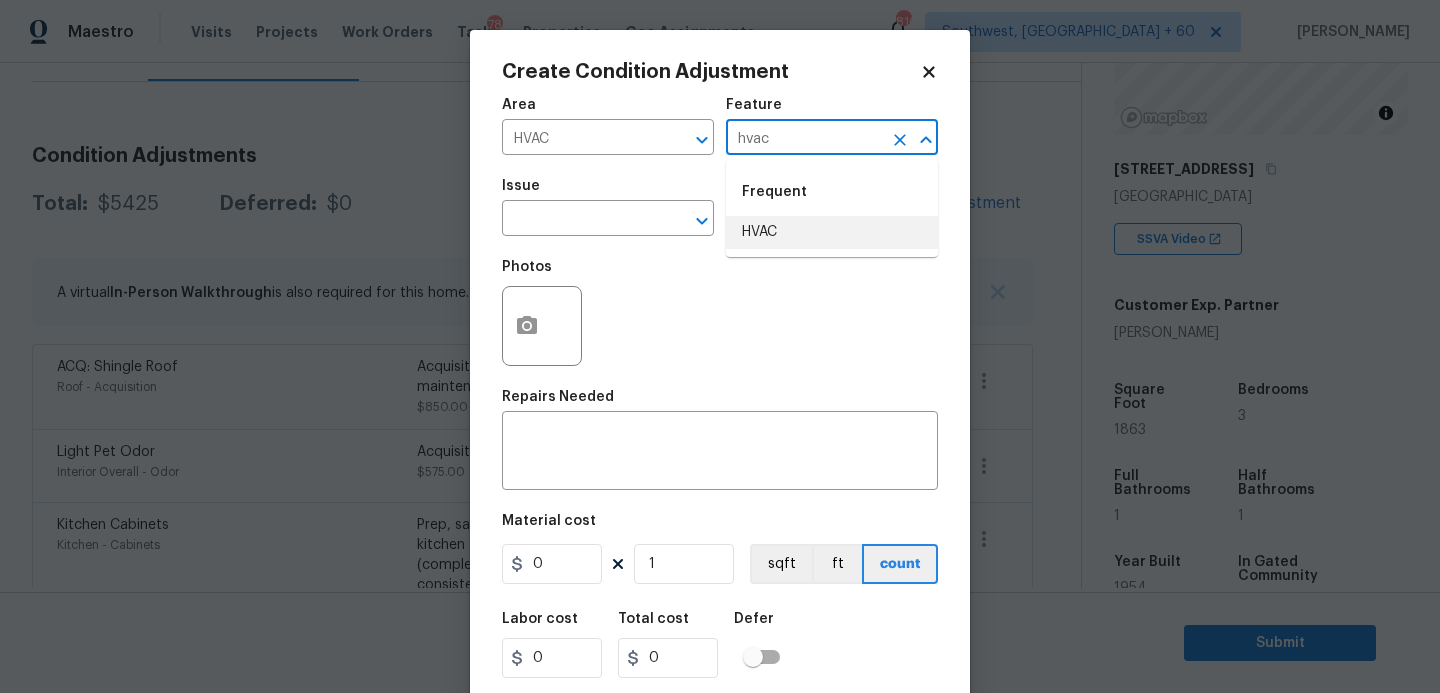 click on "HVAC" at bounding box center (832, 232) 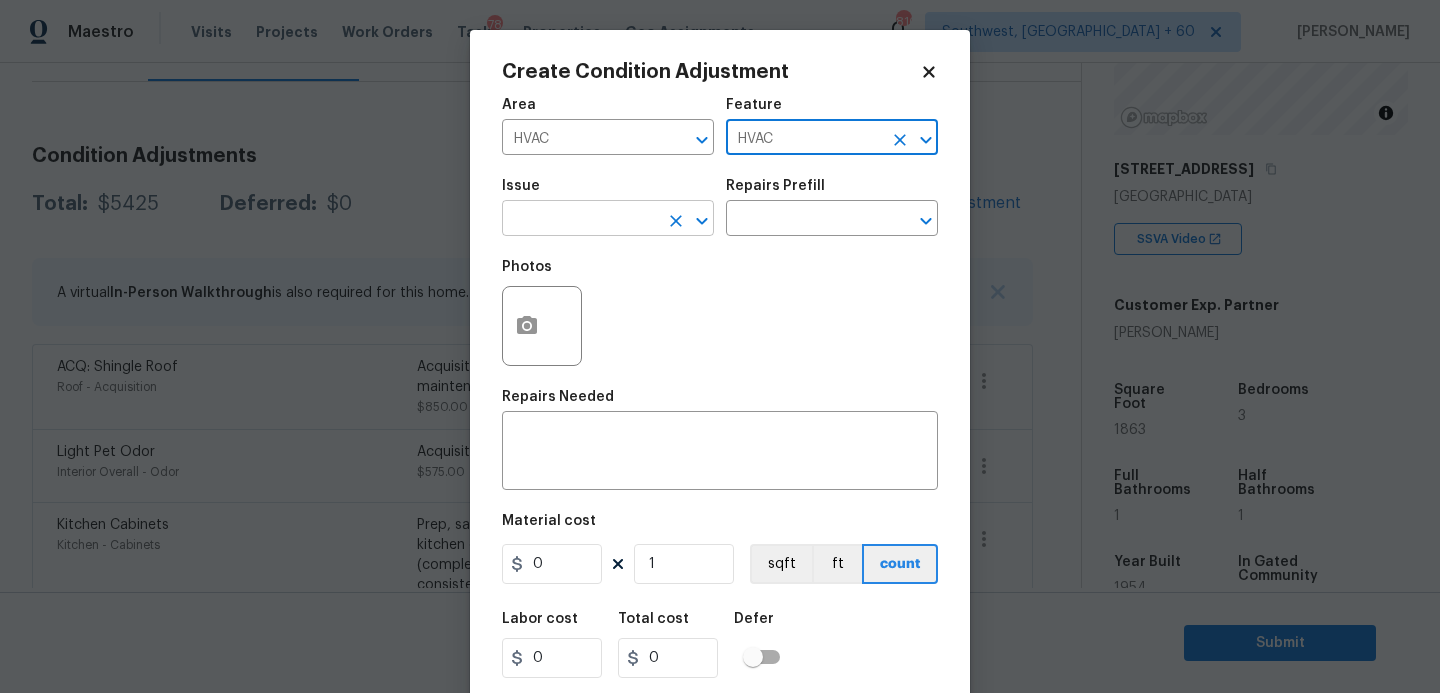 type on "HVAC" 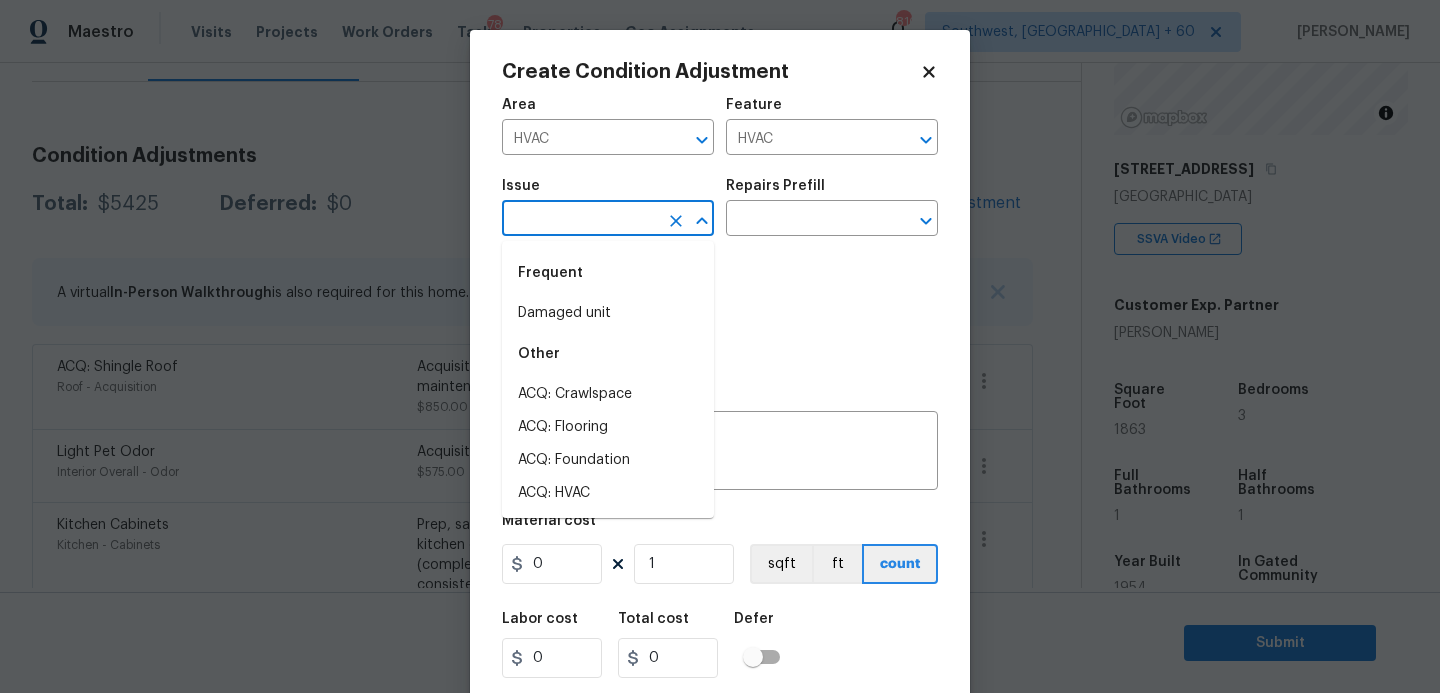 click at bounding box center [580, 220] 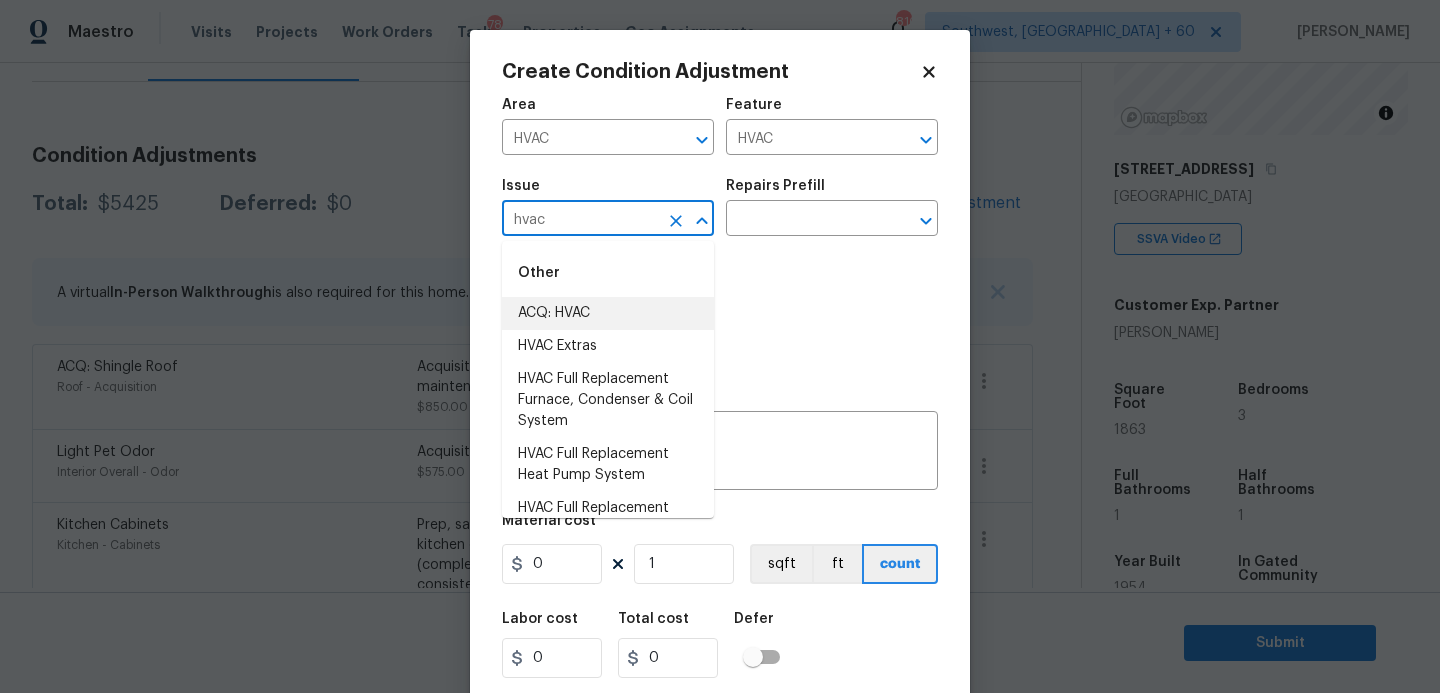 click on "ACQ: HVAC" at bounding box center (608, 313) 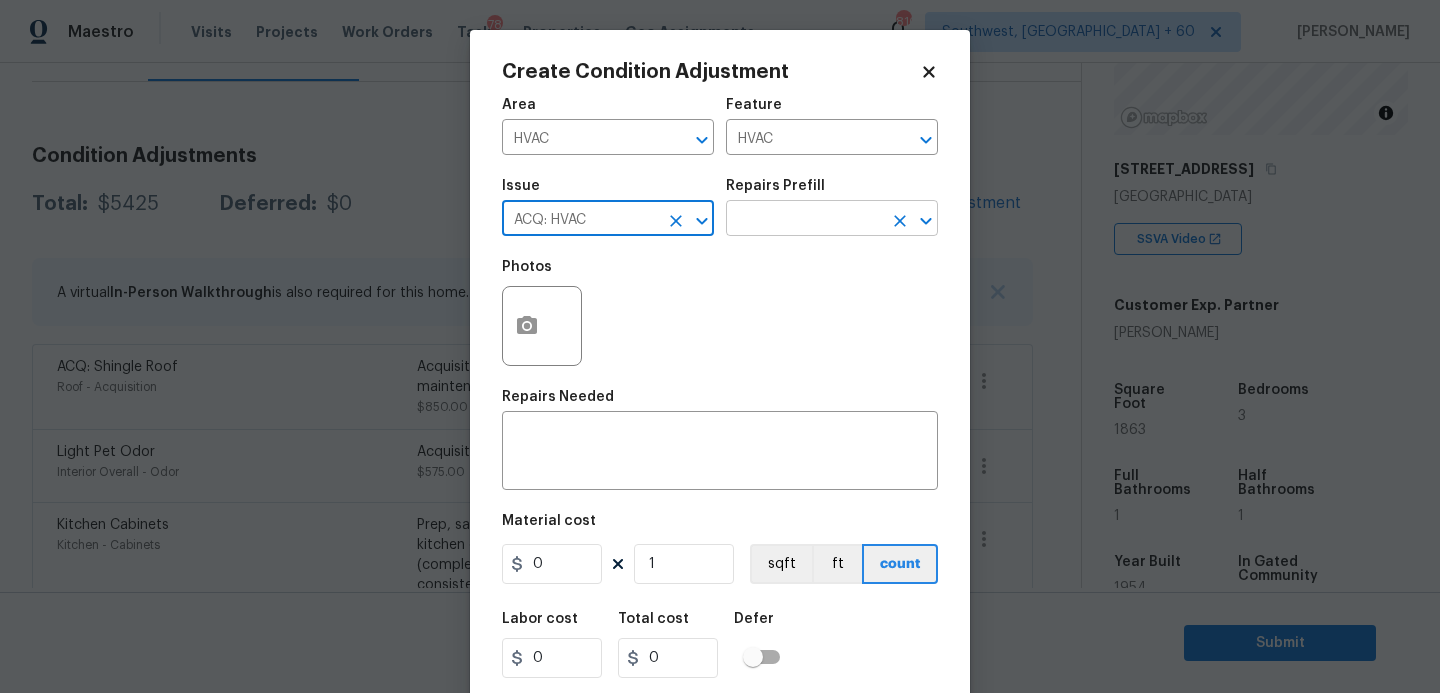 type on "ACQ: HVAC" 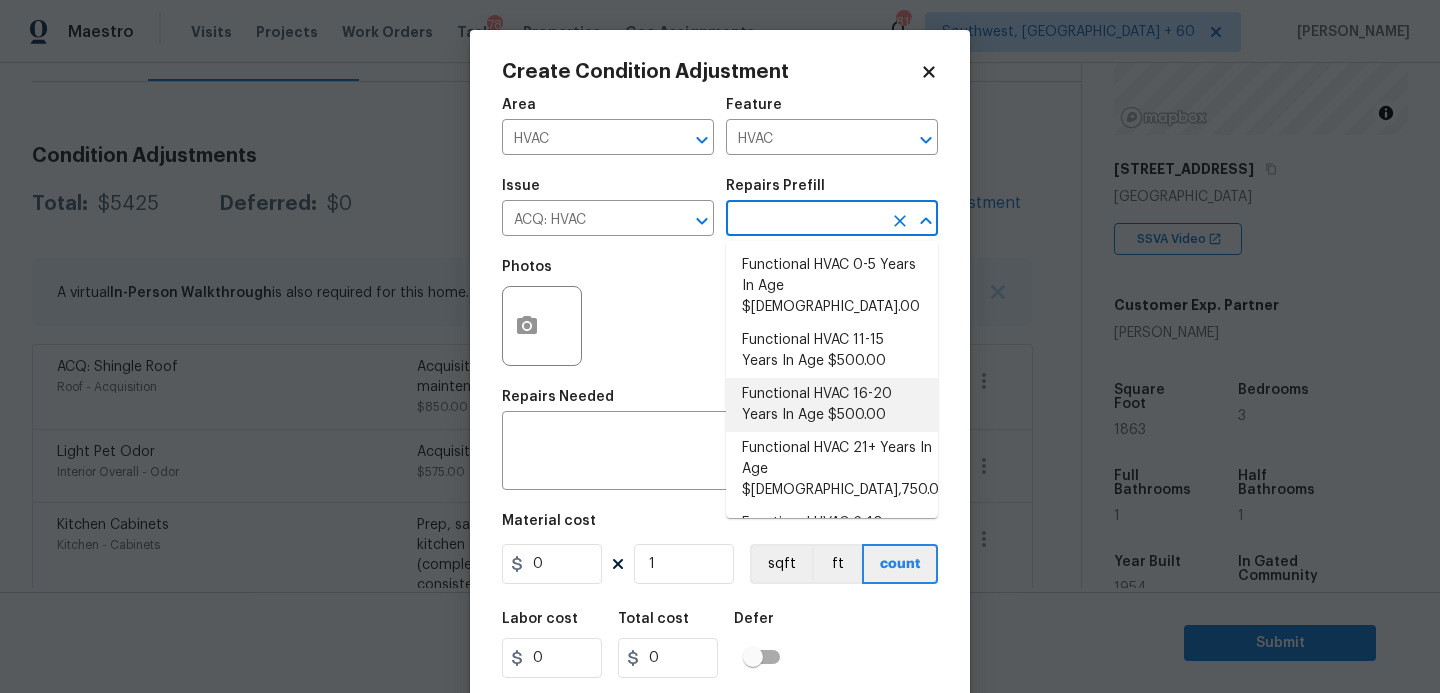 click on "Functional HVAC 16-20 Years In Age $500.00" at bounding box center [832, 405] 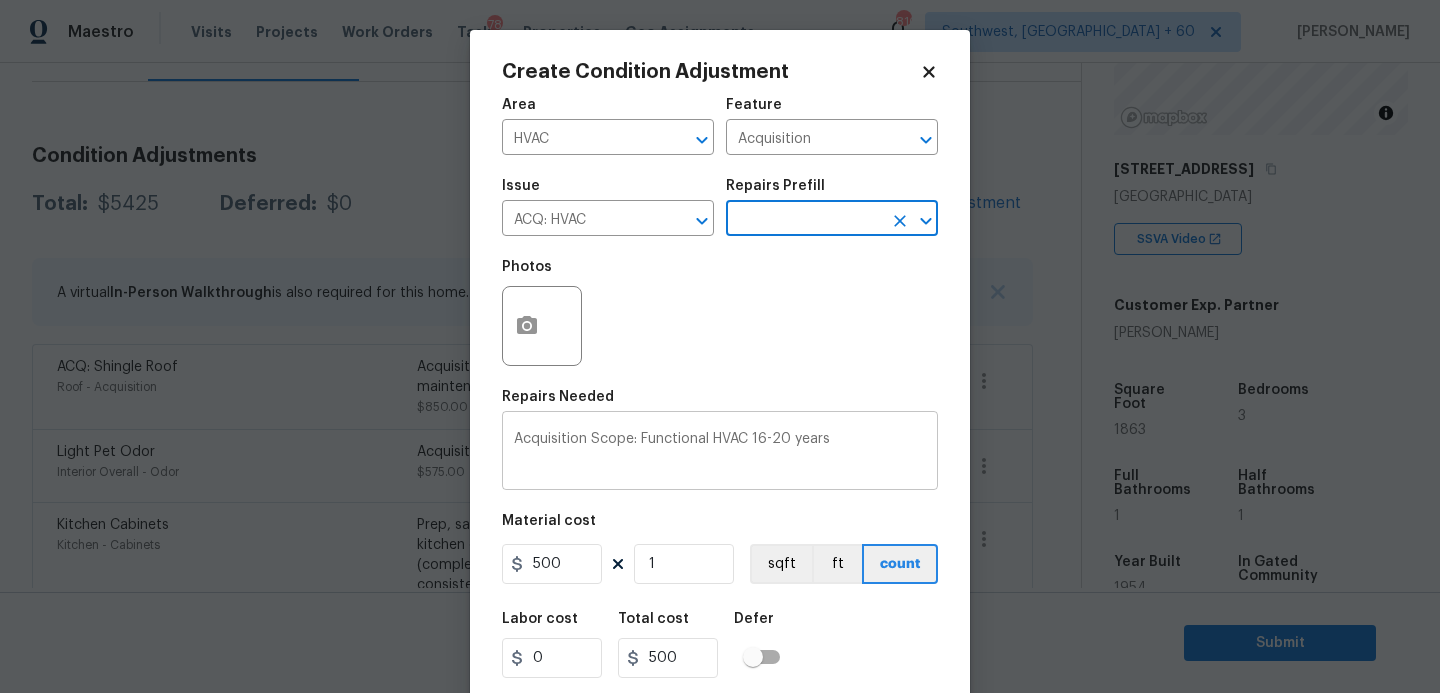 scroll, scrollTop: 54, scrollLeft: 0, axis: vertical 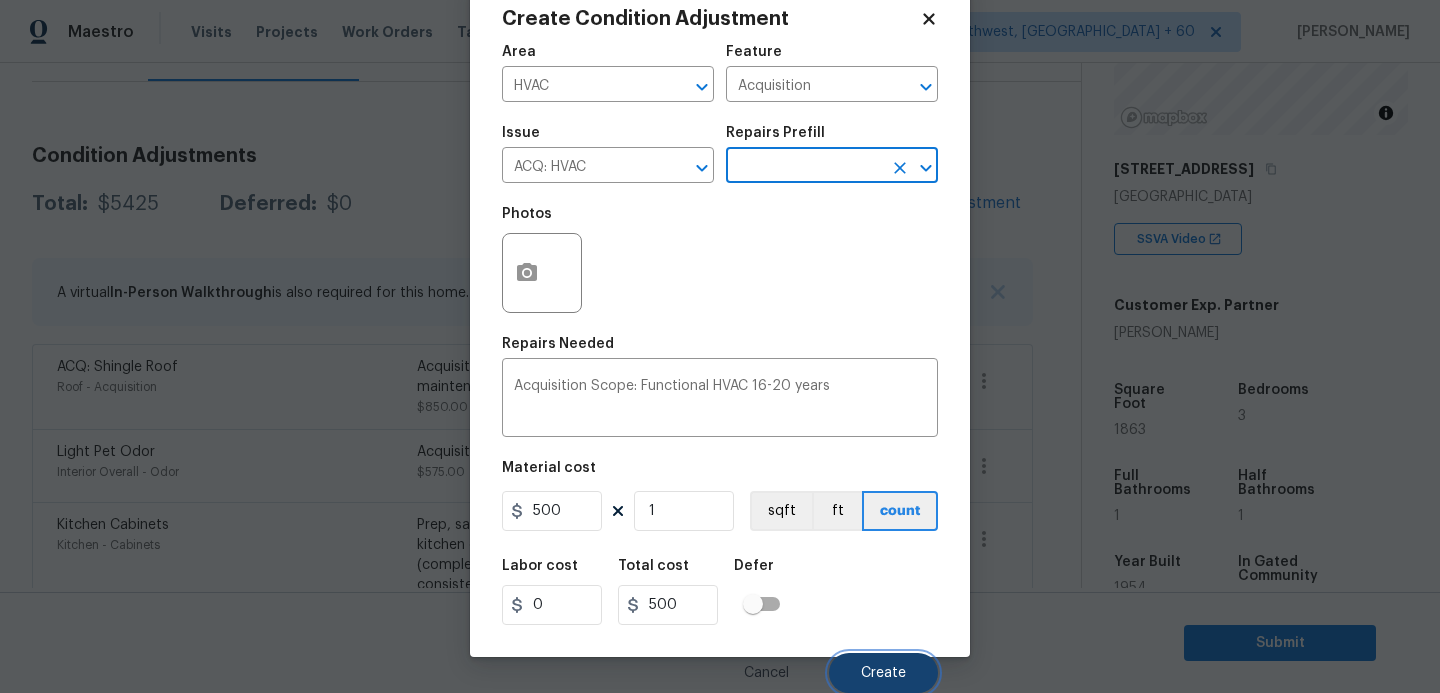 click on "Create" at bounding box center [883, 673] 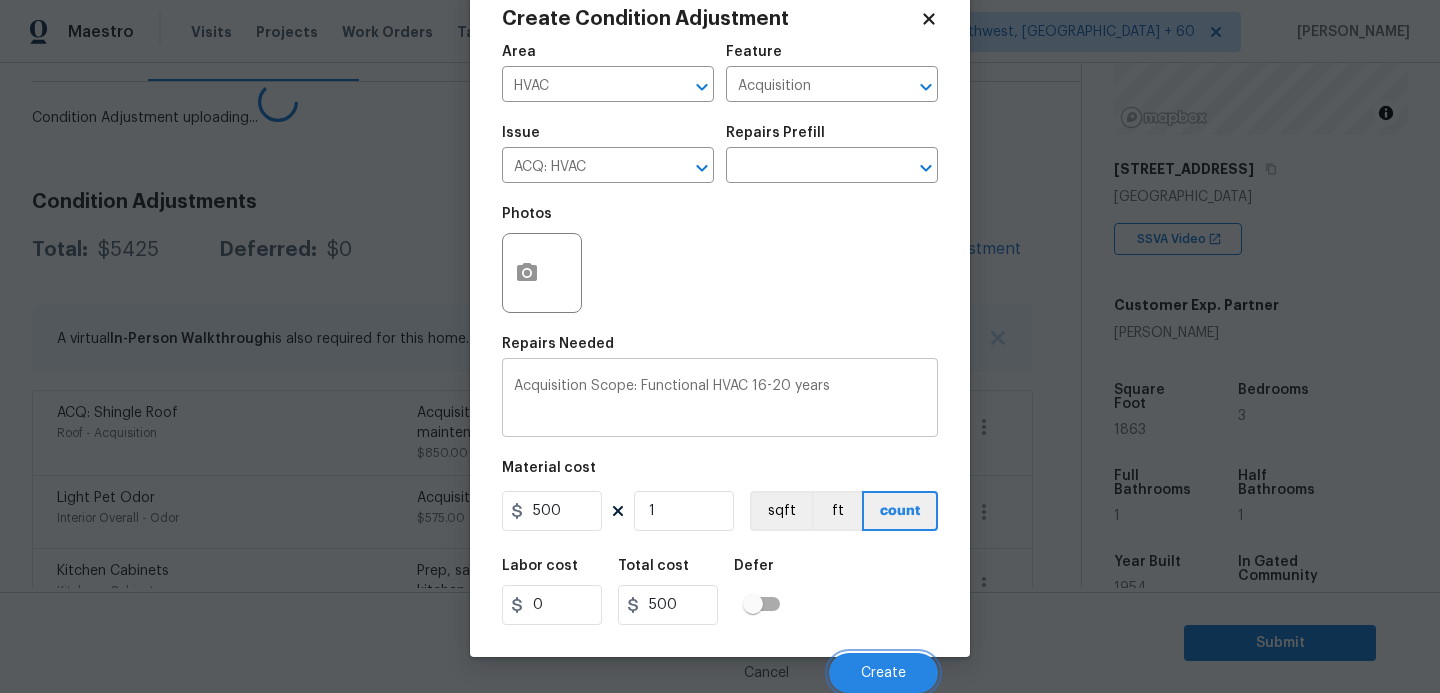 scroll, scrollTop: 47, scrollLeft: 0, axis: vertical 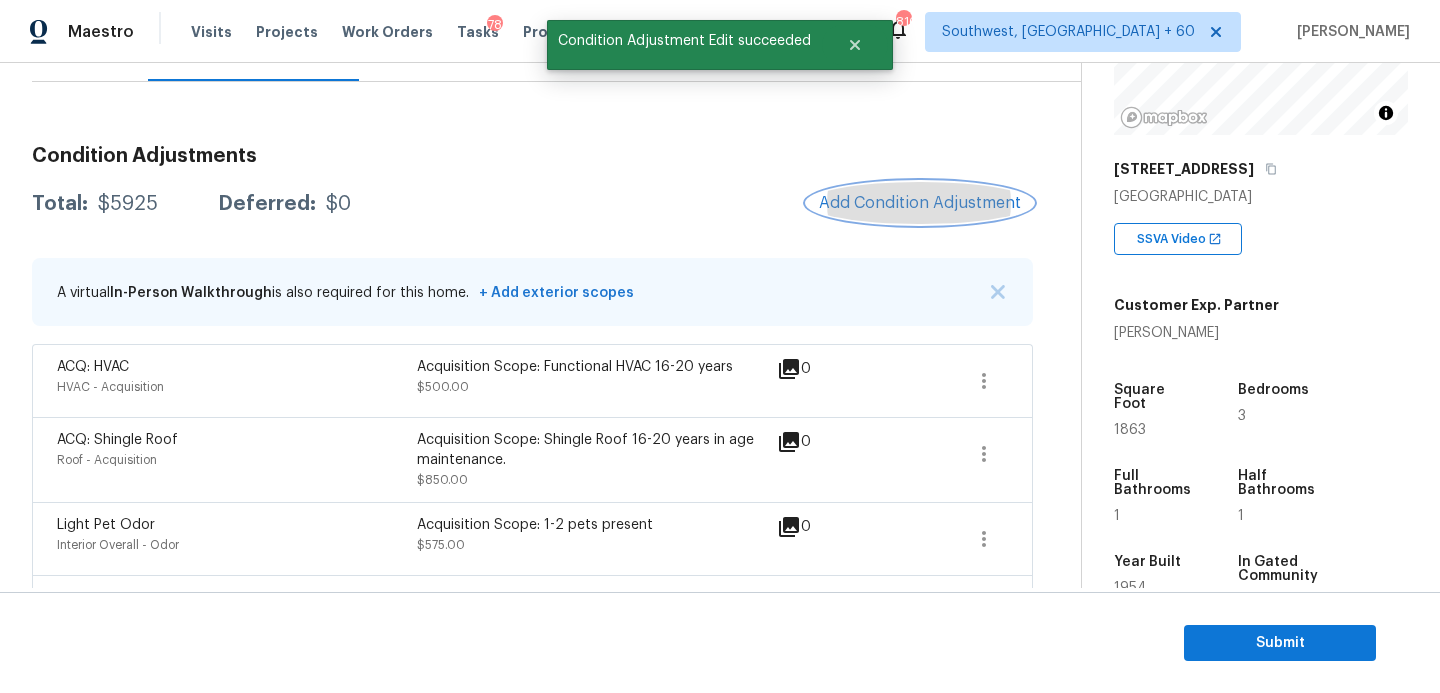 click on "Add Condition Adjustment" at bounding box center [920, 203] 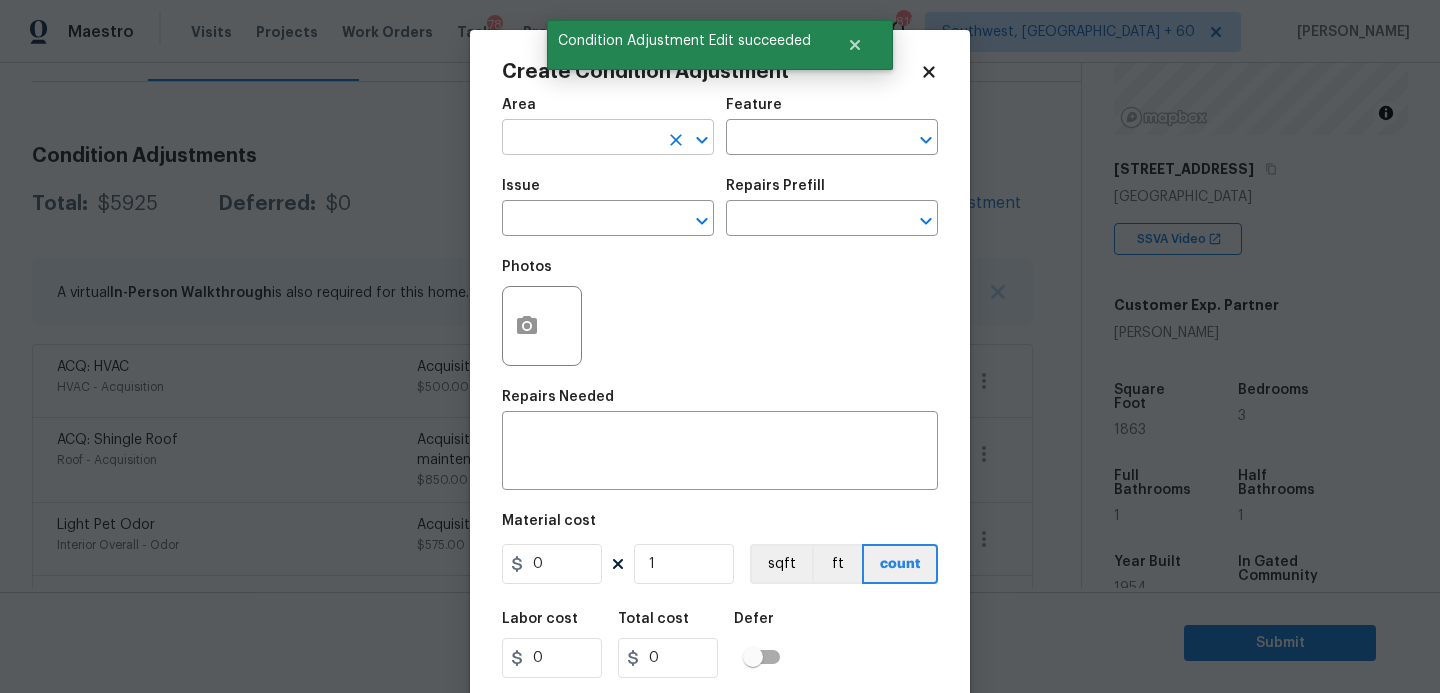 click at bounding box center (580, 139) 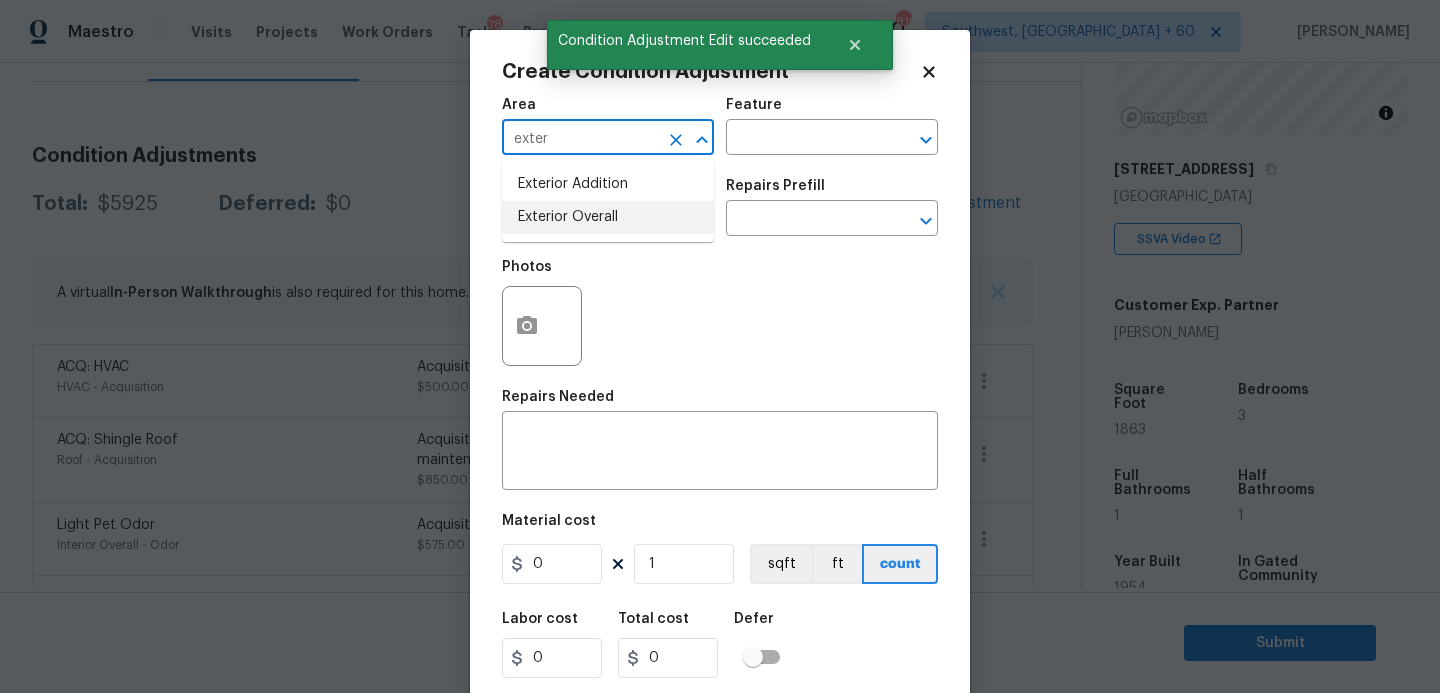 click on "Exterior Overall" at bounding box center [608, 217] 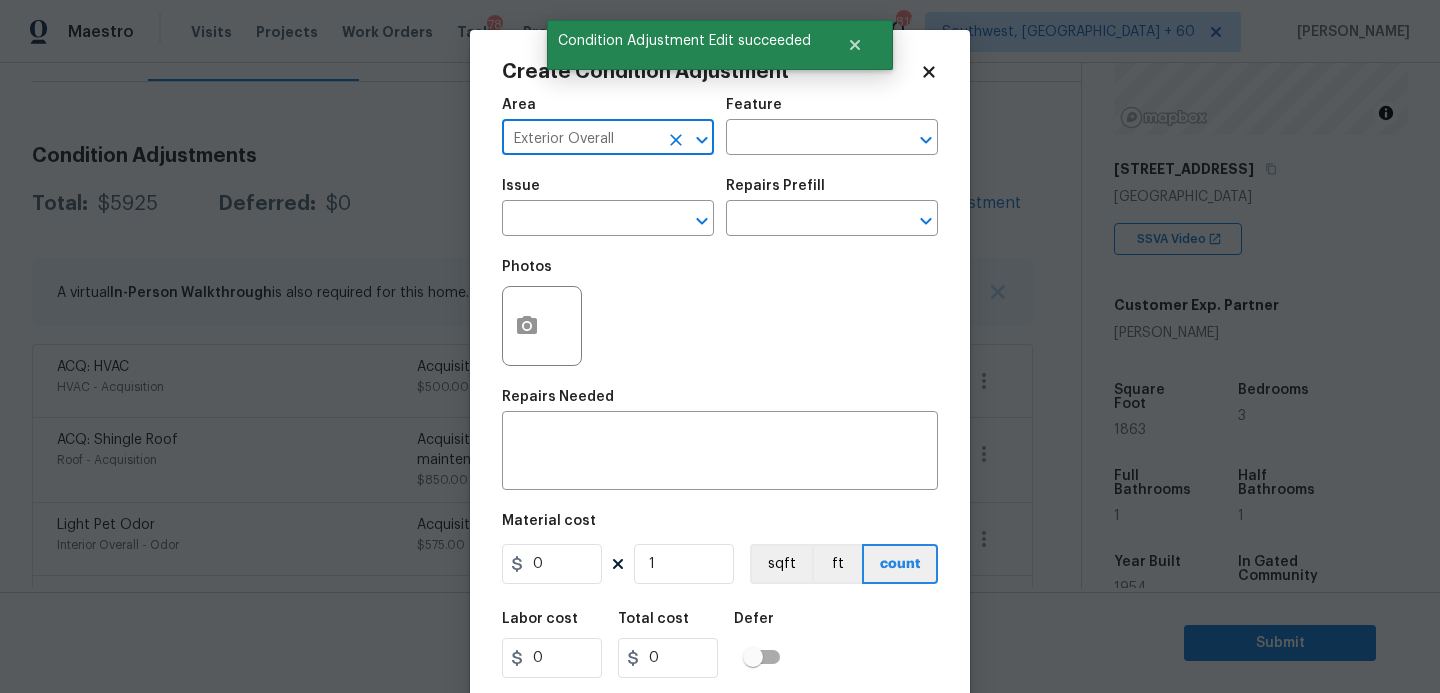 type on "Exterior Overall" 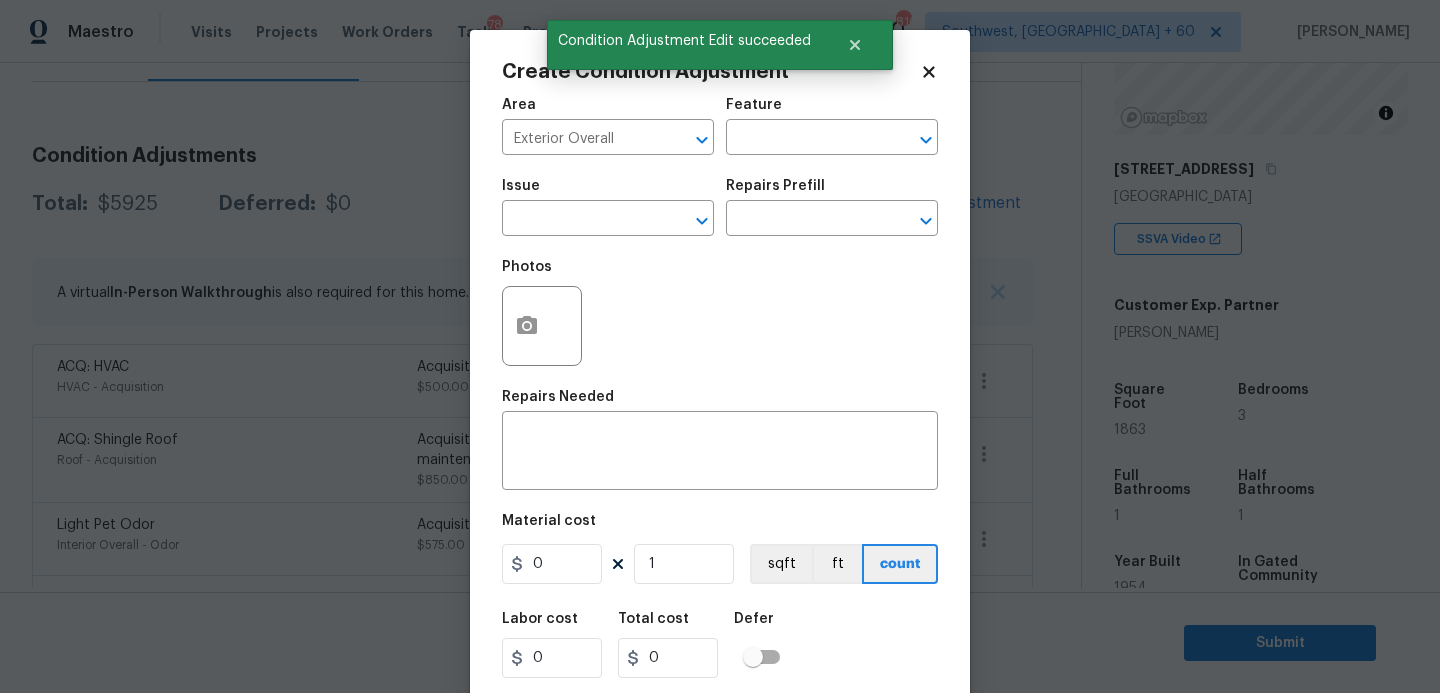 click on "Area Exterior Overall ​ Feature ​" at bounding box center [720, 126] 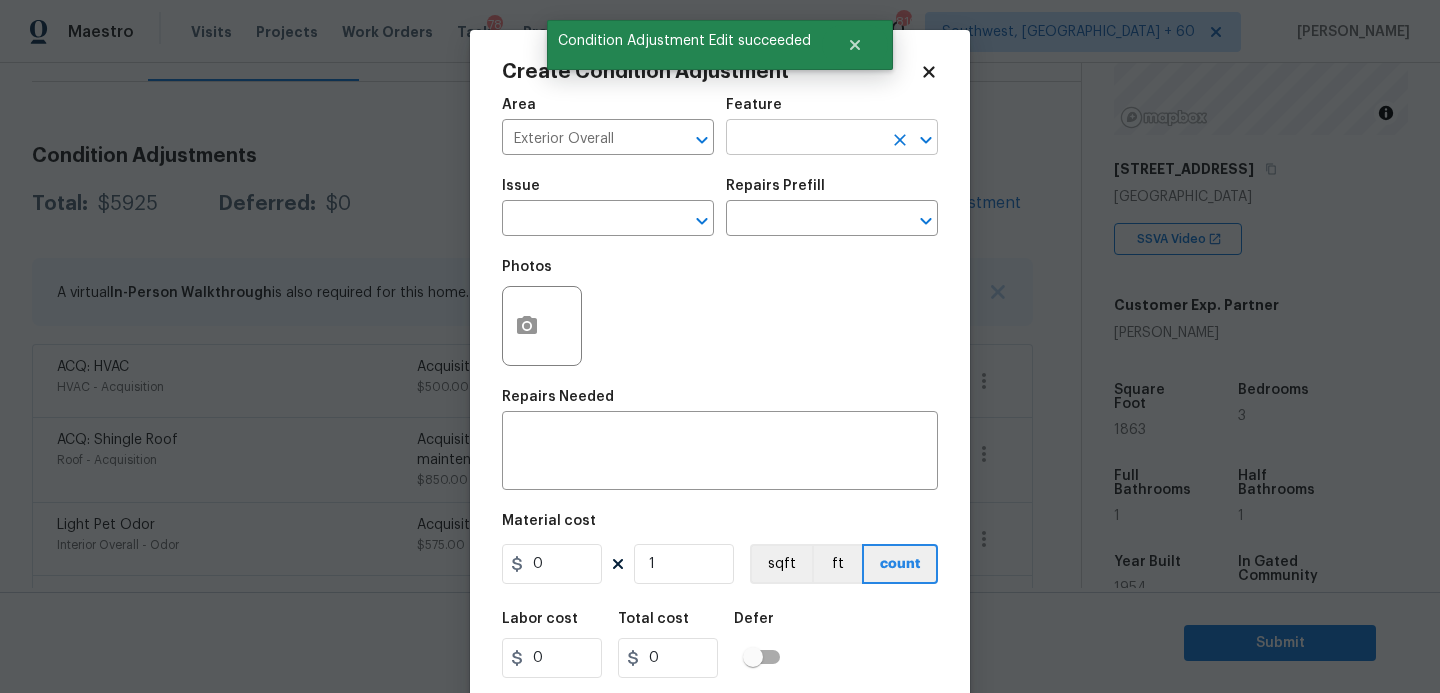 click at bounding box center [804, 139] 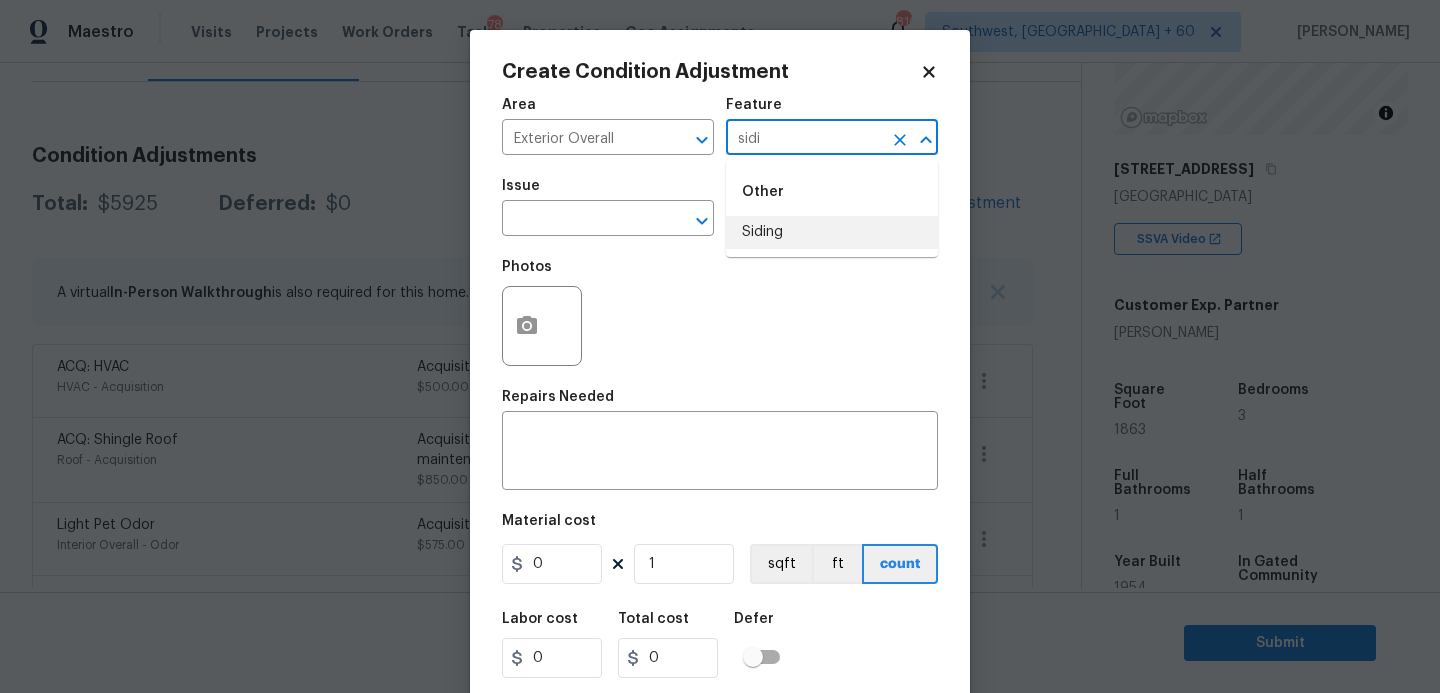 click on "Siding" at bounding box center [832, 232] 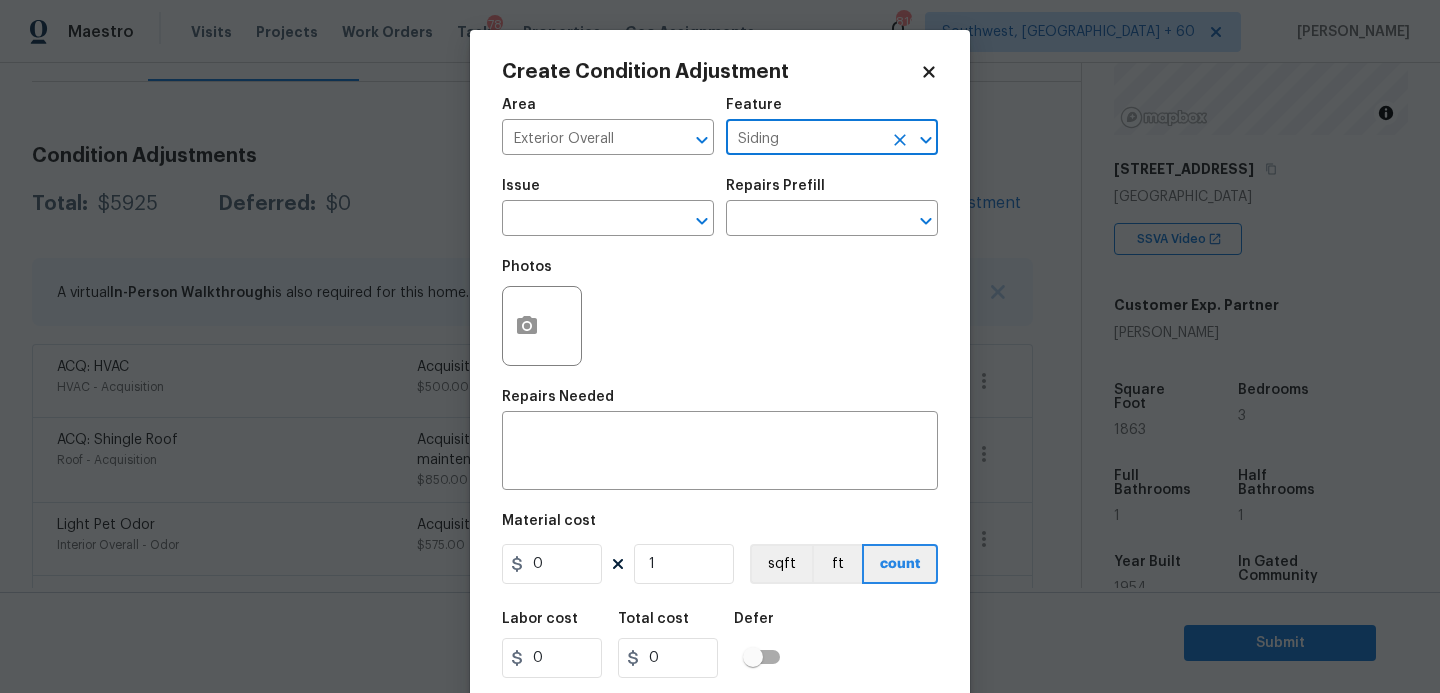 type on "Siding" 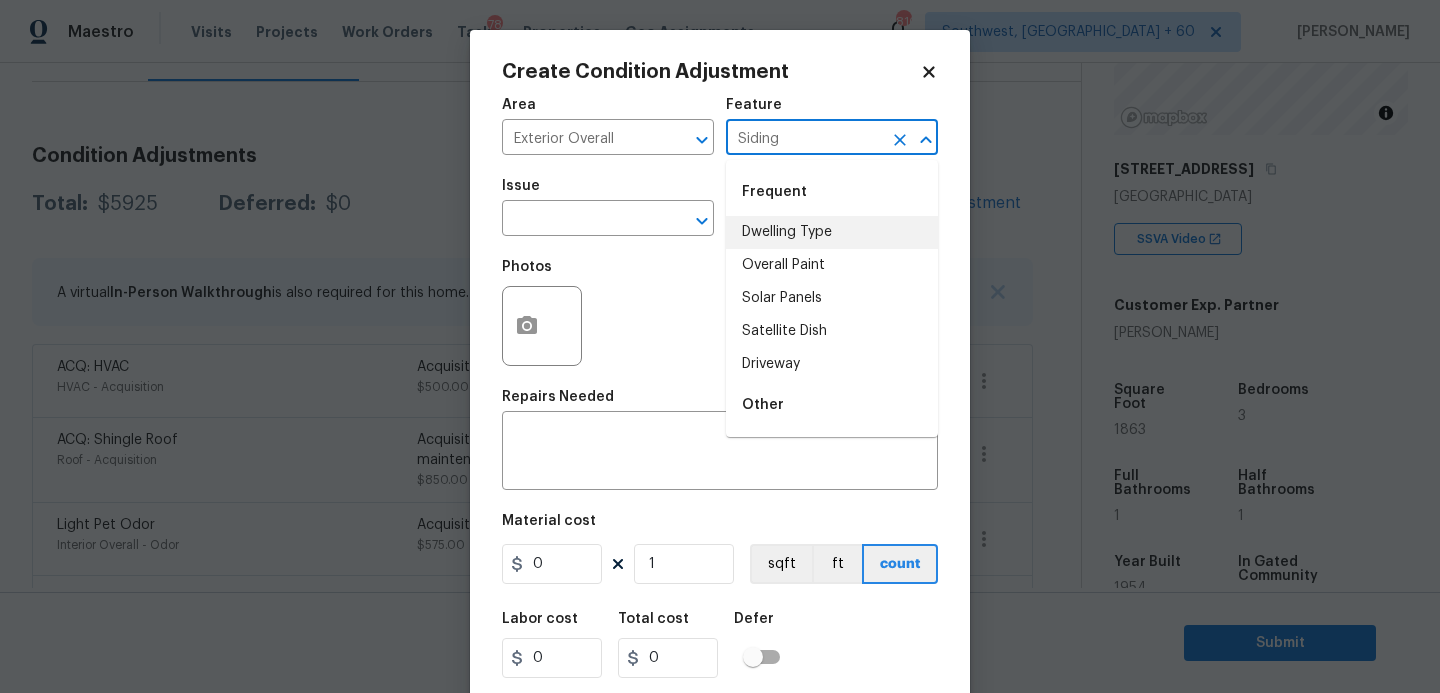 click on "Issue ​" at bounding box center (608, 207) 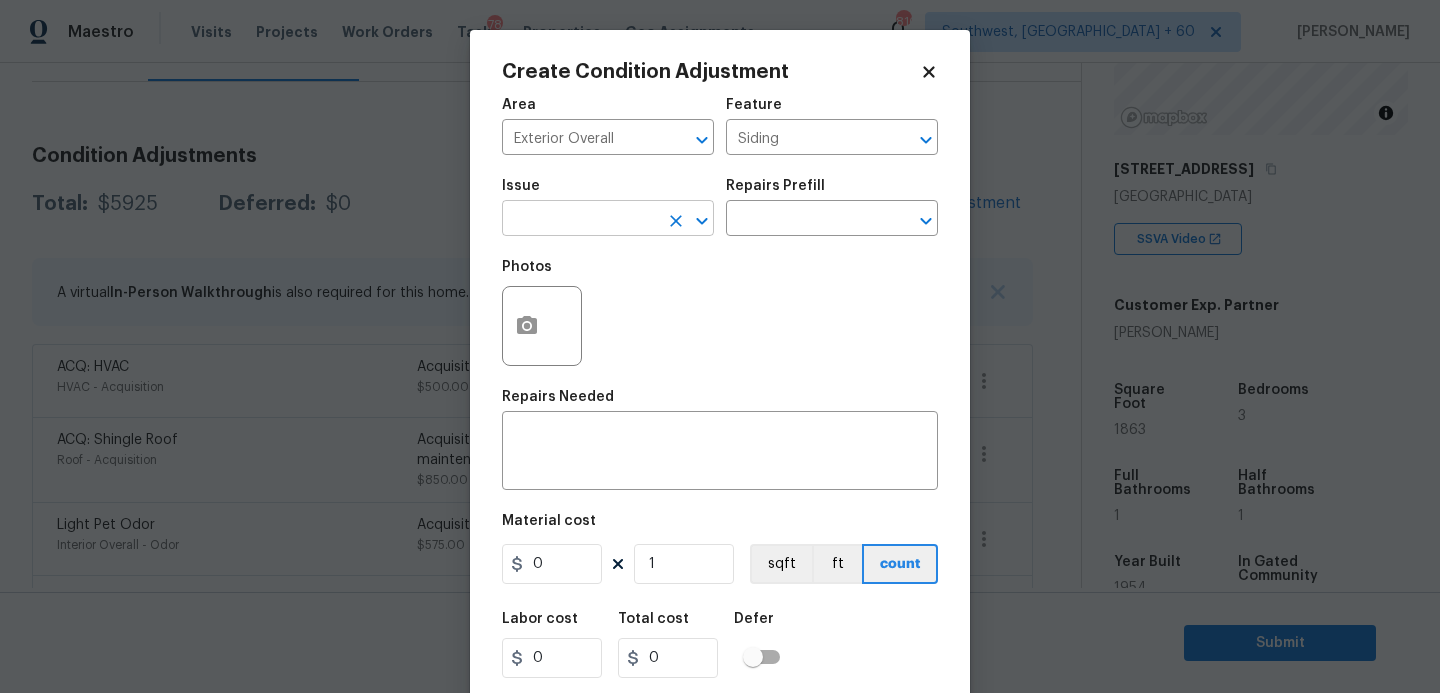 click at bounding box center [580, 220] 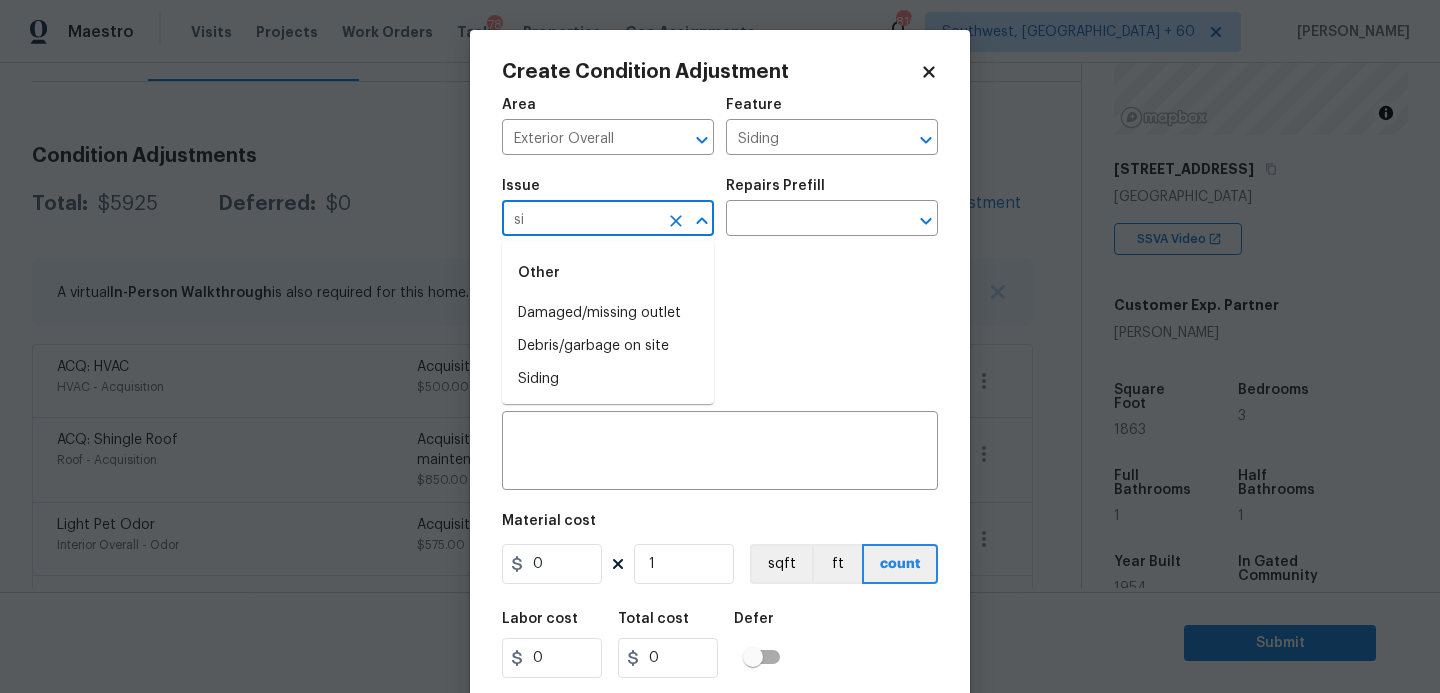 type on "s" 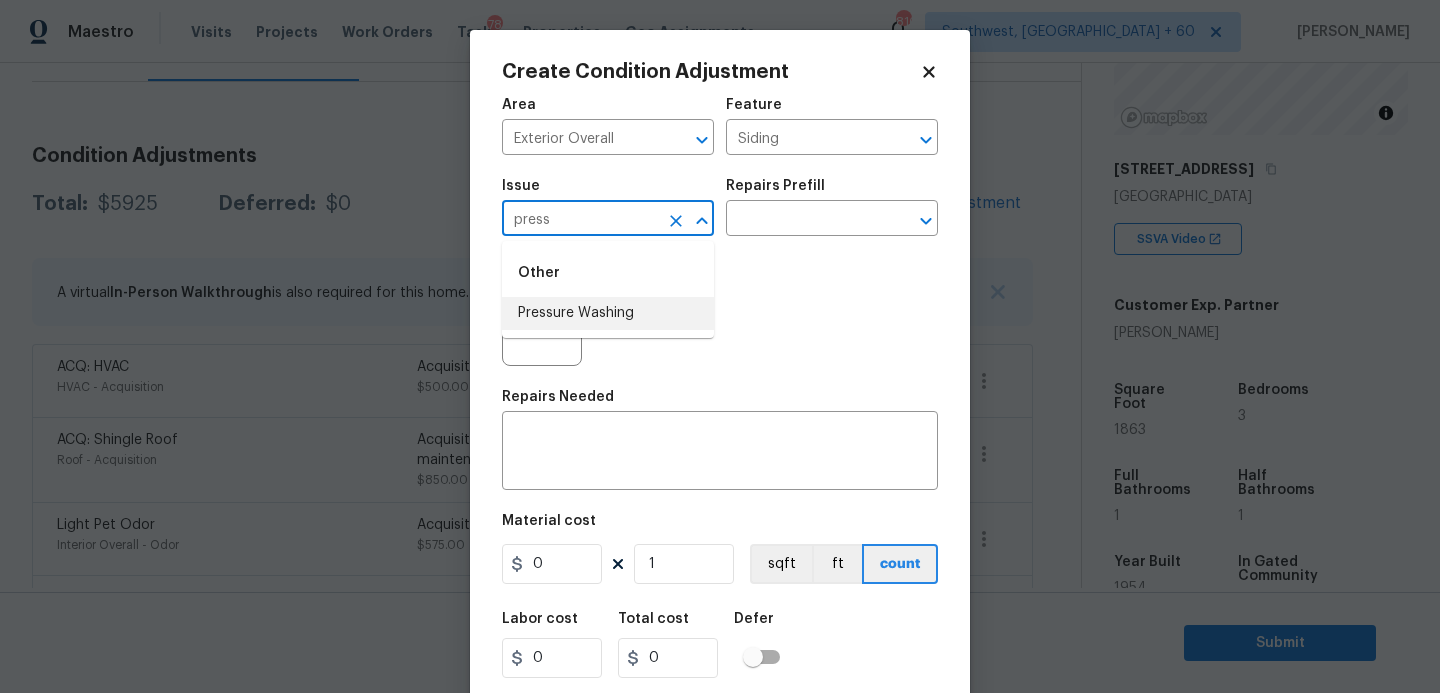 click on "Pressure Washing" at bounding box center (608, 313) 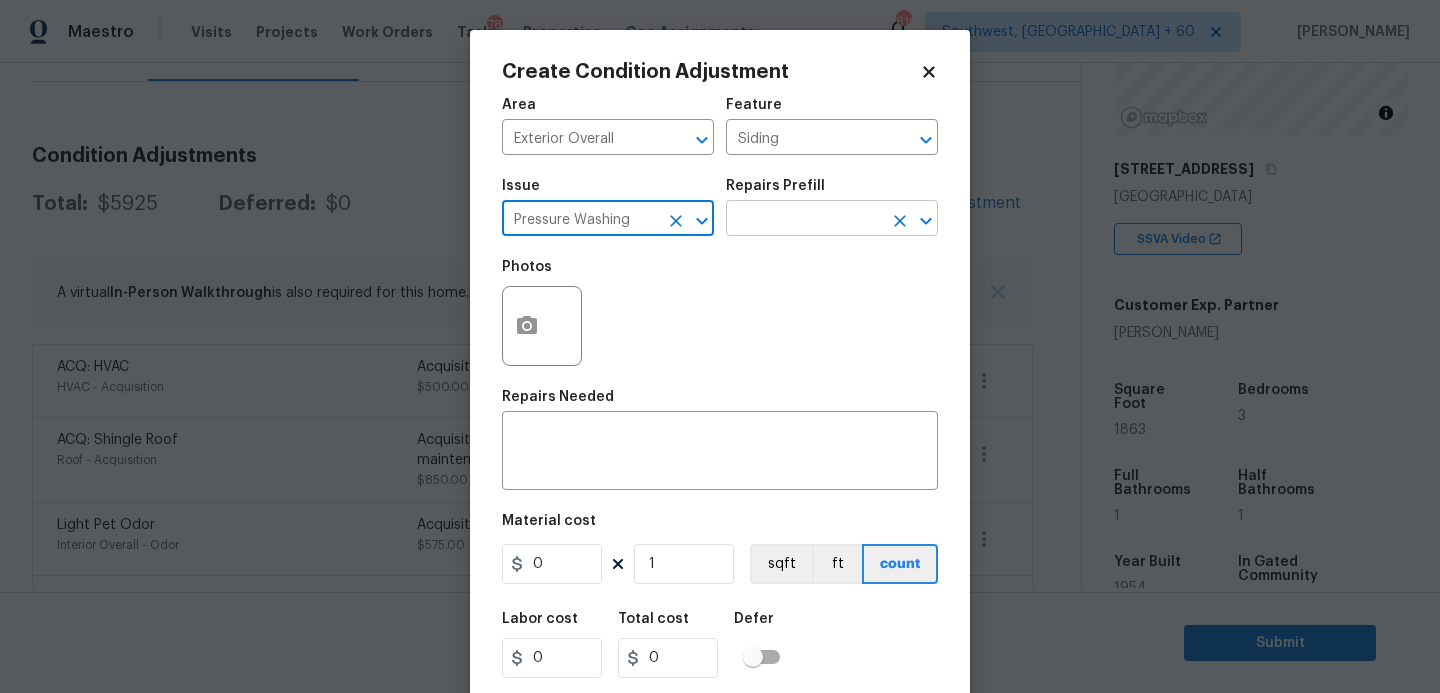 type on "Pressure Washing" 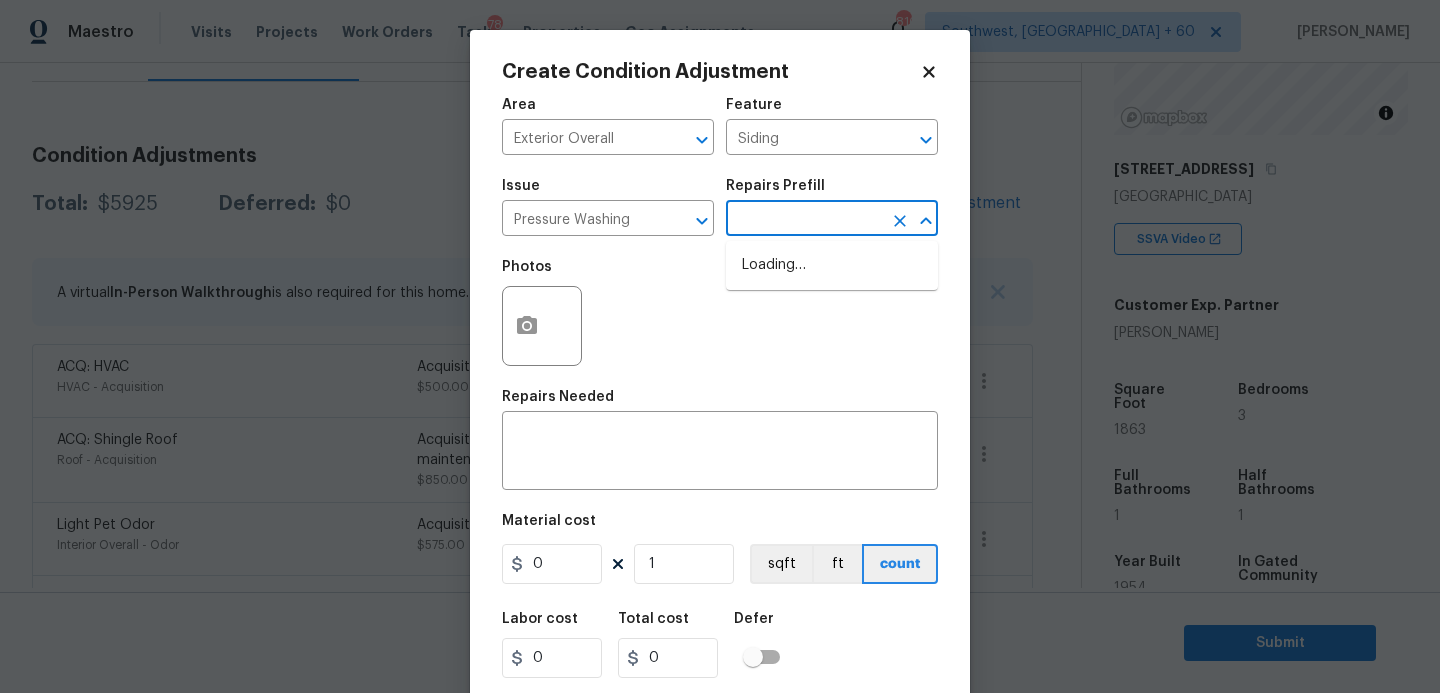 click at bounding box center [804, 220] 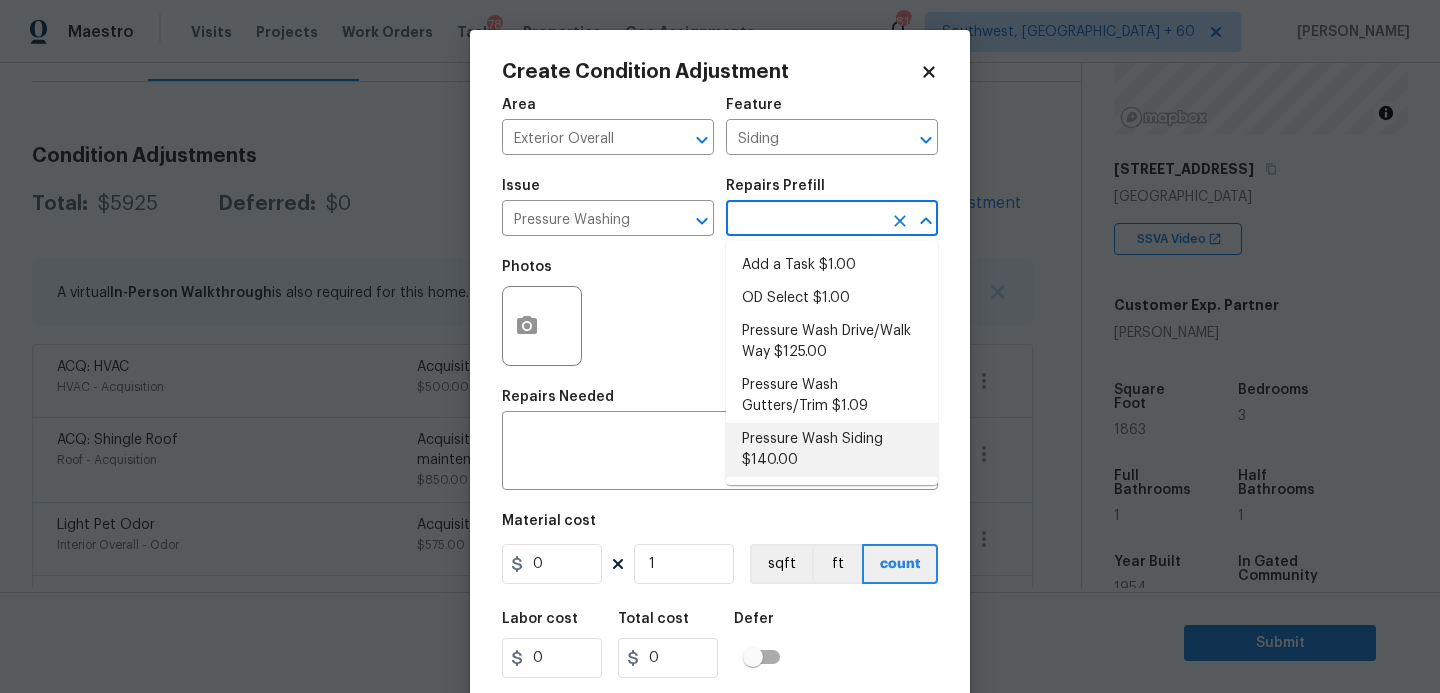click on "Pressure Wash Siding $140.00" at bounding box center (832, 450) 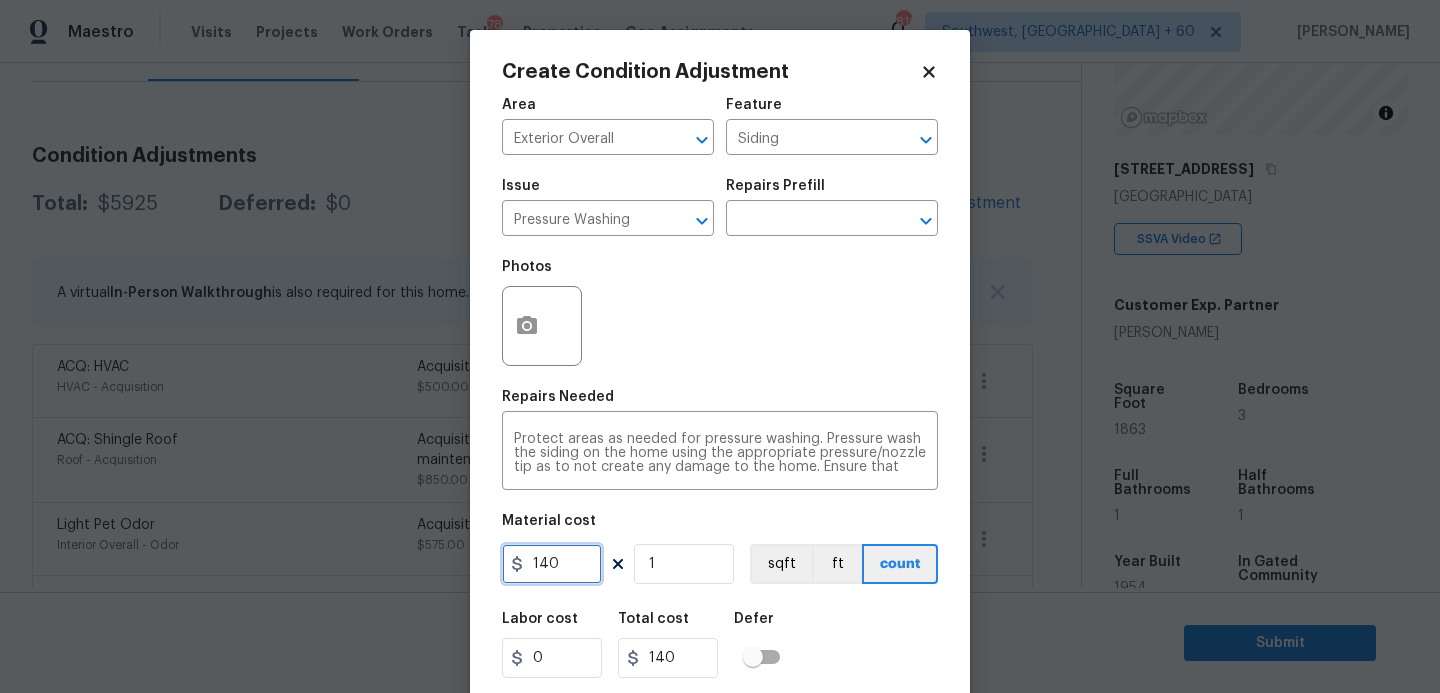 drag, startPoint x: 565, startPoint y: 574, endPoint x: 431, endPoint y: 574, distance: 134 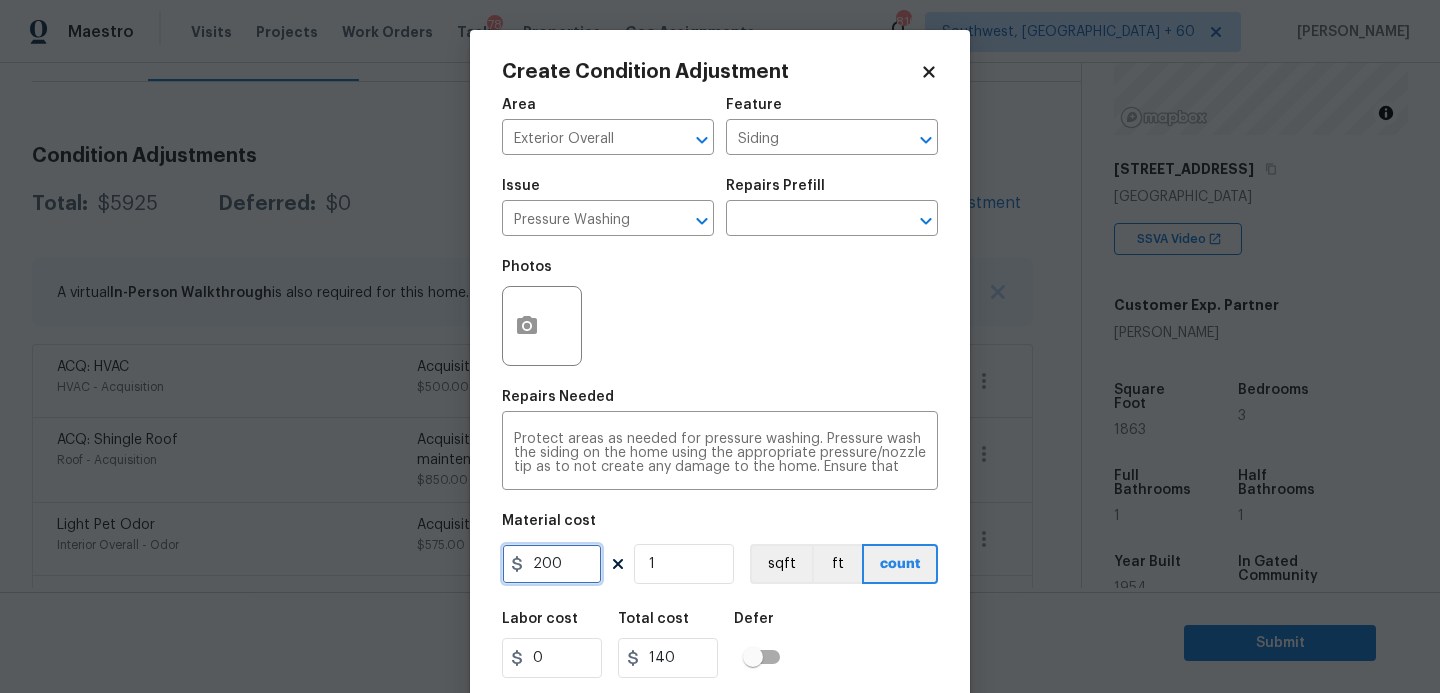 type on "200" 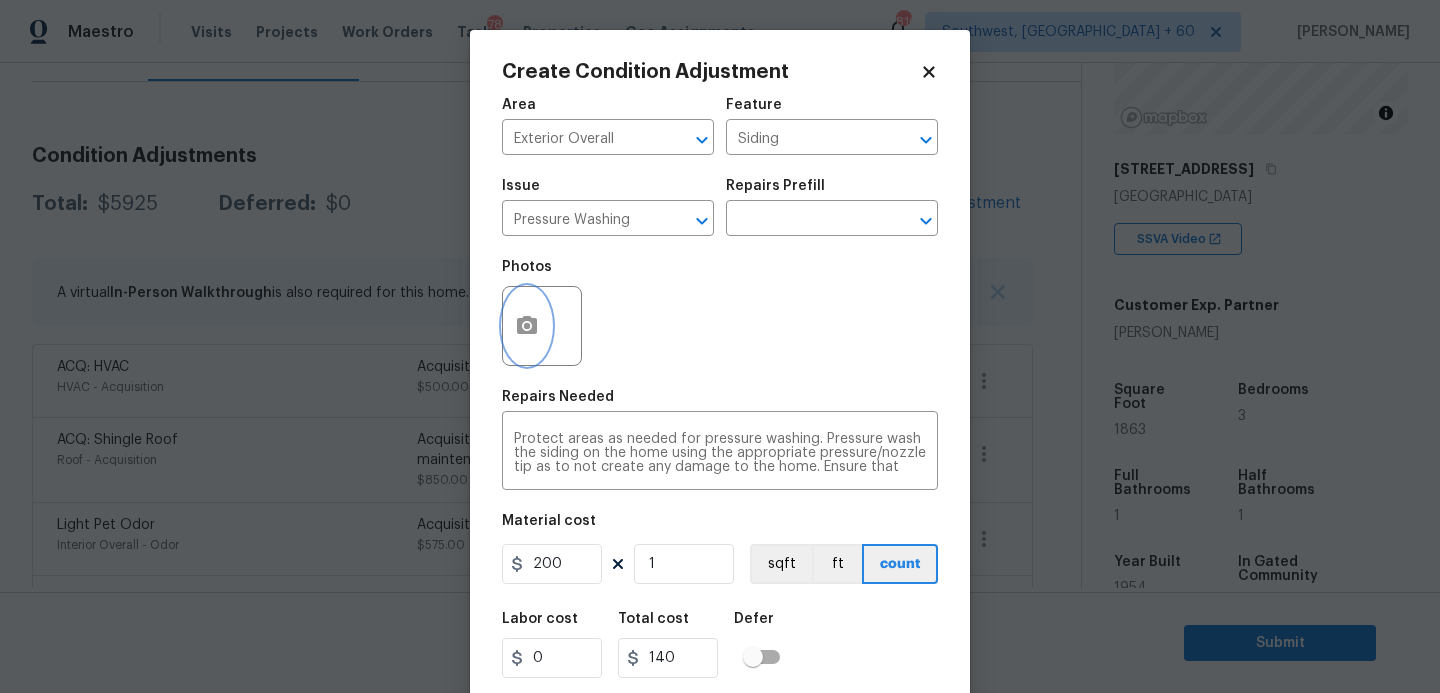 type on "200" 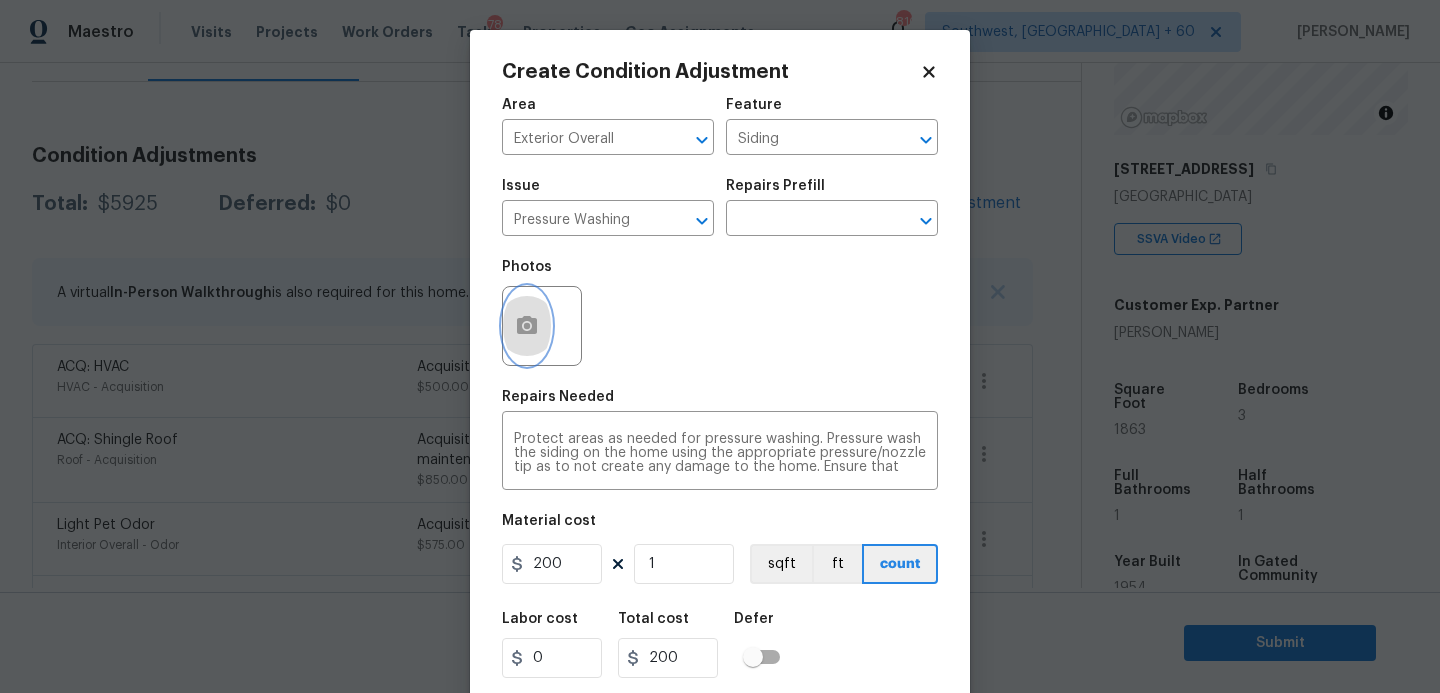 click 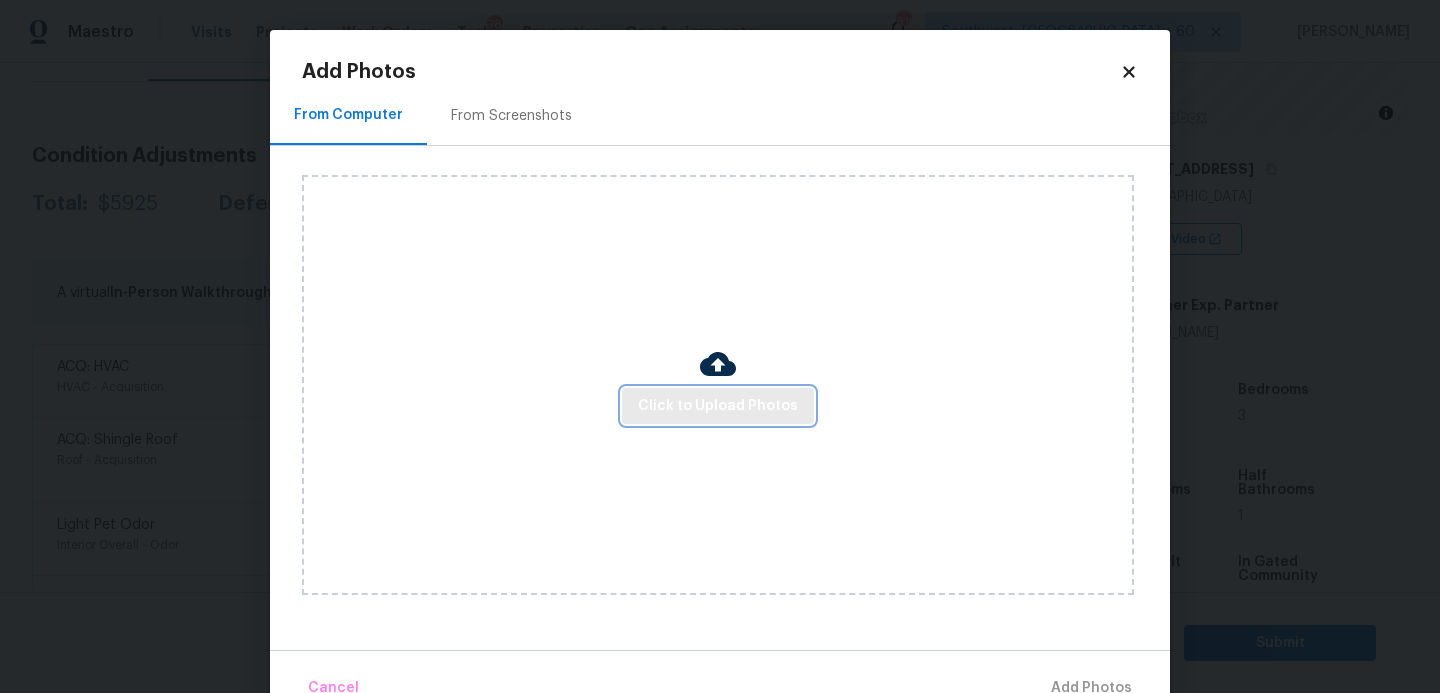 click on "Click to Upload Photos" at bounding box center [718, 406] 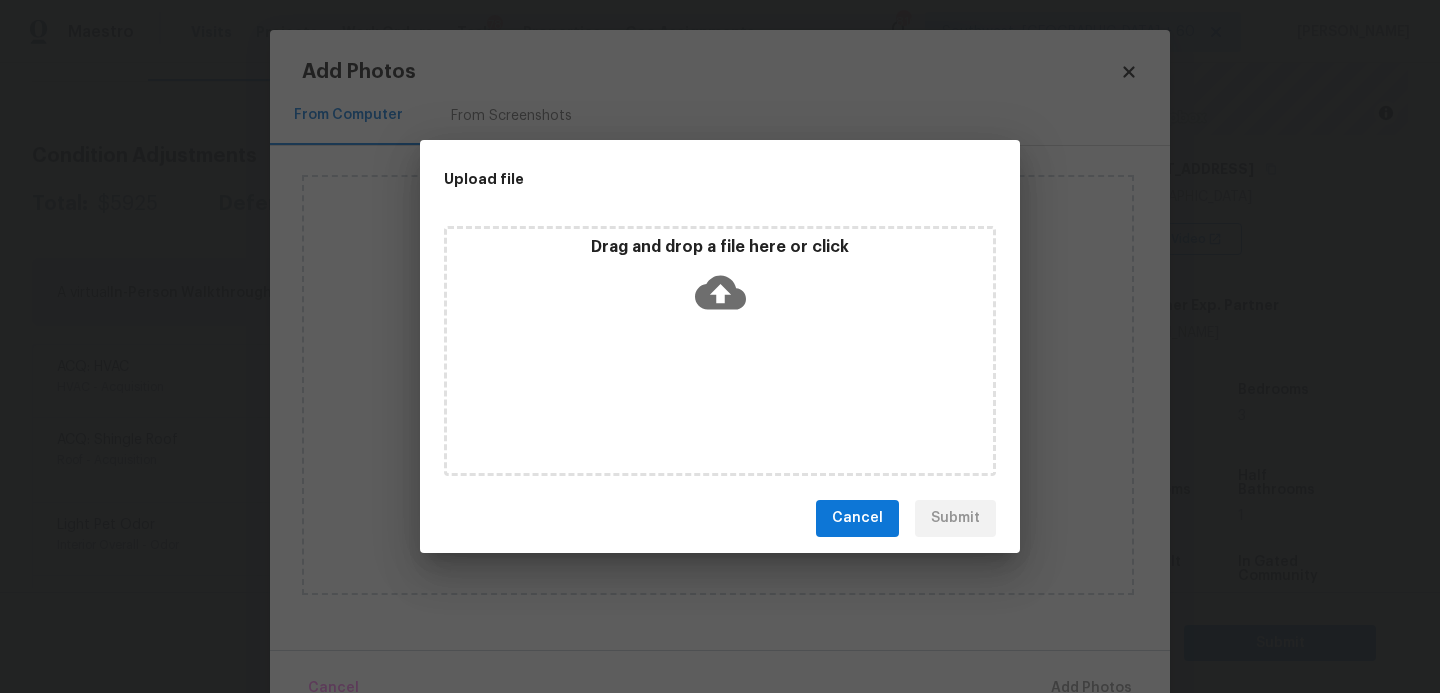 click on "Drag and drop a file here or click" at bounding box center (720, 351) 